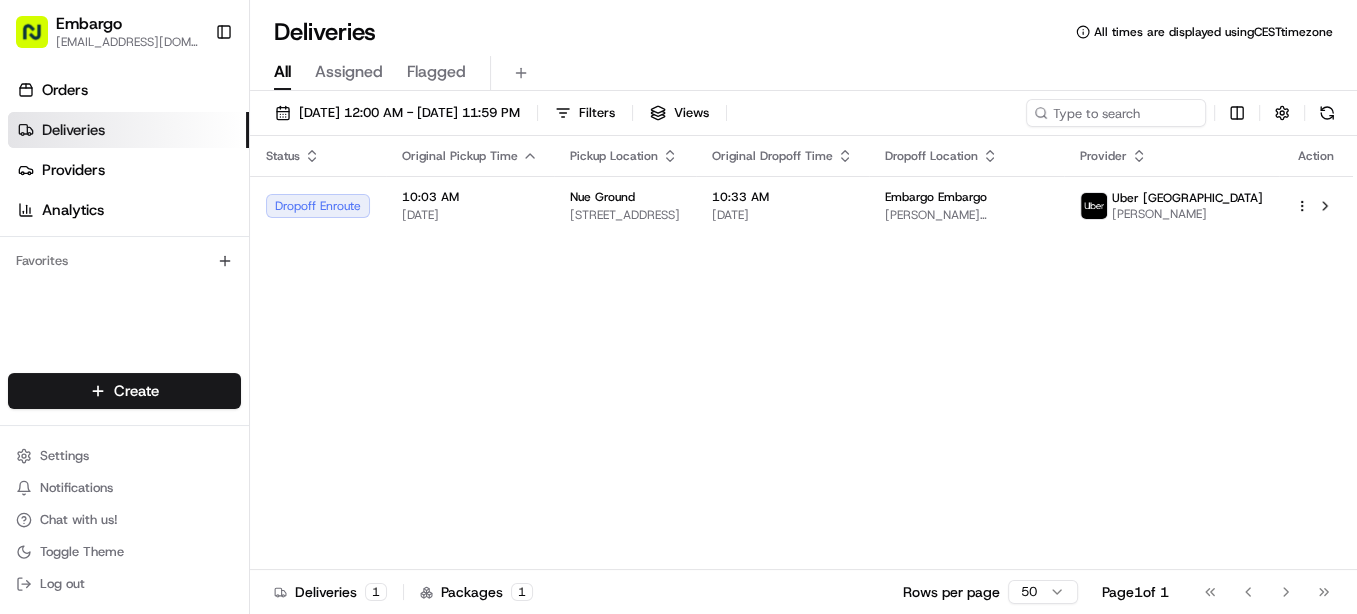 scroll, scrollTop: 0, scrollLeft: 0, axis: both 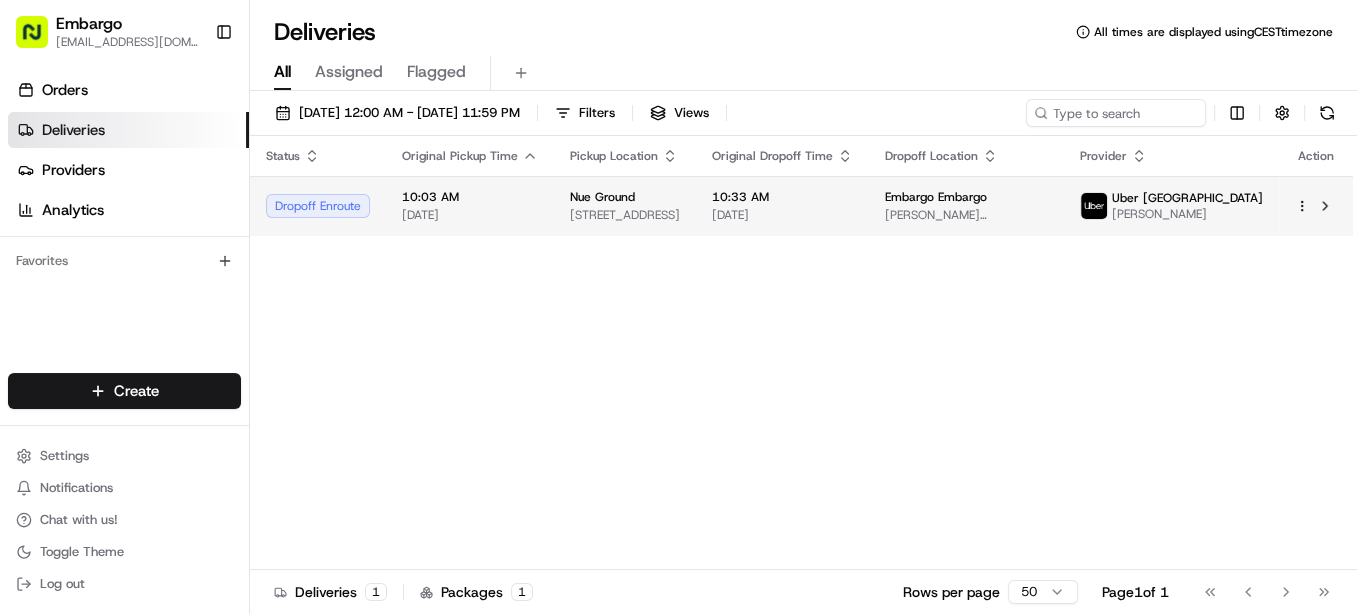 click on "[PERSON_NAME][GEOGRAPHIC_DATA], [GEOGRAPHIC_DATA]" at bounding box center (966, 215) 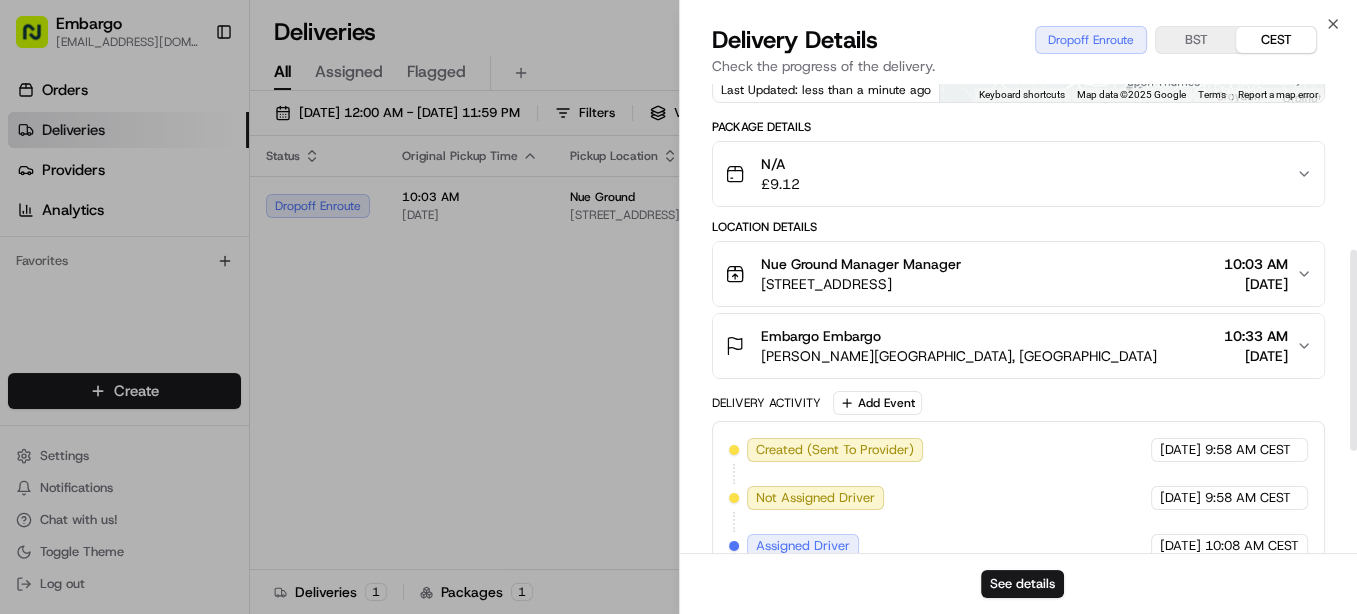 scroll, scrollTop: 403, scrollLeft: 0, axis: vertical 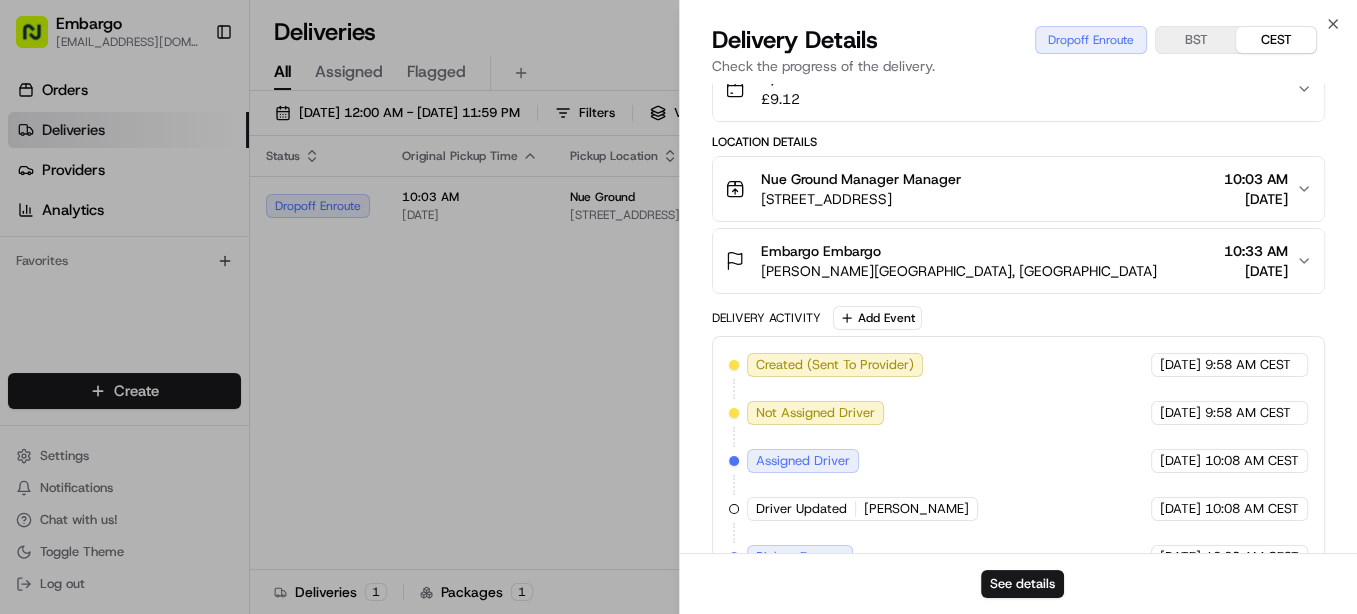 click on "Embargo Embargo Bruce House, London WC2B, UK 10:33 AM 07/13/2025" at bounding box center (1011, 261) 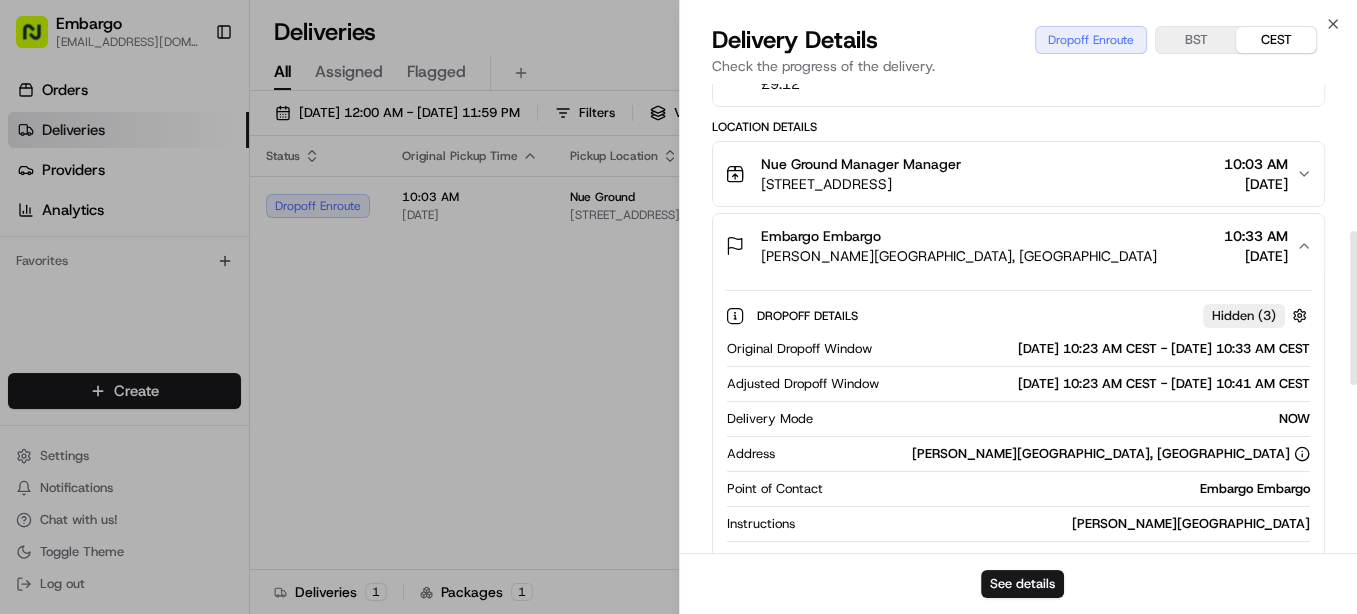 scroll, scrollTop: 444, scrollLeft: 0, axis: vertical 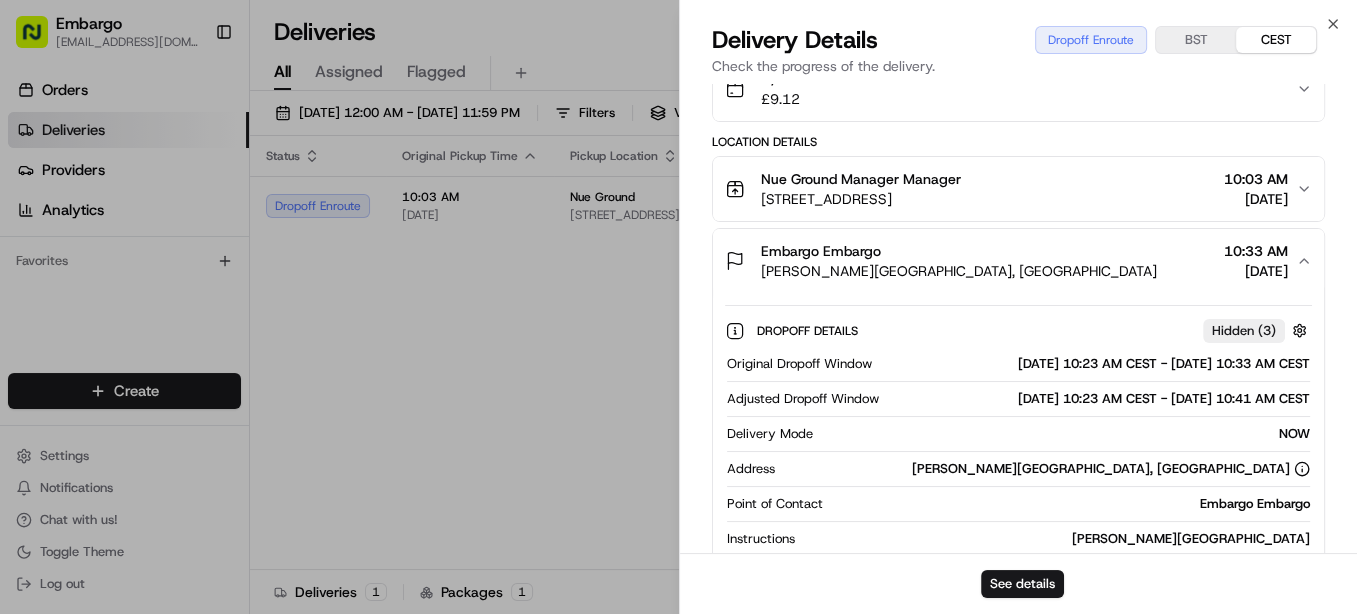 click on "Embargo Embargo Bruce House, London WC2B, UK 10:33 AM 07/13/2025" at bounding box center [1011, 261] 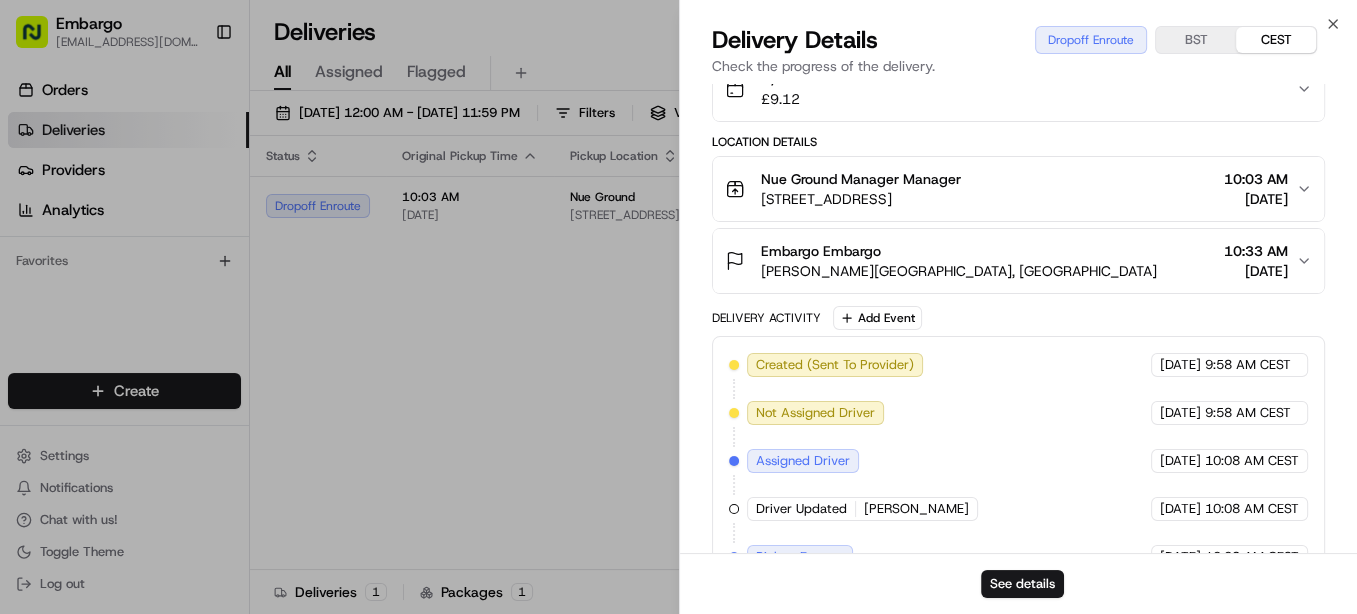 click 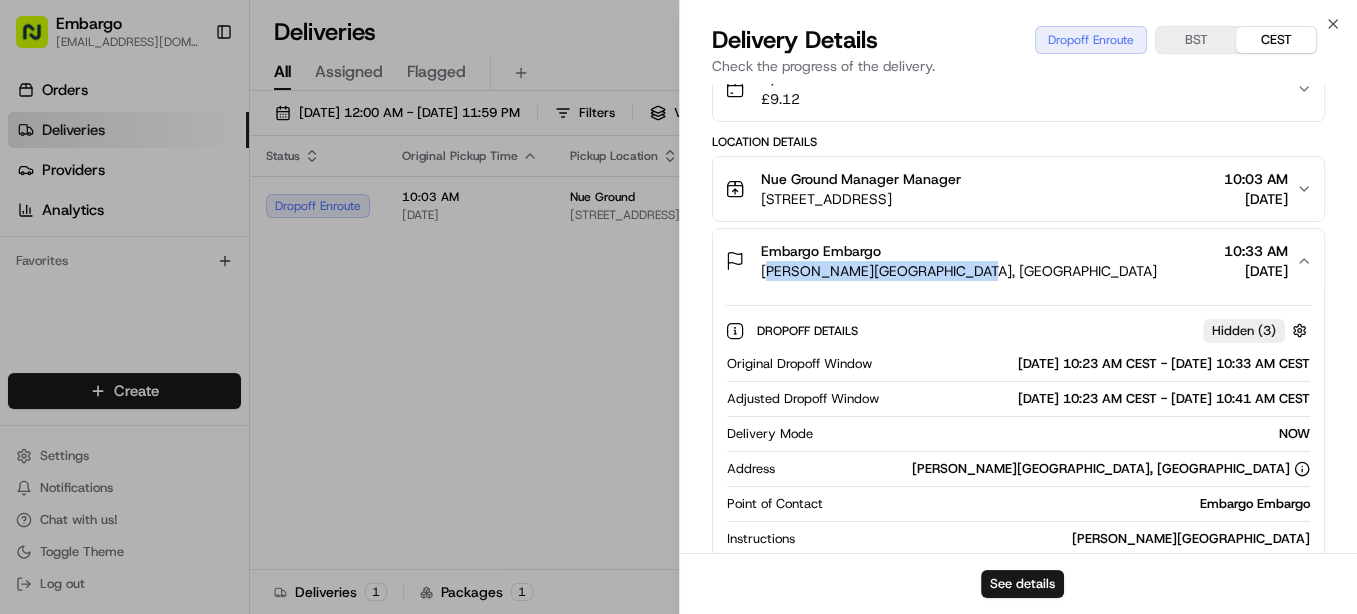 drag, startPoint x: 1005, startPoint y: 274, endPoint x: 768, endPoint y: 270, distance: 237.03375 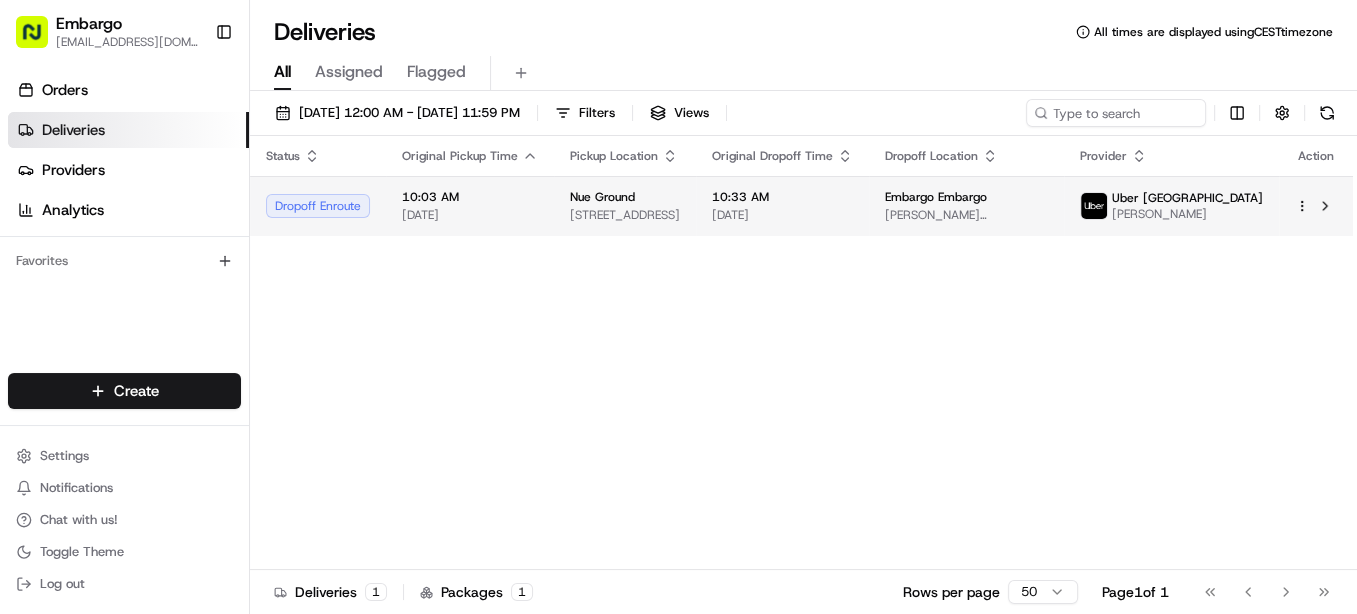 click on "Embargo feedback@embargoapp.com Toggle Sidebar Orders Deliveries Providers Analytics Favorites Main Menu Members & Organization Organization Users Roles Preferences Customization Tracking Orchestration Automations Locations Pickup Locations Dropoff Locations Billing Billing Refund Requests Integrations Notification Triggers Webhooks API Keys Request Logs Create Settings Notifications Chat with us! Toggle Theme Log out Deliveries All times are displayed using  CEST  timezone All Assigned Flagged 07/13/2025 12:00 AM - 07/13/2025 11:59 PM Filters Views Status Original Pickup Time Pickup Location Original Dropoff Time Dropoff Location Provider Action Dropoff Enroute 10:03 AM 07/13/2025 Nue Ground 32 Abbeville Rd, London SW4 9NG, UK 10:33 AM 07/13/2025 Embargo Embargo Bruce House, London WC2B, UK Uber UK KHALED M. Deliveries 1 Packages 1 Rows per page 50 Page  1  of   1 Go to first page Go to previous page Go to next page Go to last page" at bounding box center (678, 307) 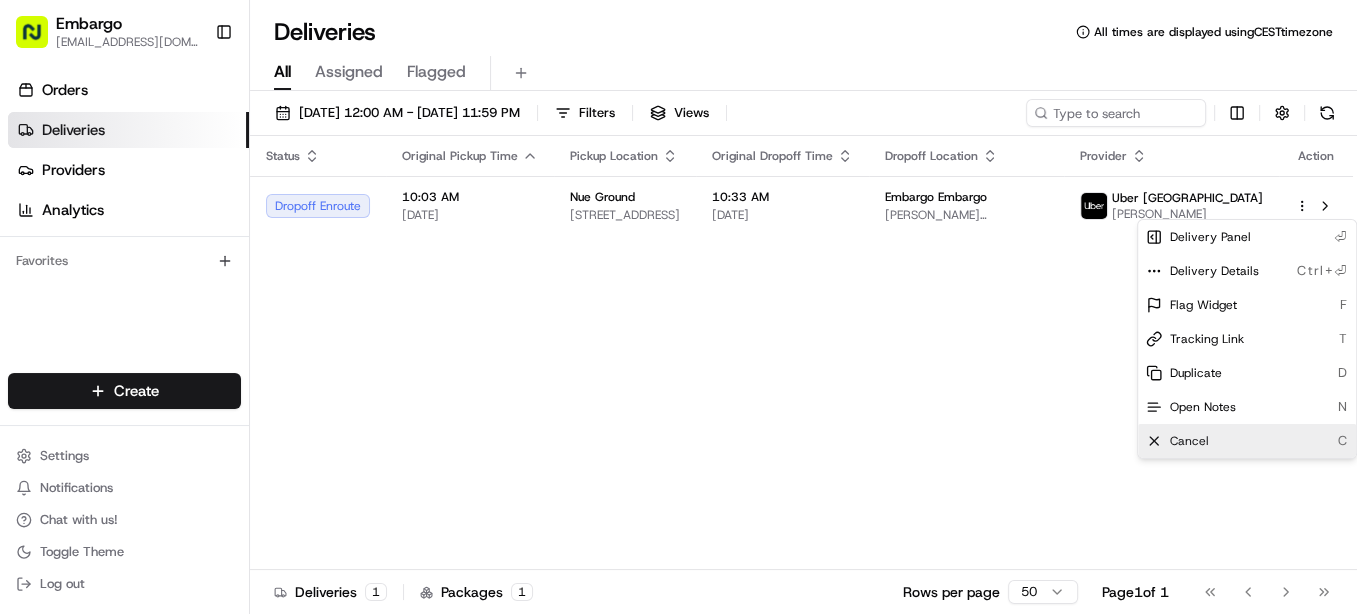 click on "Cancel" at bounding box center (1189, 441) 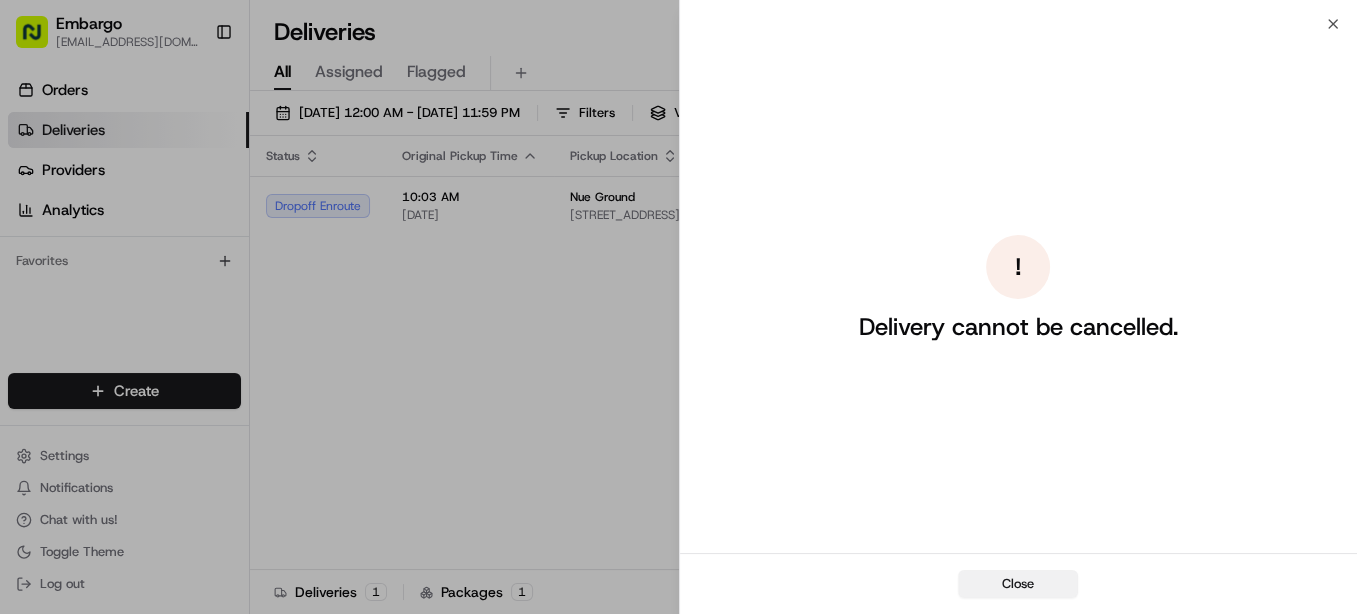 click on "Close" at bounding box center [1018, 584] 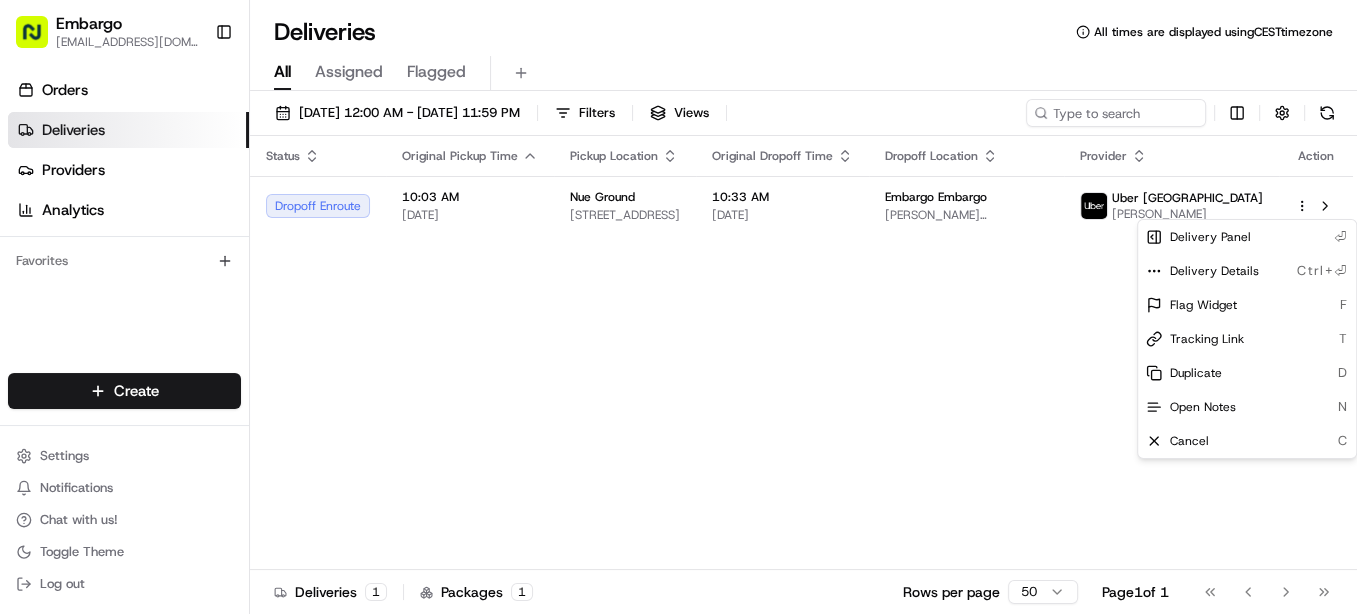 click on "Status Original Pickup Time Pickup Location Original Dropoff Time Dropoff Location Provider Action Dropoff Enroute 10:03 AM 07/13/2025 Nue Ground 32 Abbeville Rd, London SW4 9NG, UK 10:33 AM 07/13/2025 Embargo Embargo Bruce House, London WC2B, UK Uber UK KHALED M." at bounding box center [801, 353] 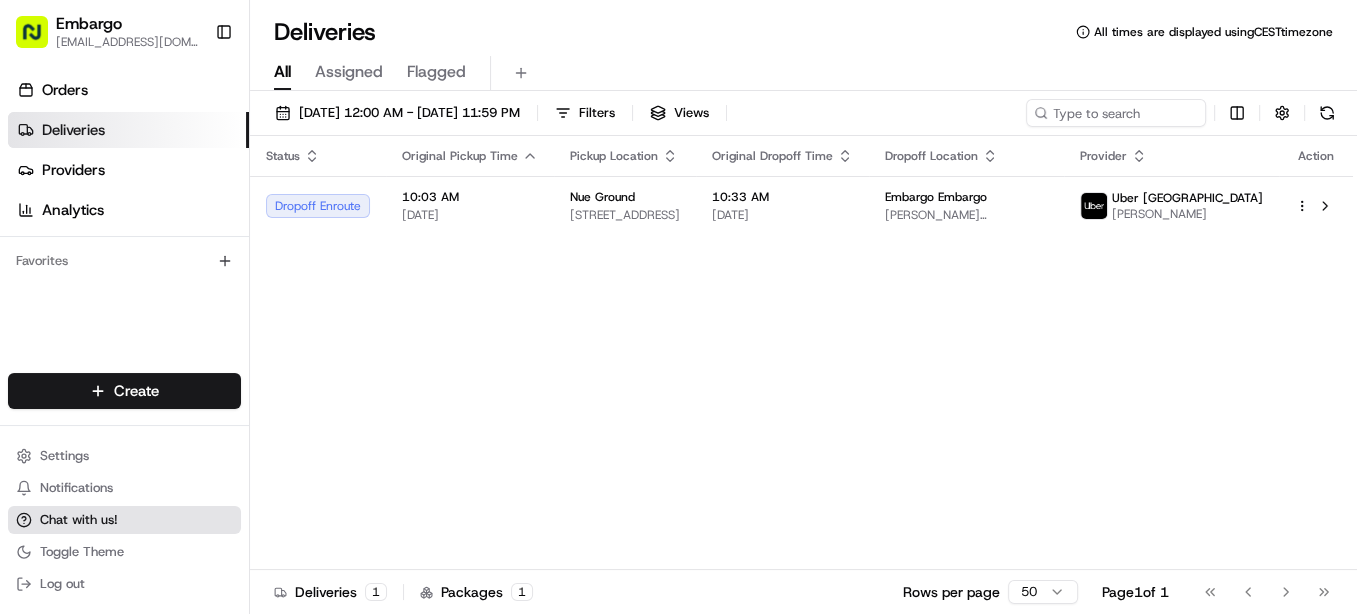 click on "Chat with us!" at bounding box center (79, 520) 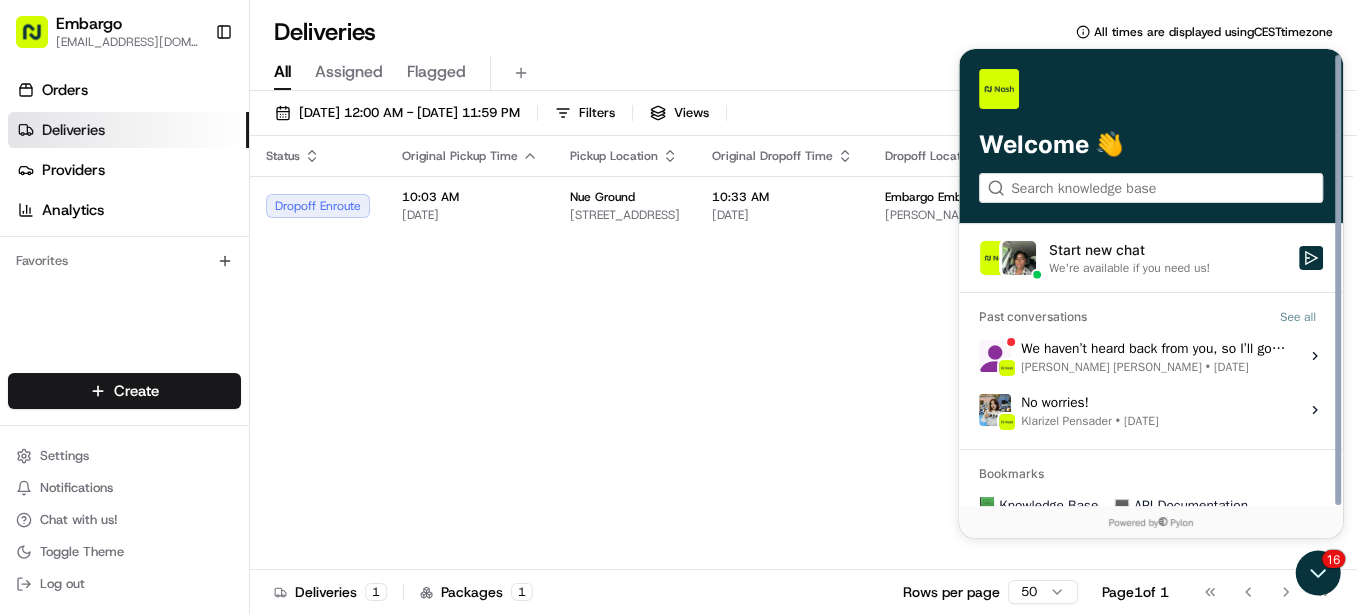 click on "We're available if you need us!" at bounding box center (1129, 268) 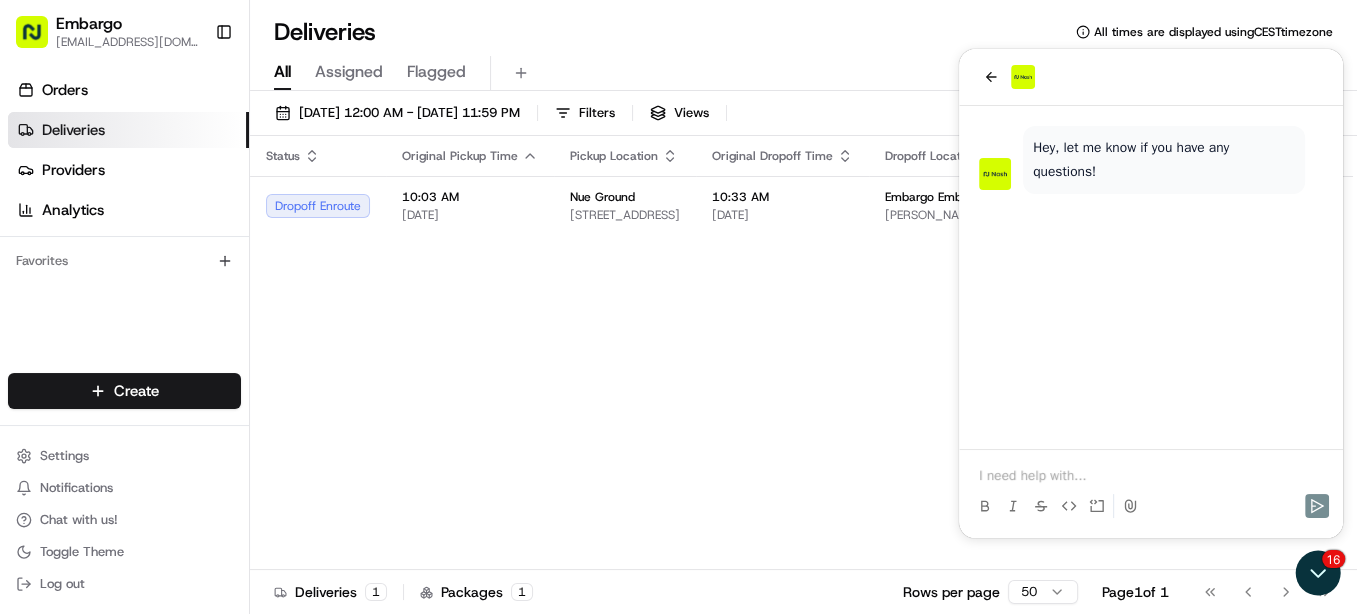 click at bounding box center (1151, 476) 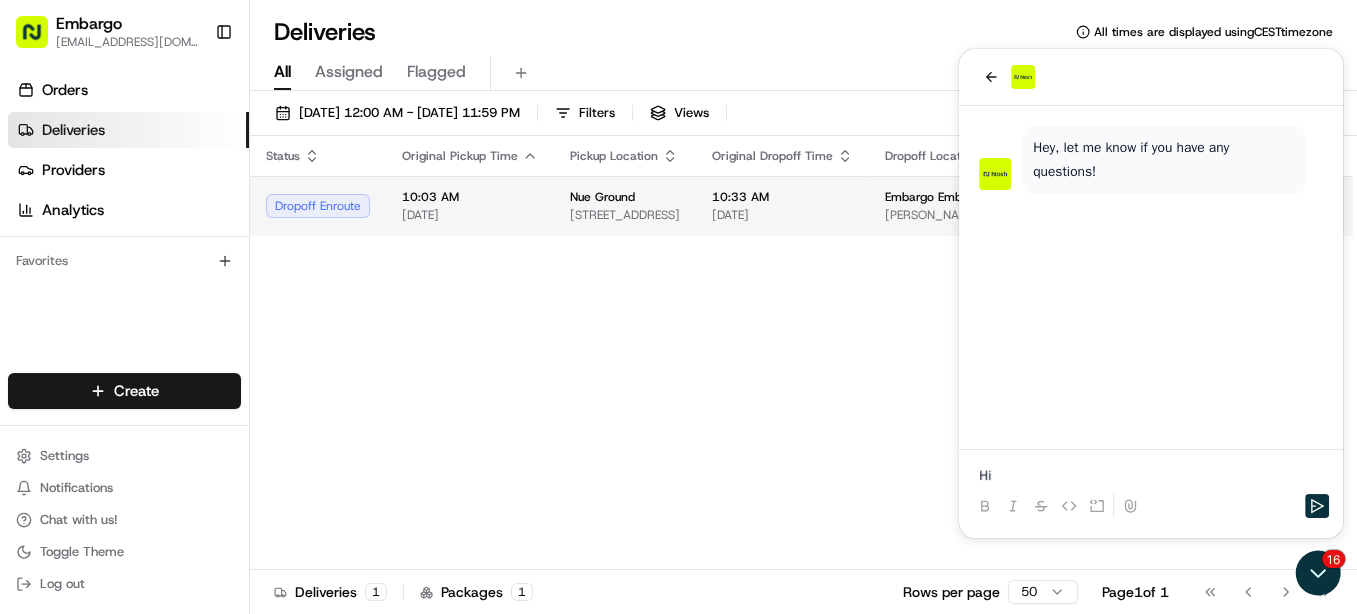 click on "[STREET_ADDRESS]" at bounding box center (625, 215) 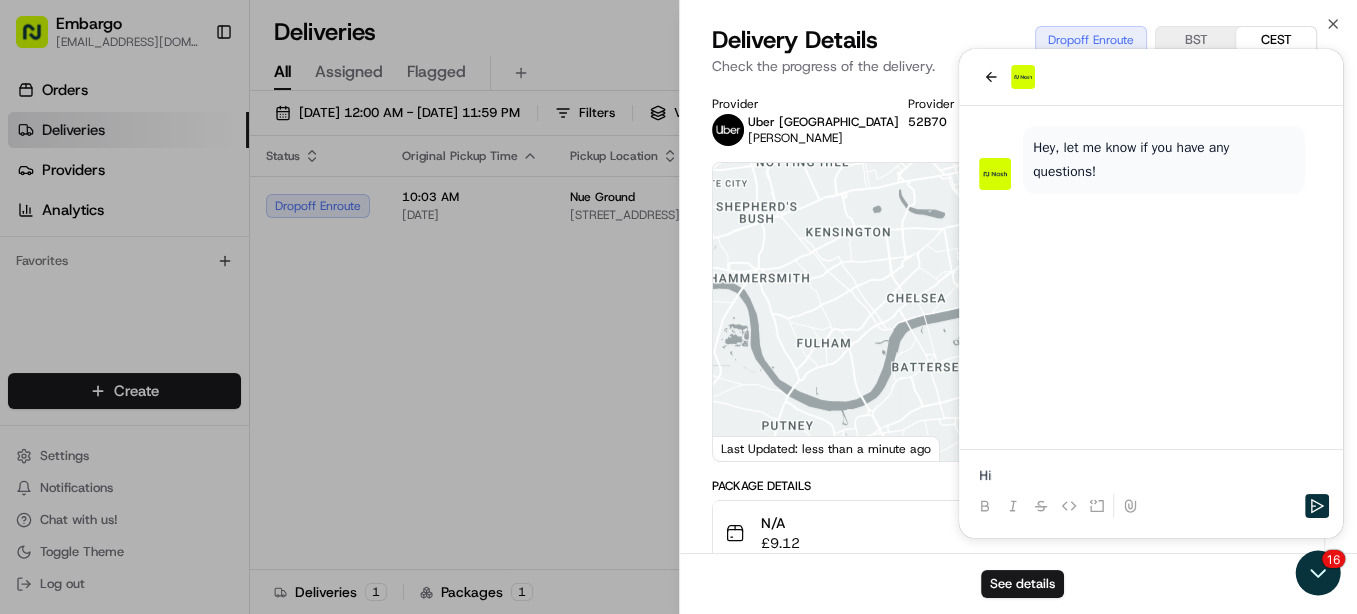 click on "Provider Uber UK KHALED M. Provider Id 52B70 Dropoff ETA 10:33 AM Price £14.10 Distance 5.0 mi ← Move left → Move right ↑ Move up ↓ Move down + Zoom in - Zoom out Home Jump left by 75% End Jump right by 75% Page Up Jump up by 75% Page Down Jump down by 75% 1 2 3 4 5 6 7 Keyboard shortcuts Map Data Map data ©2025 Google Map data ©2025 Google 1 km  Click to toggle between metric and imperial units Terms Report a map error Last Updated: less than a minute ago Package Details N/A £ 9.12 Location Details Nue Ground Manager Manager 32 Abbeville Rd, London SW4 9NG, UK 10:03 AM 07/13/2025  Embargo Embargo Bruce House, London WC2B, UK 10:33 AM 07/13/2025 Delivery Activity Add Event Created (Sent To Provider) Uber UK 07/13/2025 9:58 AM CEST Not Assigned Driver Uber UK 07/13/2025 9:58 AM CEST Assigned Driver Uber UK 07/13/2025 10:08 AM CEST Driver Updated KHALED M. Uber UK 07/13/2025 10:08 AM CEST Pickup Enroute Uber UK 07/13/2025 10:08 AM CEST Pickup Arrived Uber UK 07/13/2025 10:09 AM CEST Pickup Complete" at bounding box center [1019, 635] 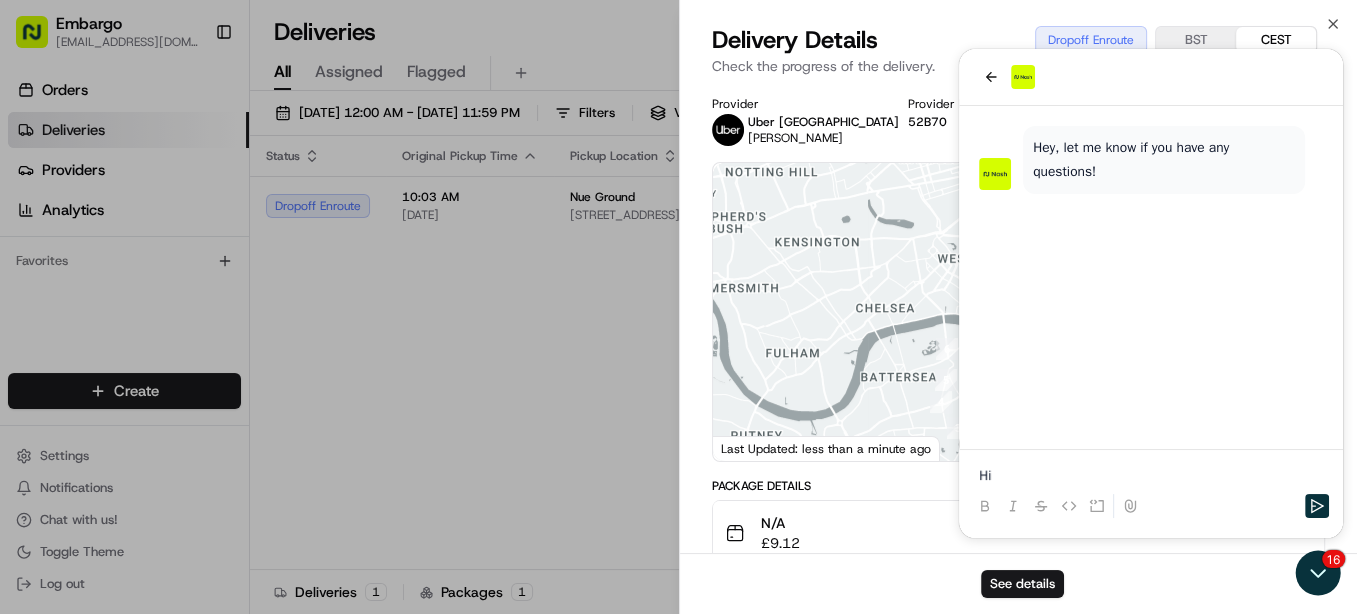 click on "Delivery Details Dropoff Enroute BST CEST Check the progress of the delivery." at bounding box center (1019, 54) 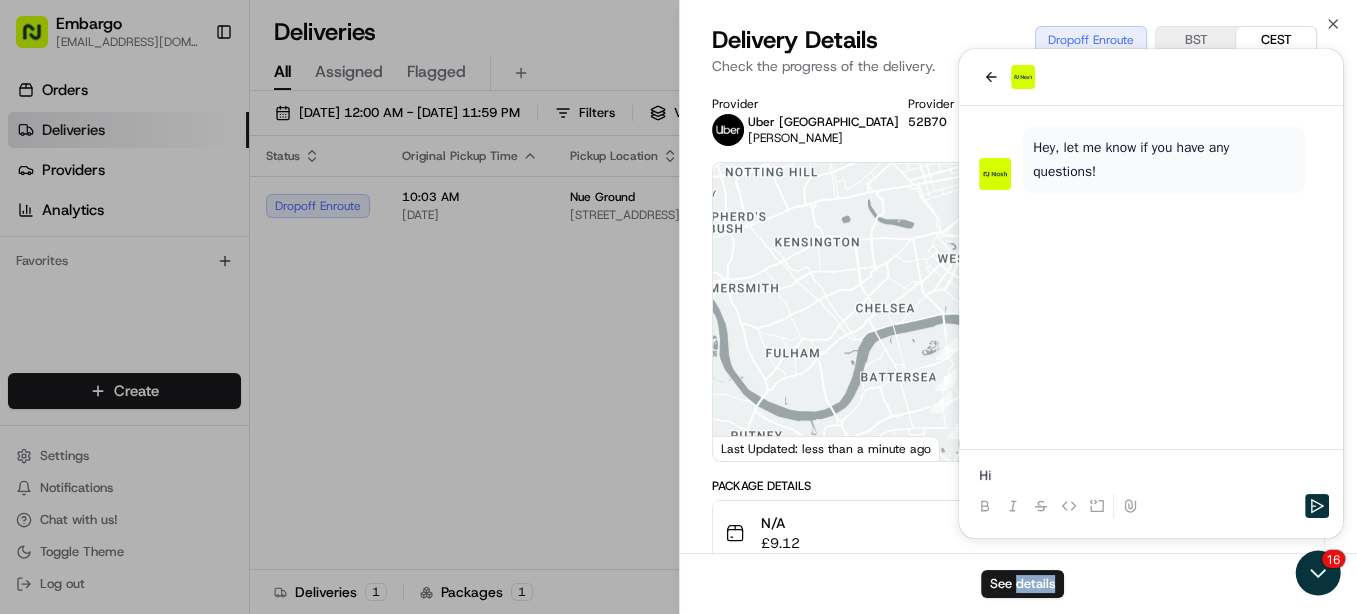 click on "See details" at bounding box center (1019, 583) 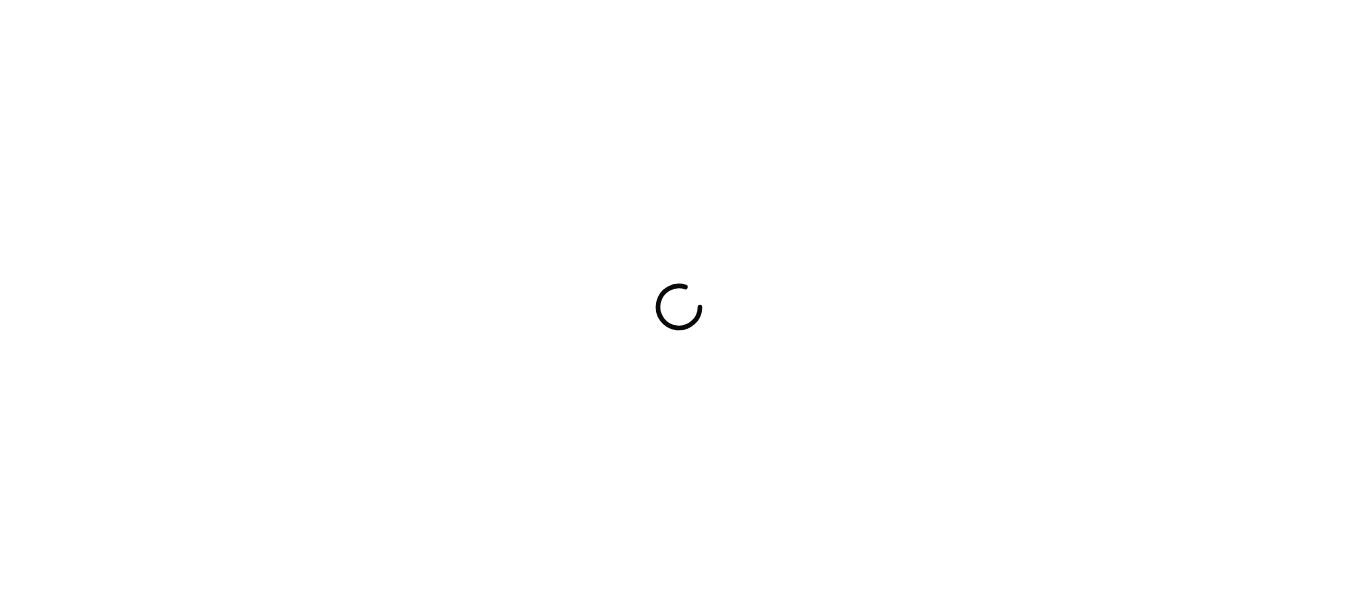 scroll, scrollTop: 0, scrollLeft: 0, axis: both 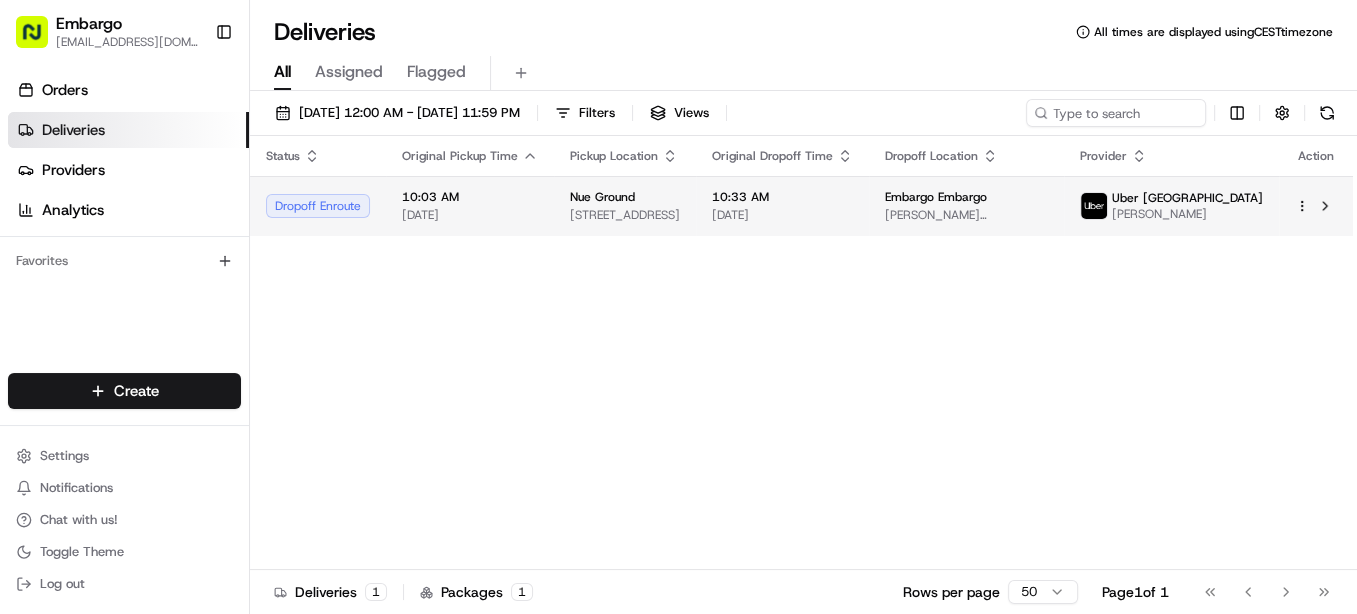 click at bounding box center (1316, 206) 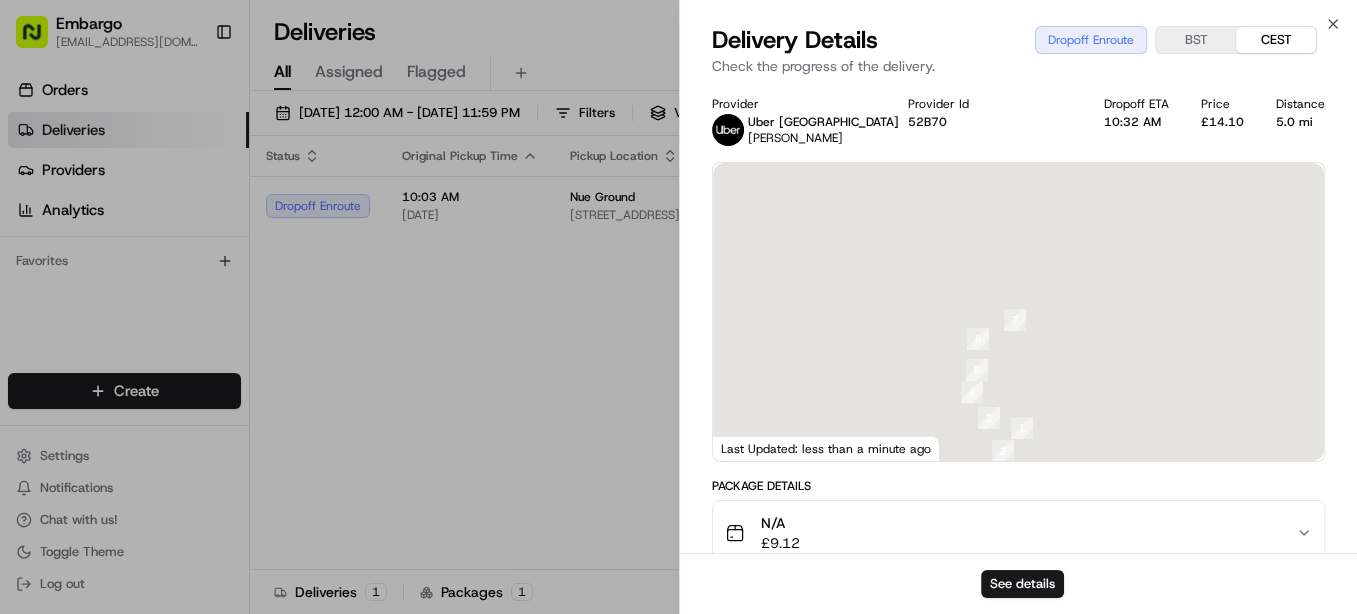 scroll, scrollTop: 0, scrollLeft: 0, axis: both 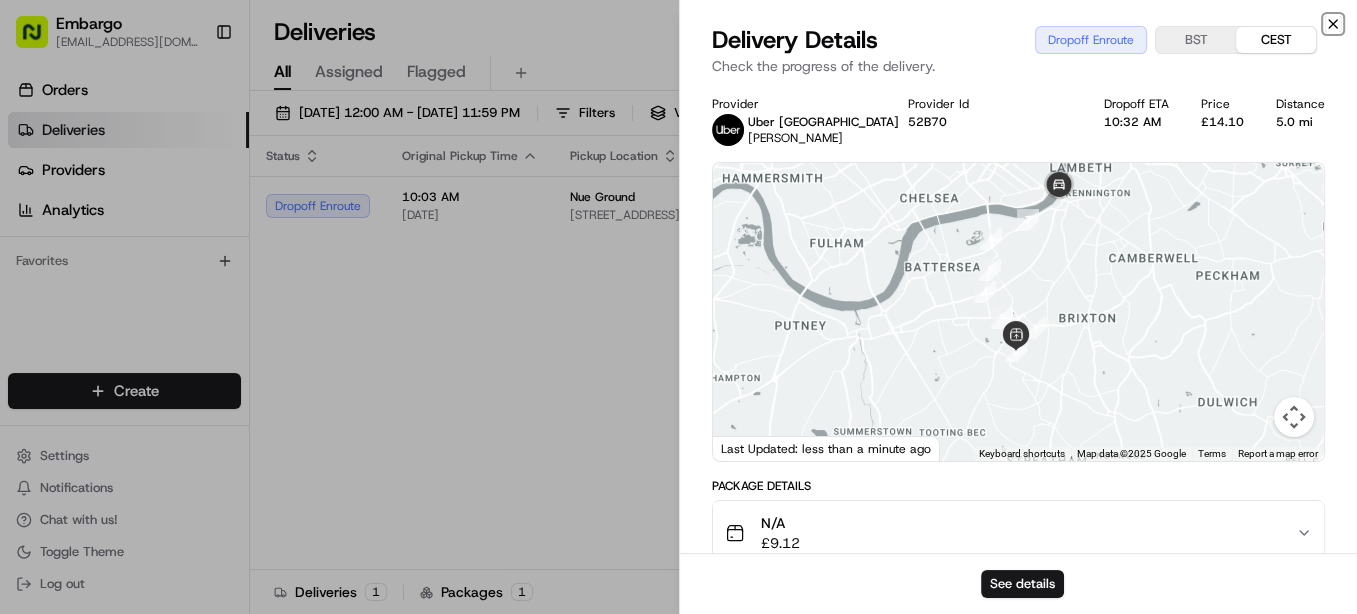 click 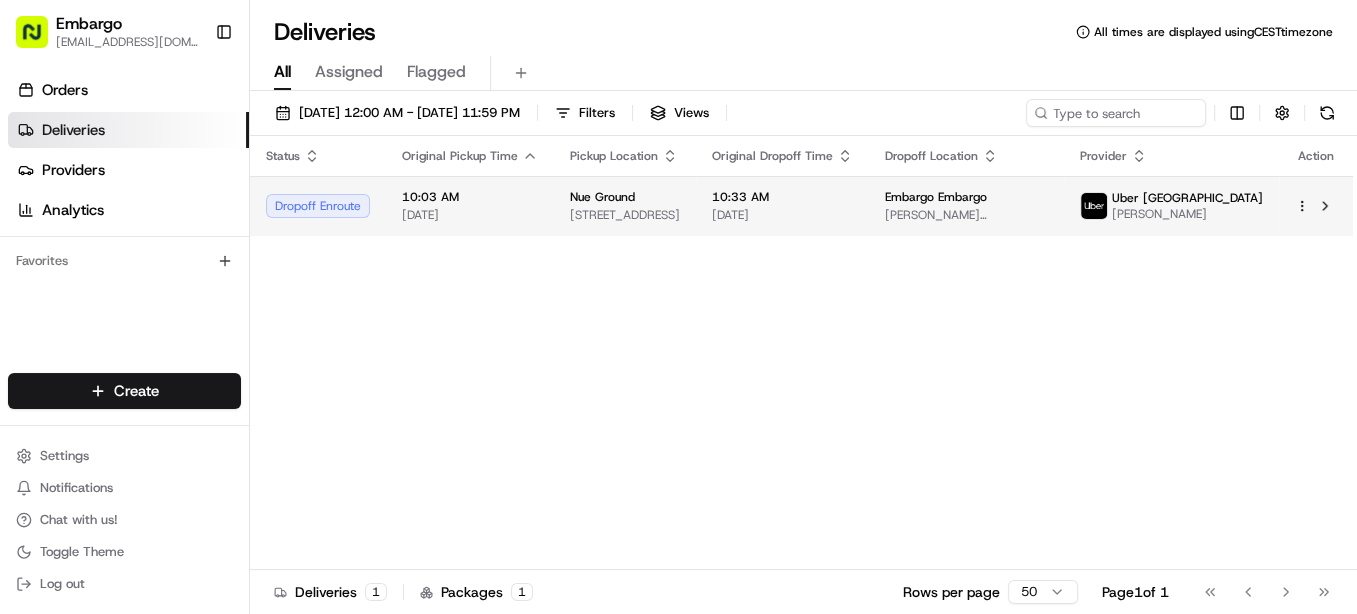 click on "Embargo [EMAIL_ADDRESS][DOMAIN_NAME] Toggle Sidebar Orders Deliveries Providers Analytics Favorites Main Menu Members & Organization Organization Users Roles Preferences Customization Tracking Orchestration Automations Locations Pickup Locations Dropoff Locations Billing Billing Refund Requests Integrations Notification Triggers Webhooks API Keys Request Logs Create Settings Notifications Chat with us! Toggle Theme Log out Deliveries All times are displayed using  CEST  timezone All Assigned Flagged [DATE] 12:00 AM - [DATE] 11:59 PM Filters Views Status Original Pickup Time Pickup Location Original Dropoff Time Dropoff Location Provider Action Dropoff Enroute 10:03 AM [DATE] [GEOGRAPHIC_DATA] [STREET_ADDRESS] 10:33 AM [DATE] Embargo [GEOGRAPHIC_DATA][PERSON_NAME], [GEOGRAPHIC_DATA], [GEOGRAPHIC_DATA] Uber UK KHALED M. Deliveries 1 Packages 1 Rows per page 50 Page  1  of   1 Go to first page Go to previous page Go to next page Go to last page" at bounding box center (678, 307) 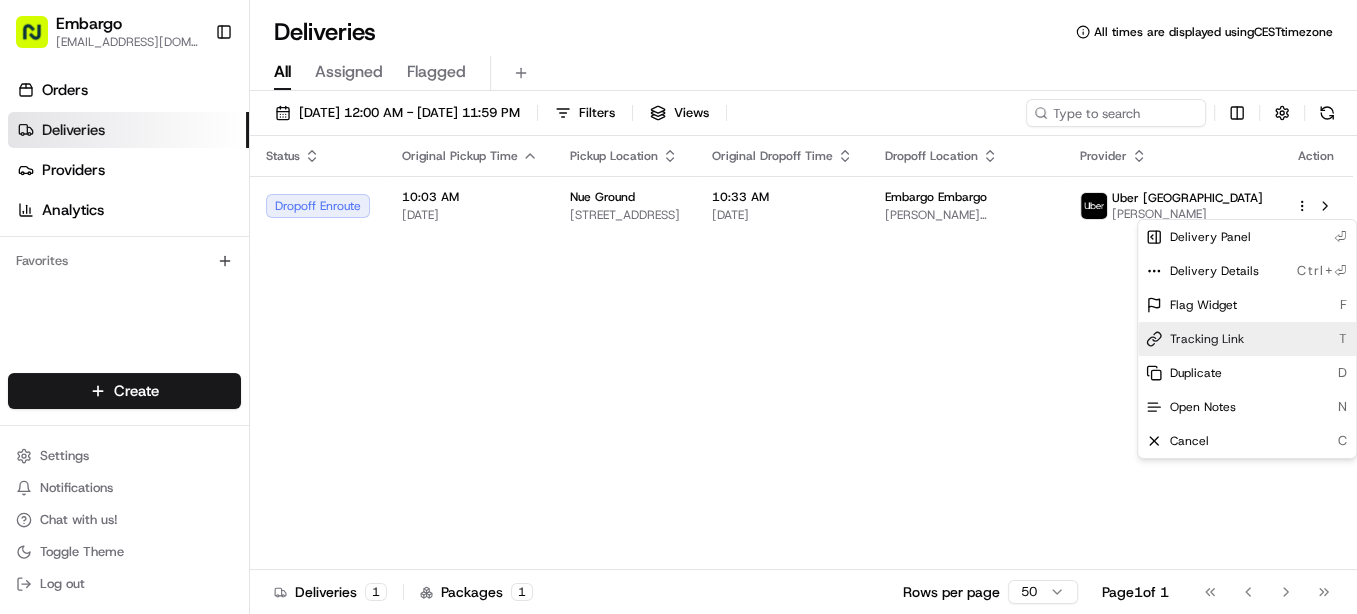 click on "Tracking Link T" at bounding box center (1247, 339) 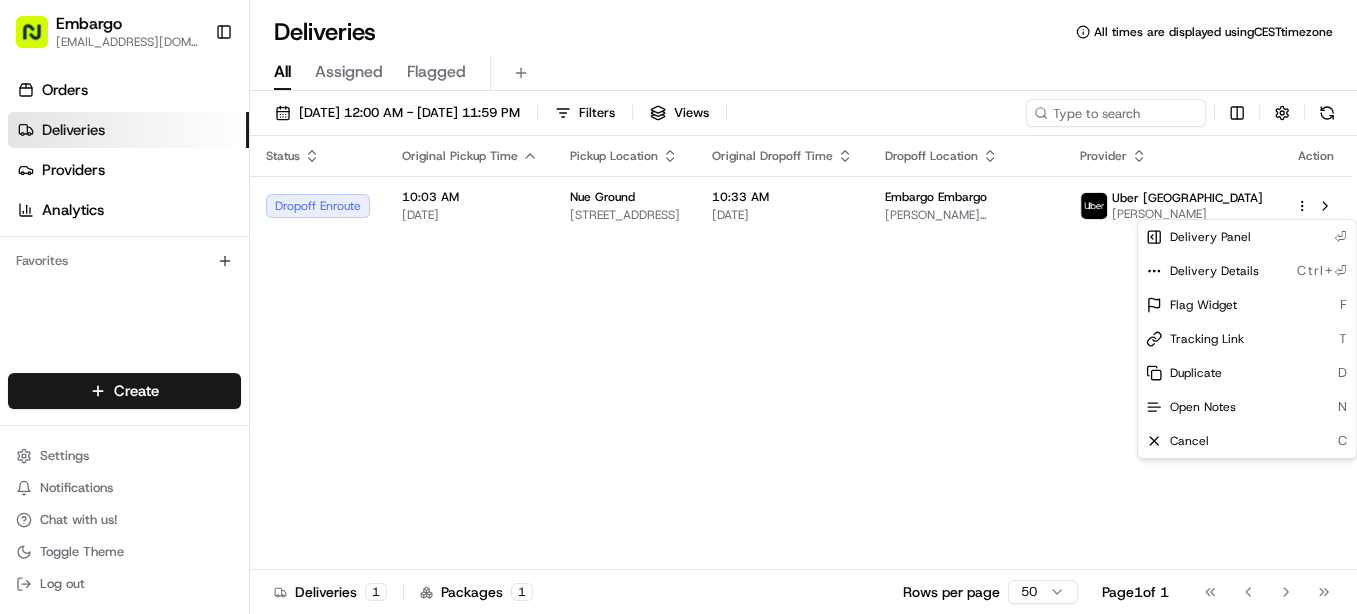 click on "Embargo [EMAIL_ADDRESS][DOMAIN_NAME] Toggle Sidebar Orders Deliveries Providers Analytics Favorites Main Menu Members & Organization Organization Users Roles Preferences Customization Tracking Orchestration Automations Locations Pickup Locations Dropoff Locations Billing Billing Refund Requests Integrations Notification Triggers Webhooks API Keys Request Logs Create Settings Notifications Chat with us! Toggle Theme Log out Deliveries All times are displayed using  CEST  timezone All Assigned Flagged [DATE] 12:00 AM - [DATE] 11:59 PM Filters Views Status Original Pickup Time Pickup Location Original Dropoff Time Dropoff Location Provider Action Dropoff Enroute 10:03 AM [DATE] [GEOGRAPHIC_DATA] [STREET_ADDRESS] 10:33 AM [DATE] Embargo [GEOGRAPHIC_DATA][PERSON_NAME], [GEOGRAPHIC_DATA], [GEOGRAPHIC_DATA] Uber UK KHALED M. Deliveries 1 Packages 1 Rows per page 50 Page  1  of   1 Go to first page Go to previous page Go to next page Go to last page" at bounding box center (678, 307) 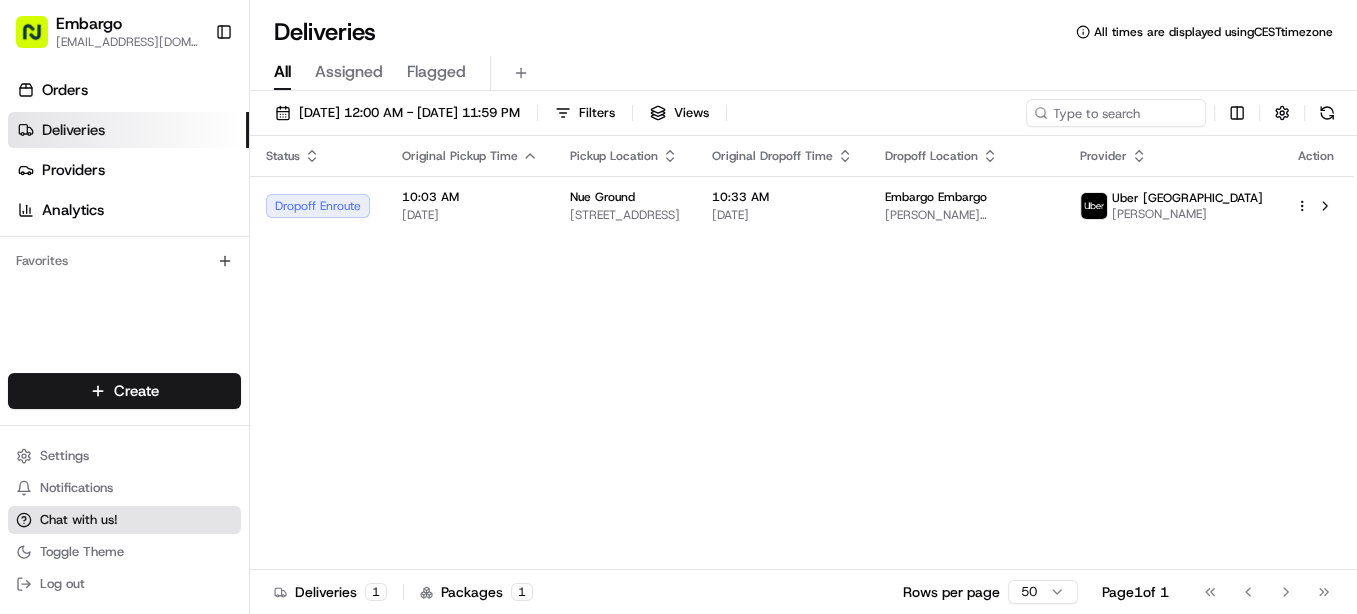 click on "Chat with us!" at bounding box center [79, 520] 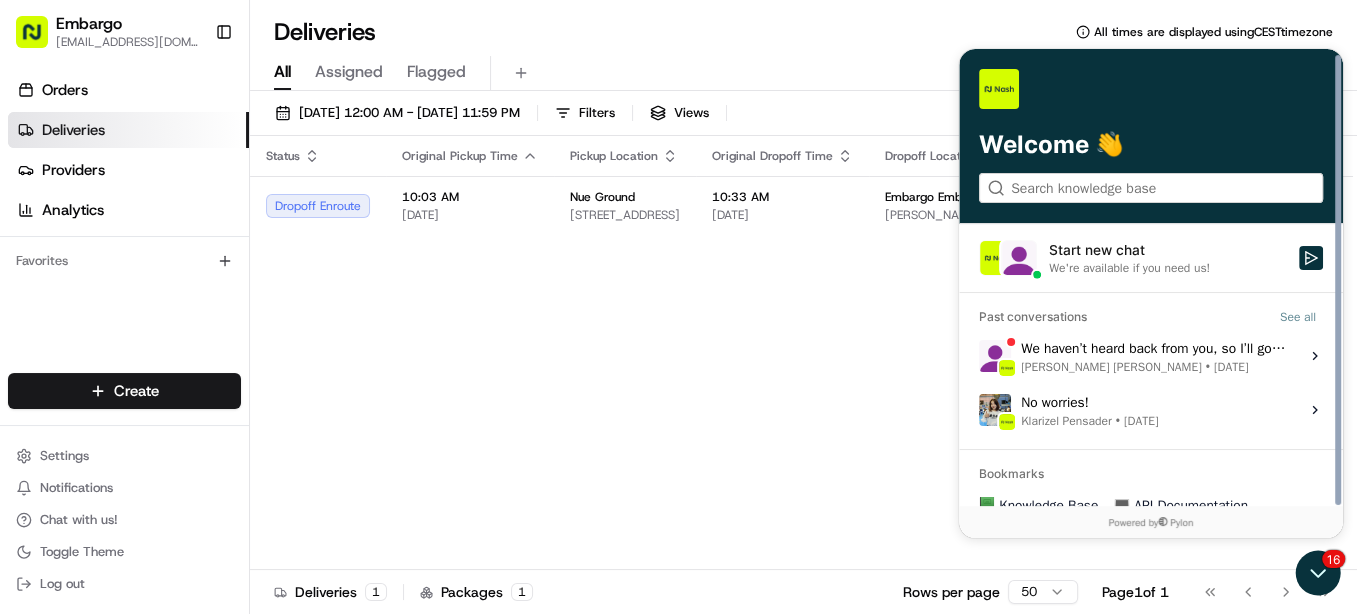 click on "We haven’t heard back from you, so I’ll go ahead and close this chat for now. If you still need help, feel free to reach out anytime -we’re here for you 24/7! Thanks for being a valued [PERSON_NAME] partner! [PERSON_NAME] [PERSON_NAME] • [DATE]" at bounding box center [1154, 356] 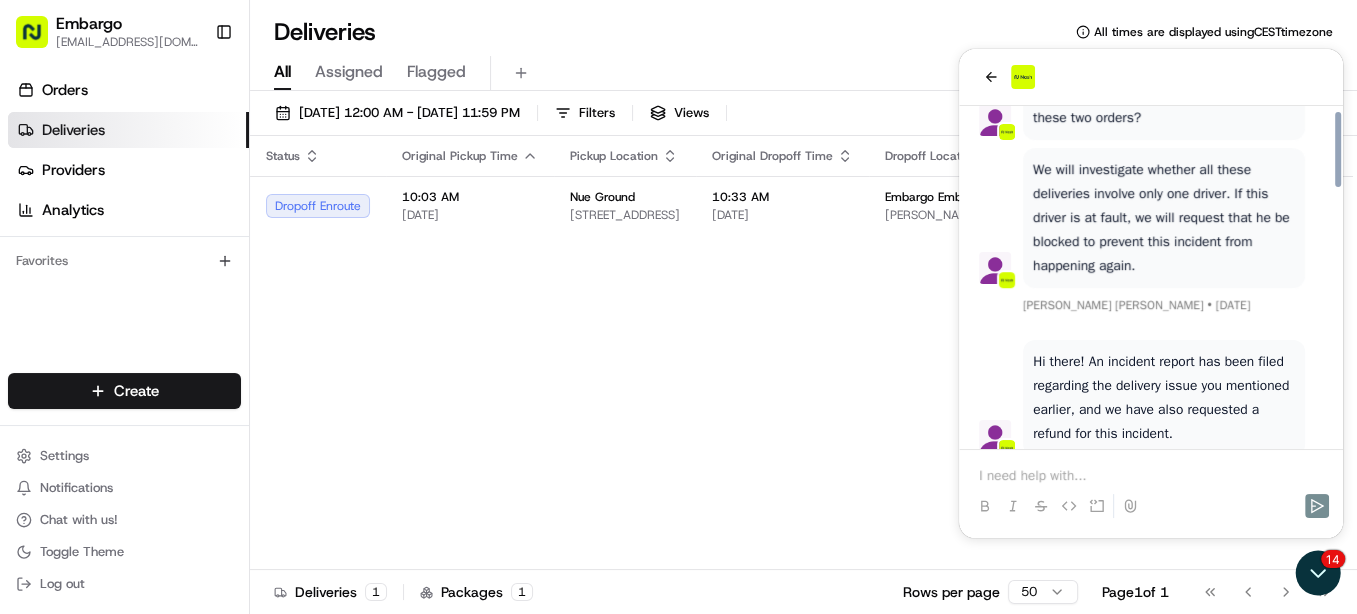 scroll, scrollTop: 720, scrollLeft: 0, axis: vertical 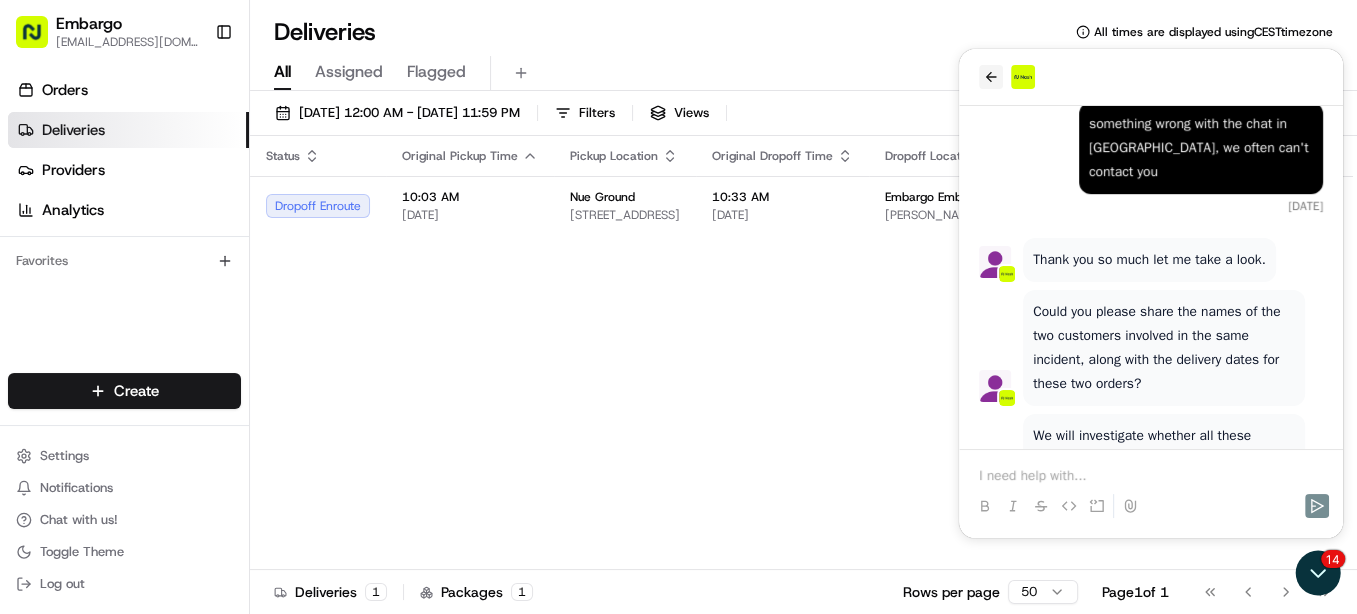 click 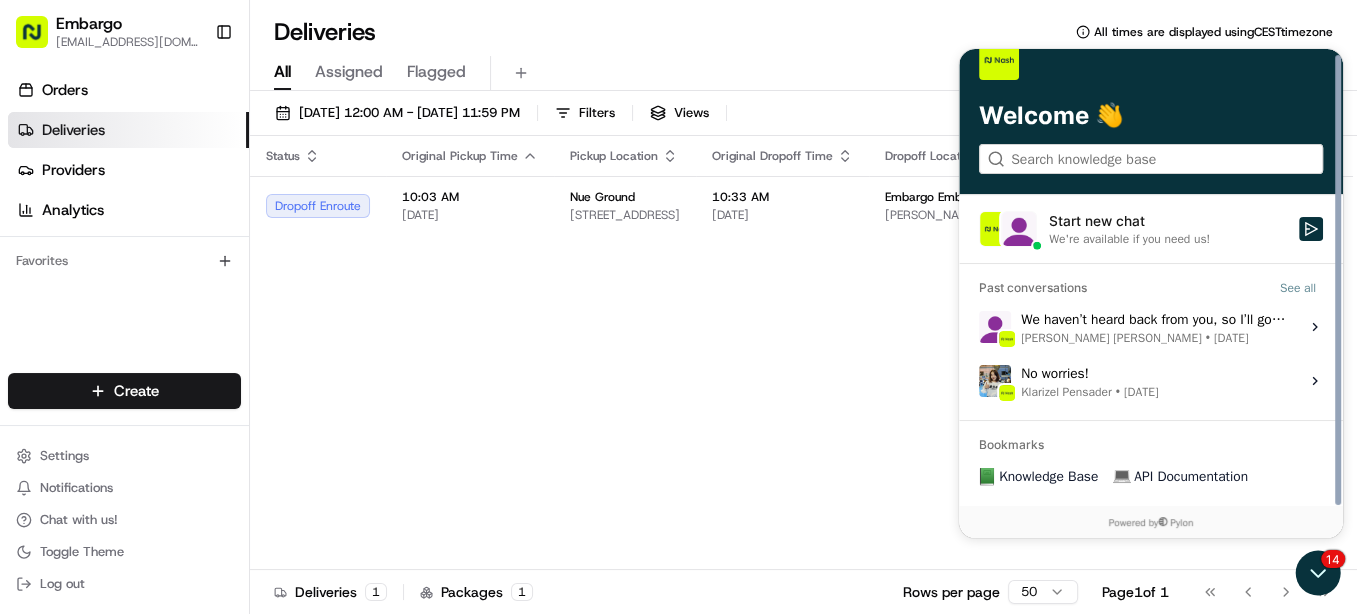 scroll, scrollTop: 0, scrollLeft: 0, axis: both 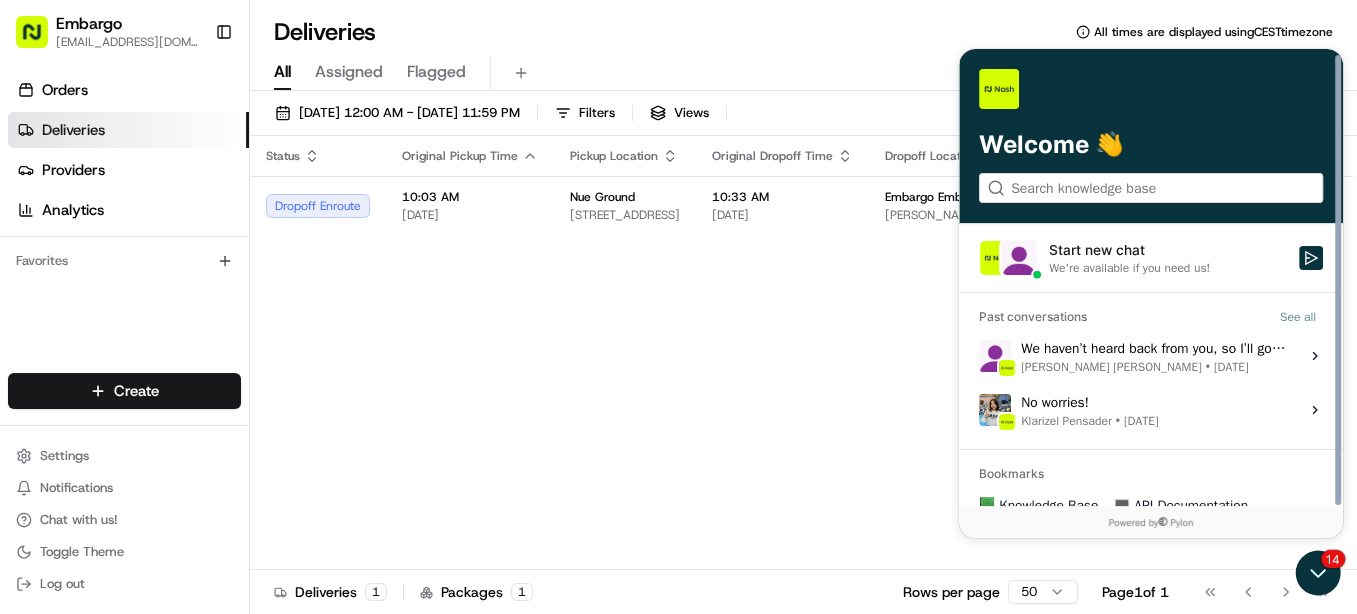 click on "We're available if you need us!" at bounding box center (1129, 268) 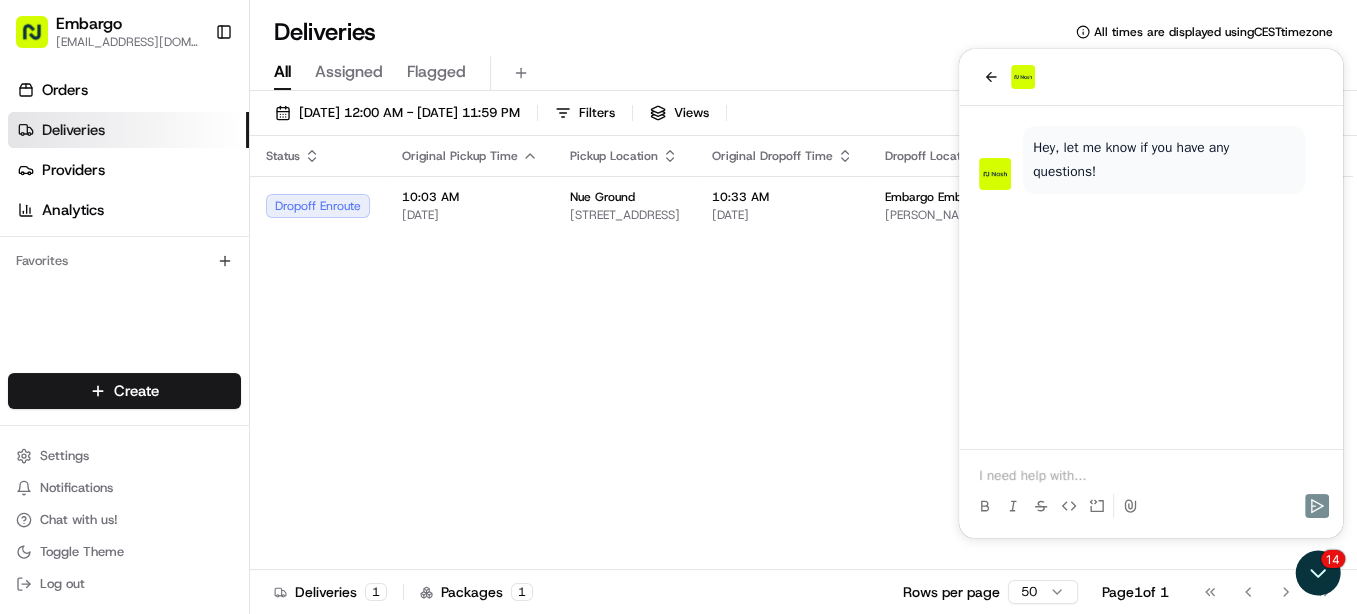 click at bounding box center (1151, 476) 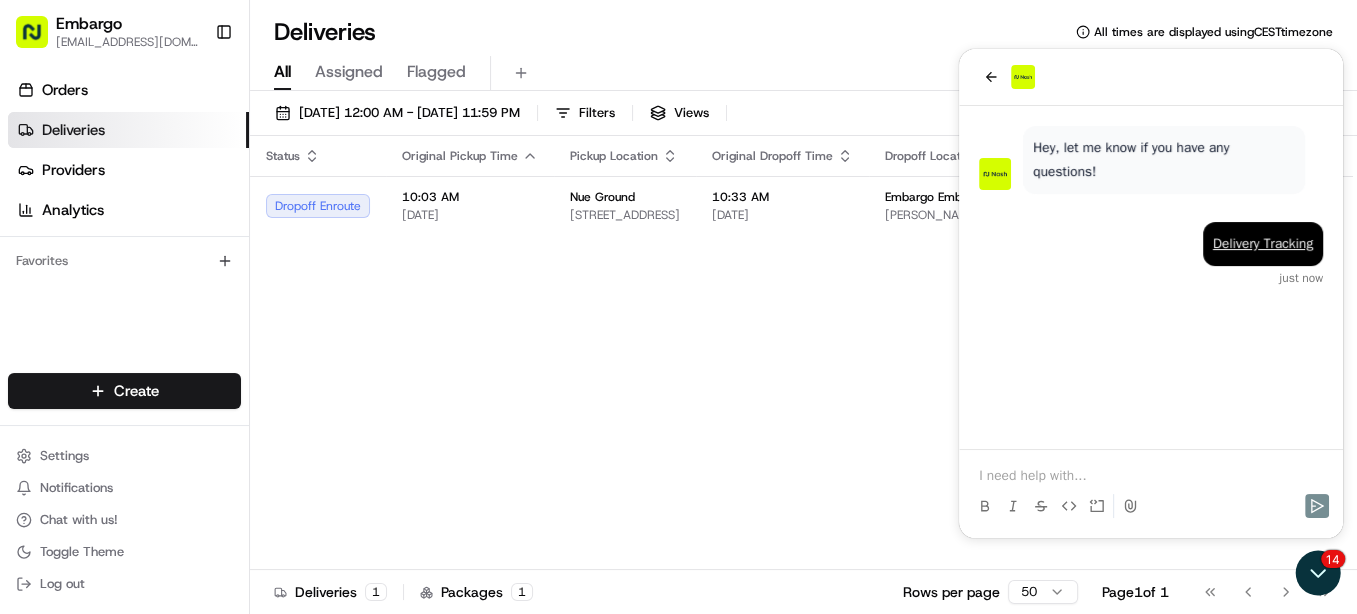 type 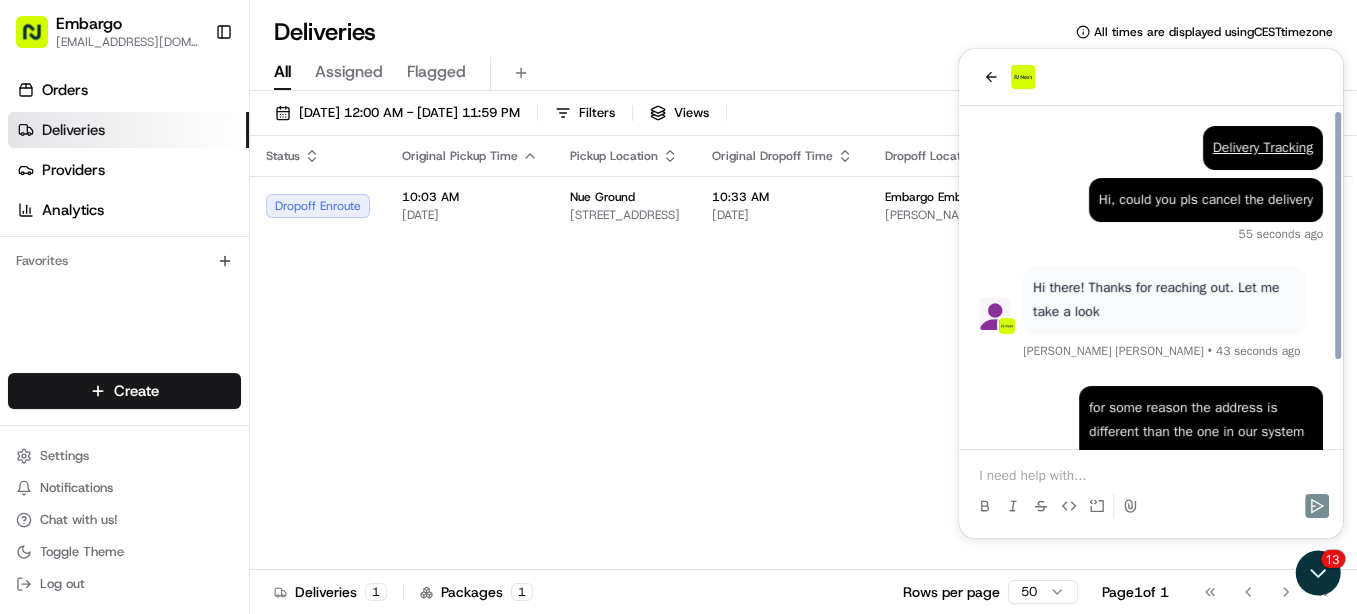 scroll, scrollTop: 116, scrollLeft: 0, axis: vertical 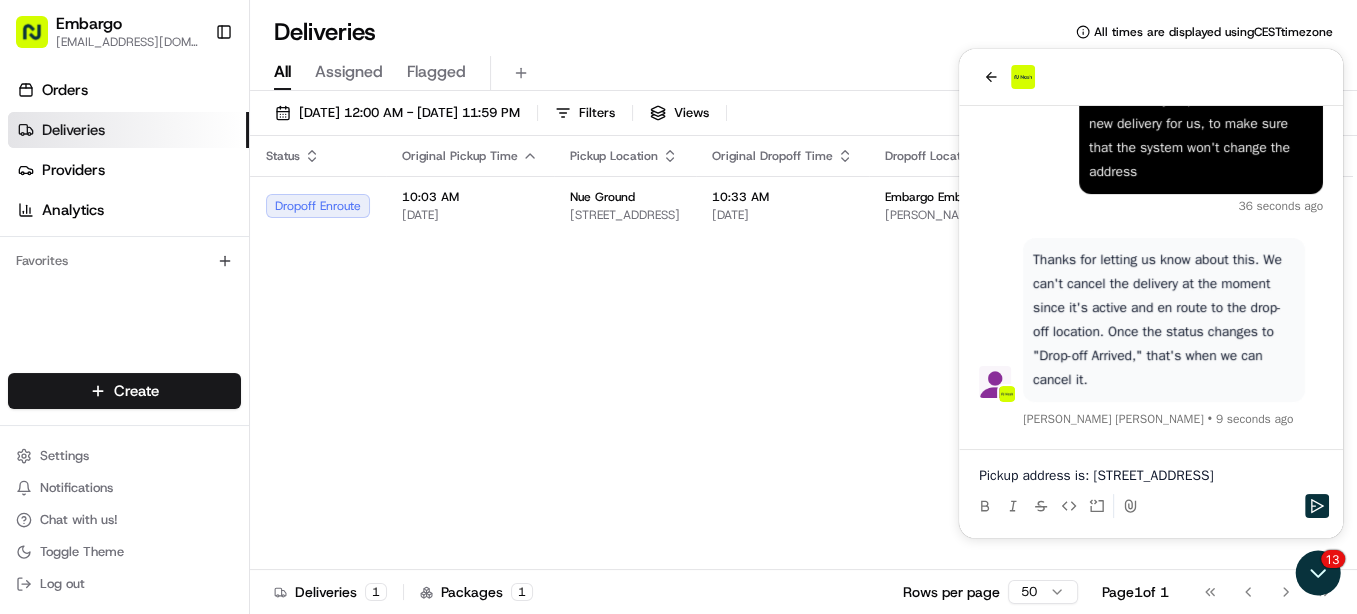 click on "Pickup address is: [STREET_ADDRESS]" at bounding box center (1151, 476) 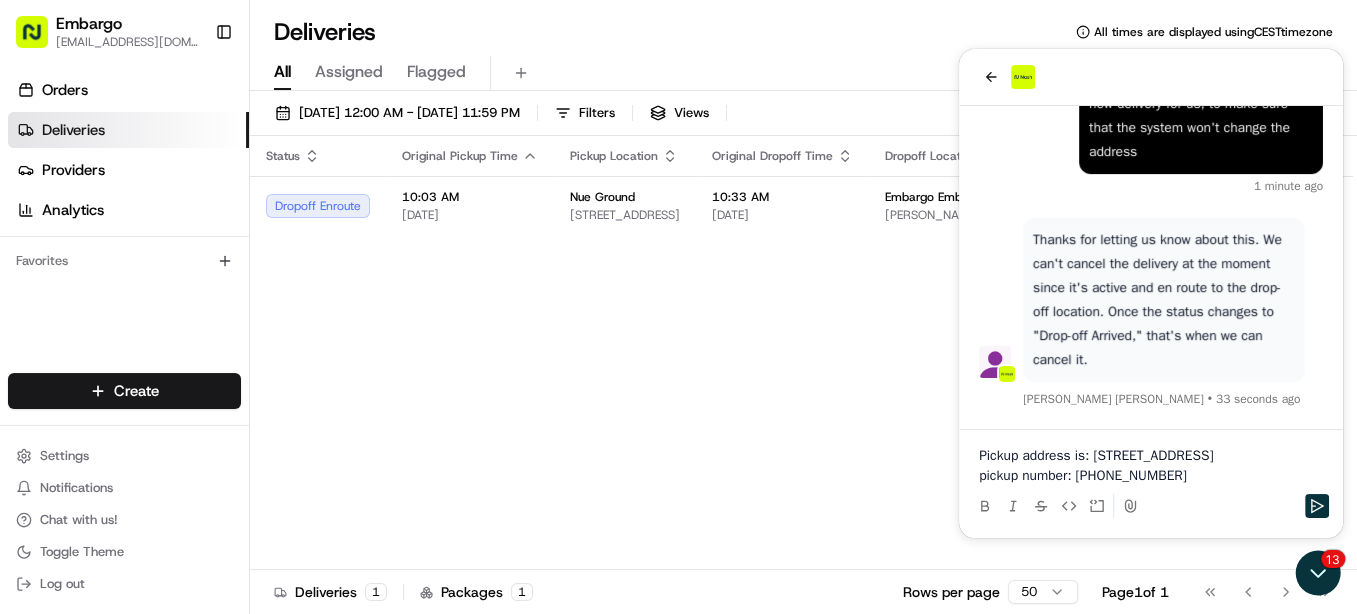 scroll, scrollTop: 496, scrollLeft: 0, axis: vertical 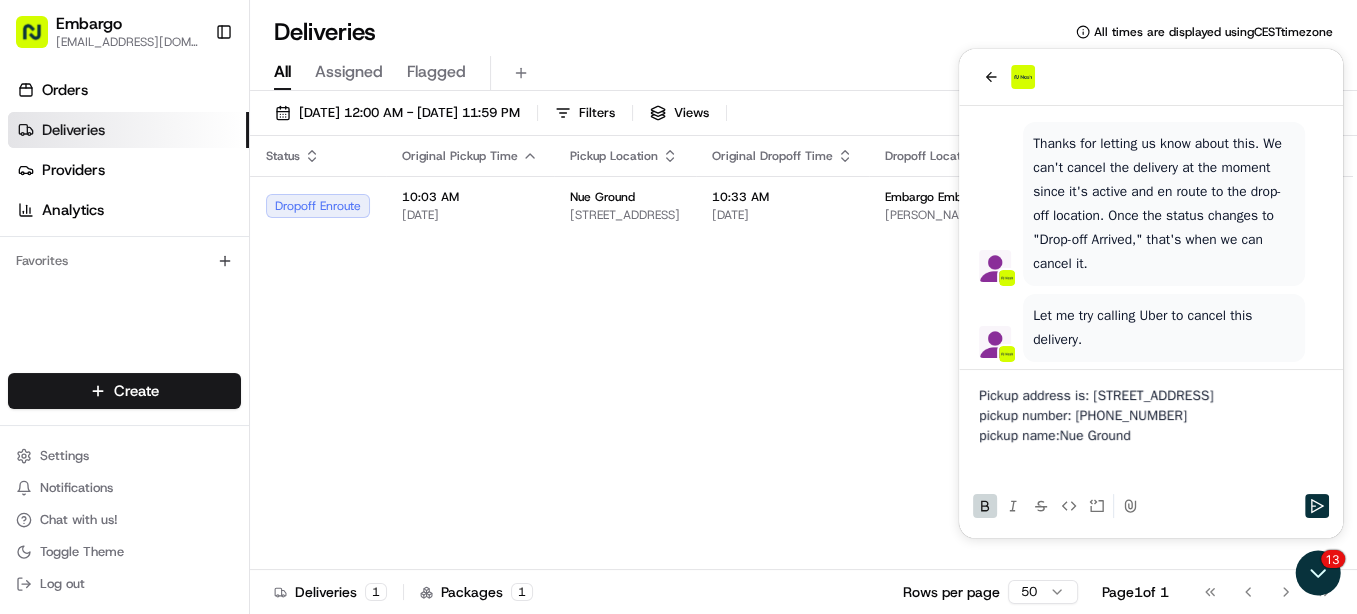 click 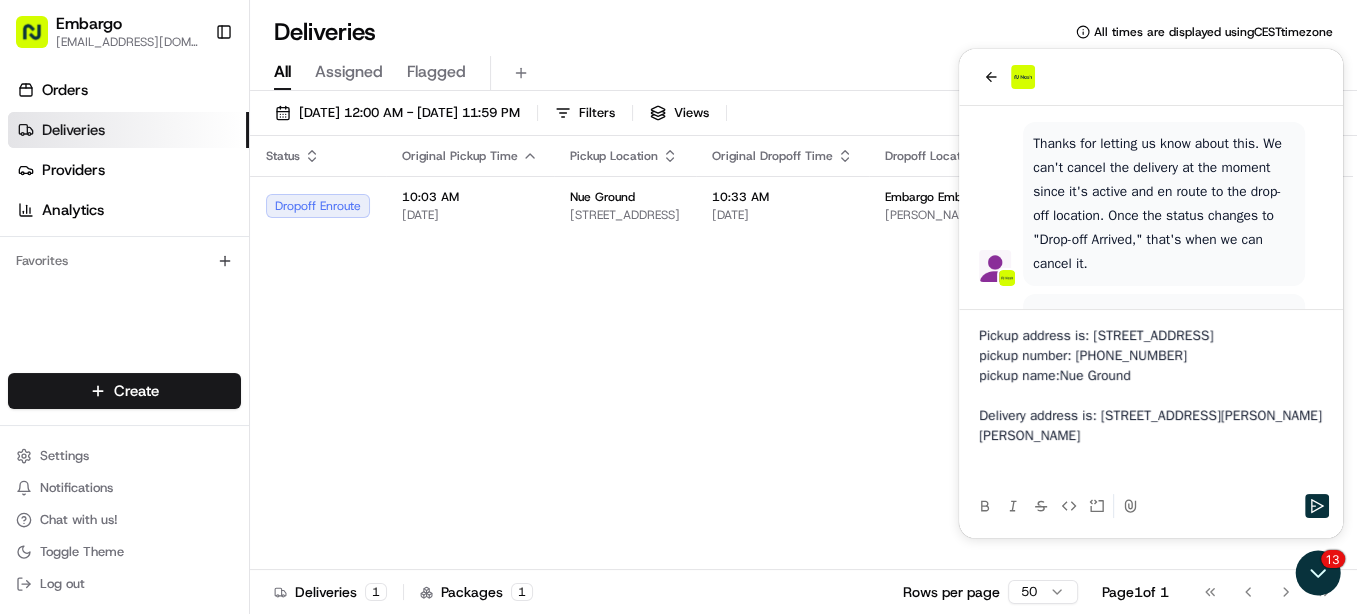 click on "Delivery address is: 24 Bruce house, Clarence avenue, London, Sw48ff" at bounding box center [1151, 426] 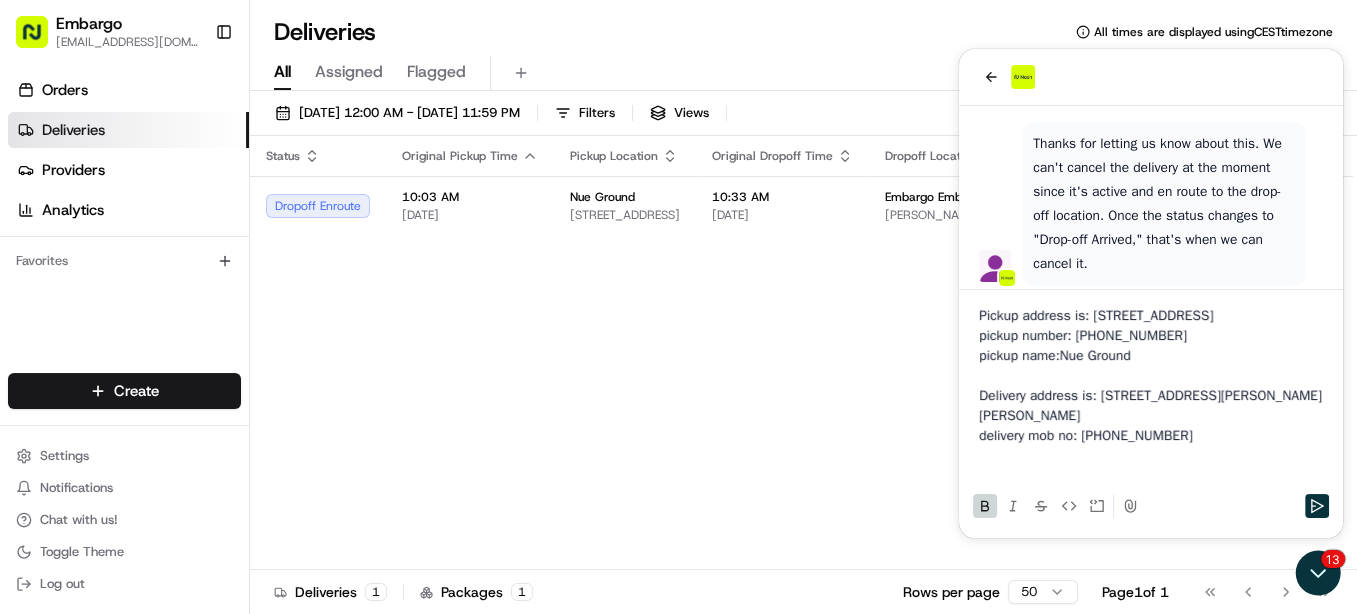 click on "pickup name:  Nue Ground" at bounding box center (1151, 356) 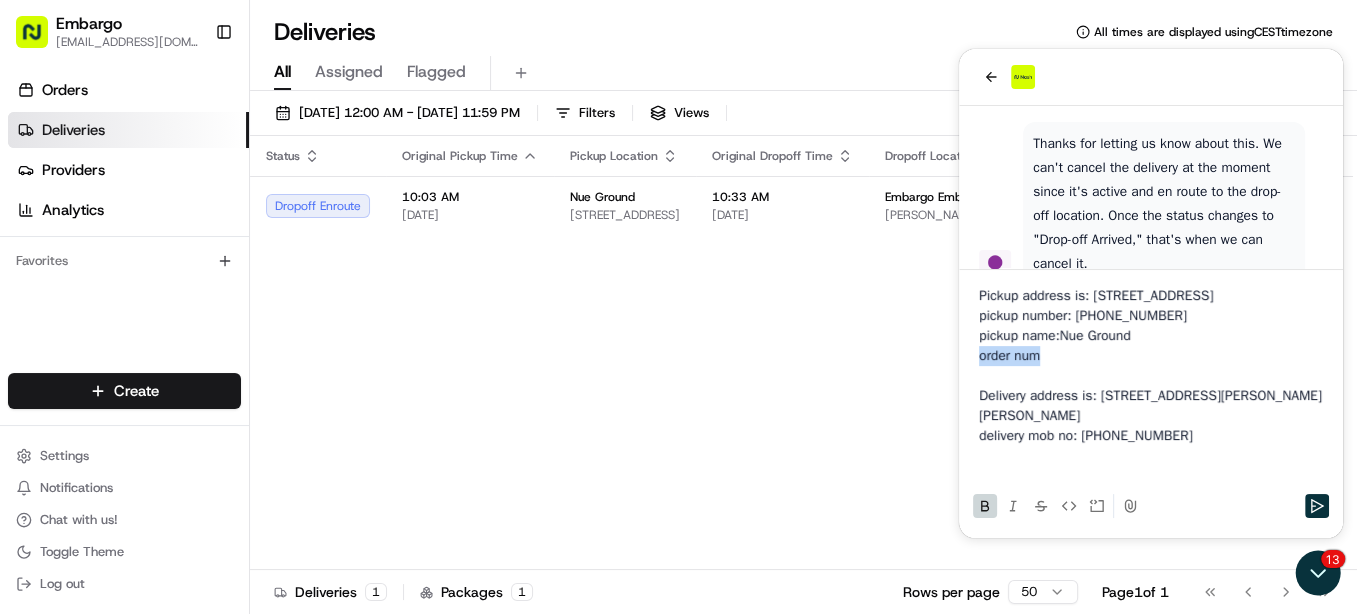 drag, startPoint x: 991, startPoint y: 355, endPoint x: 977, endPoint y: 363, distance: 16.124516 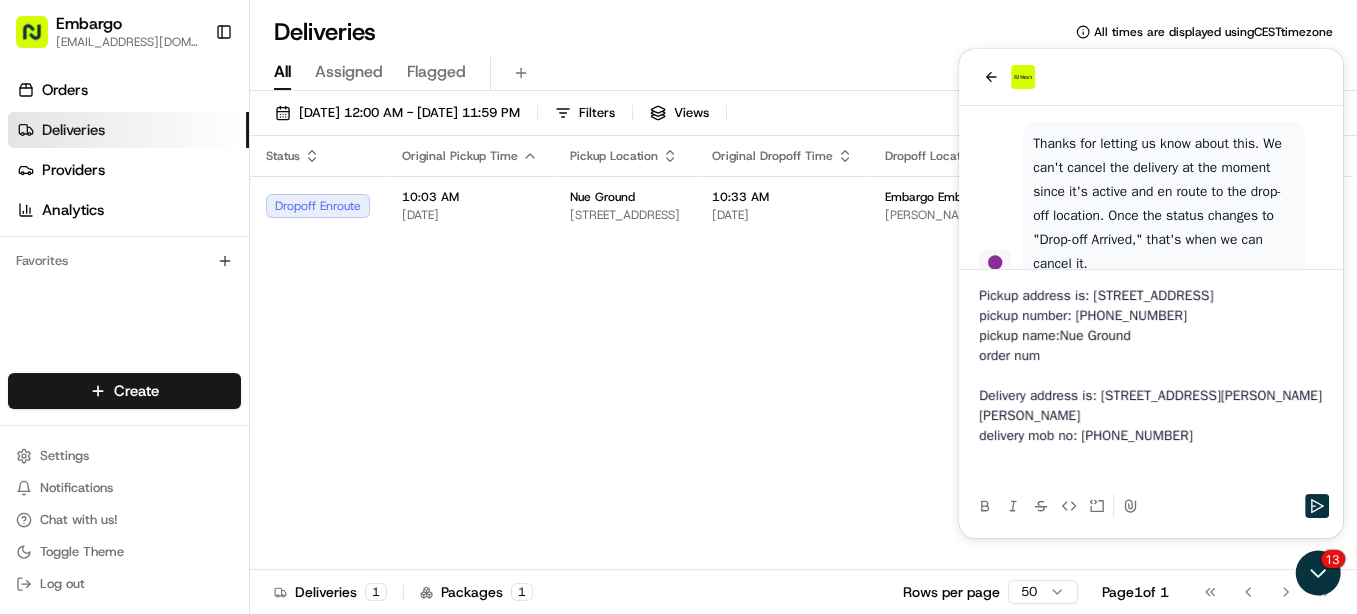 click at bounding box center (1151, 376) 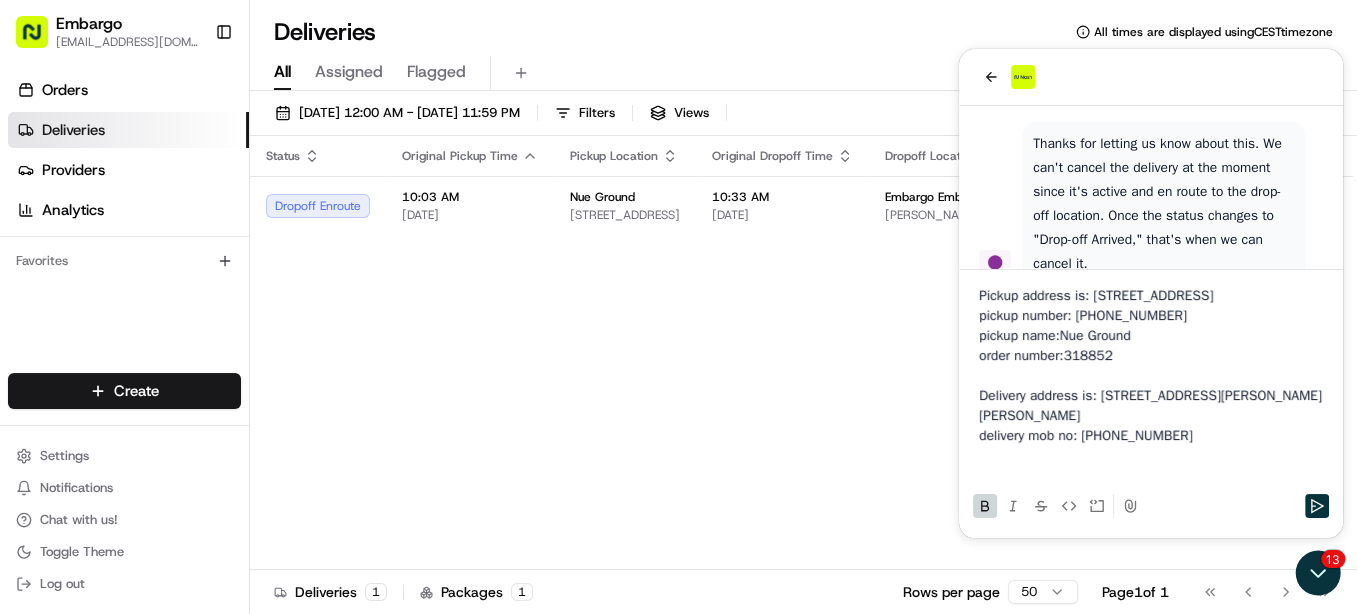 click 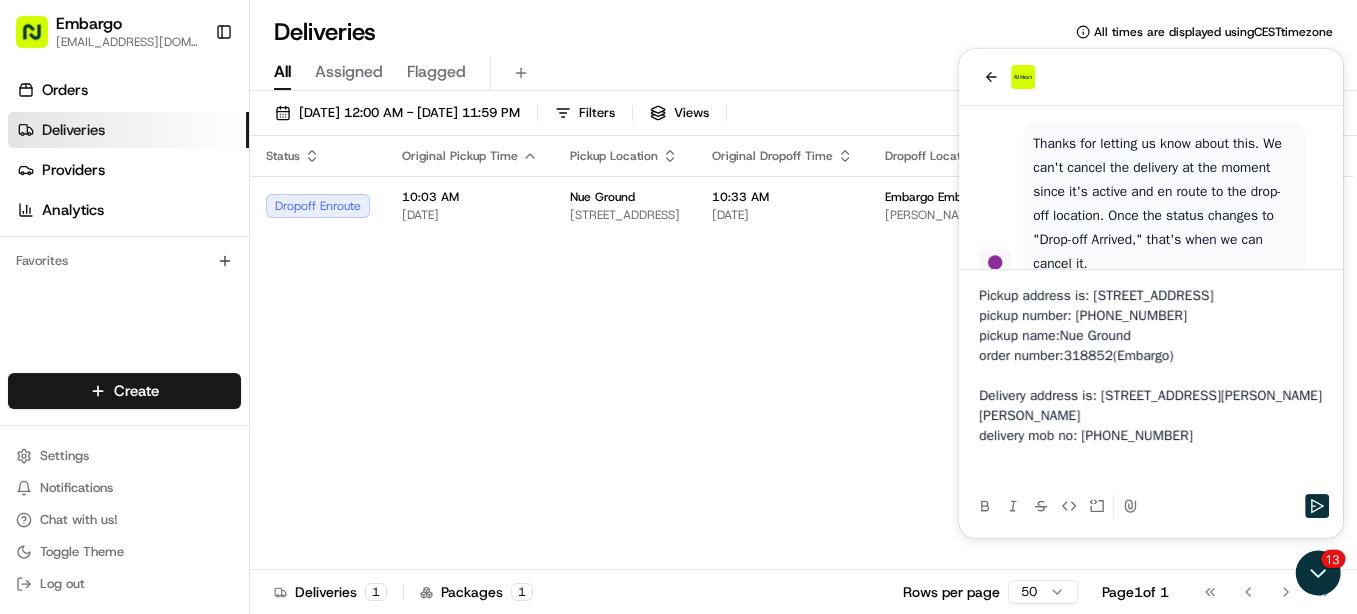 click on "delivery mob no: +447505483495" at bounding box center [1151, 436] 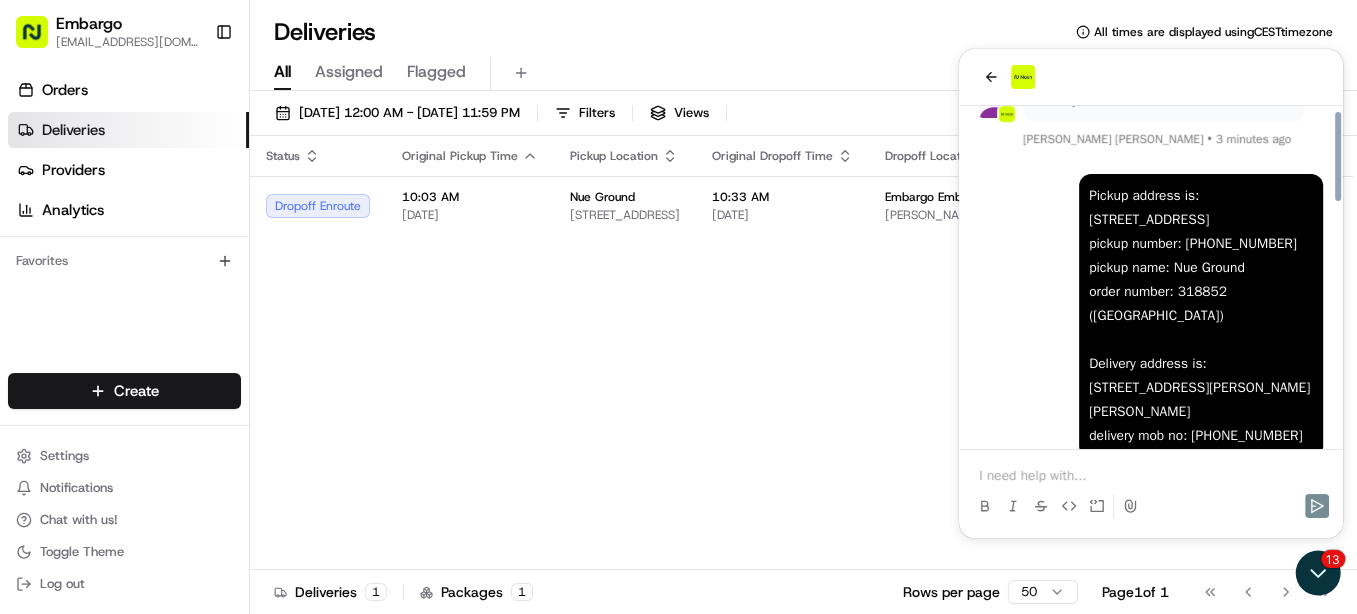 scroll, scrollTop: 936, scrollLeft: 0, axis: vertical 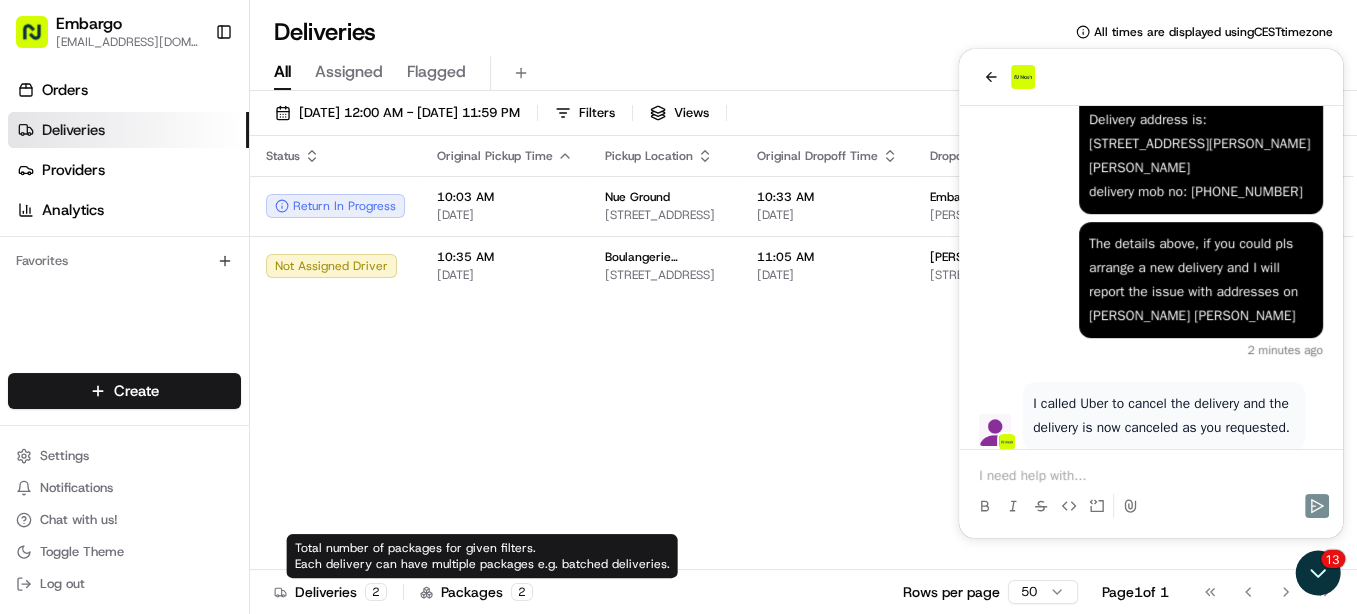 click at bounding box center (1151, 476) 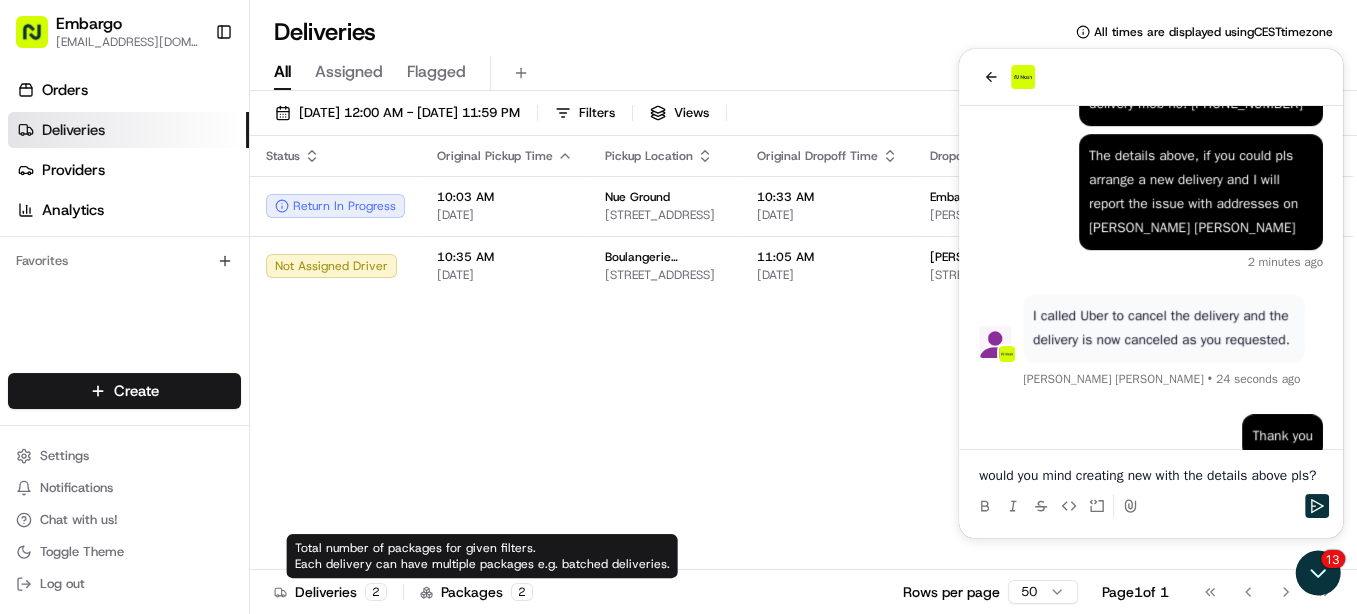 scroll, scrollTop: 1220, scrollLeft: 0, axis: vertical 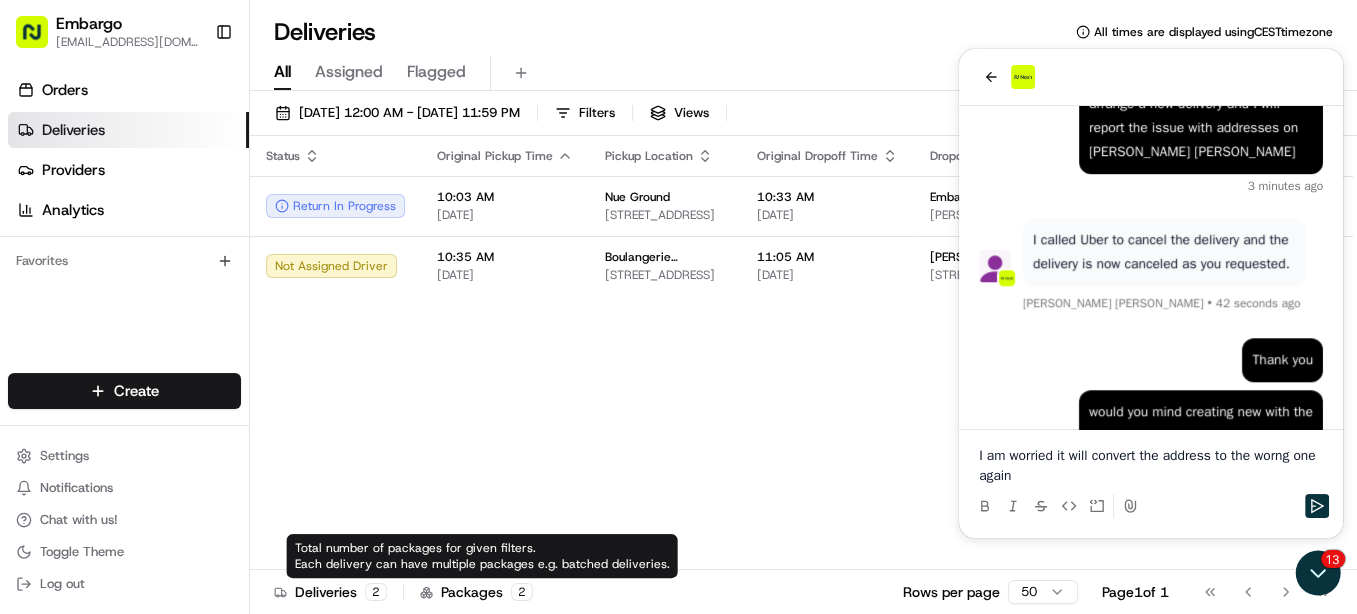 click on "I am worried it will convert the address to the worng one again" at bounding box center (1151, 466) 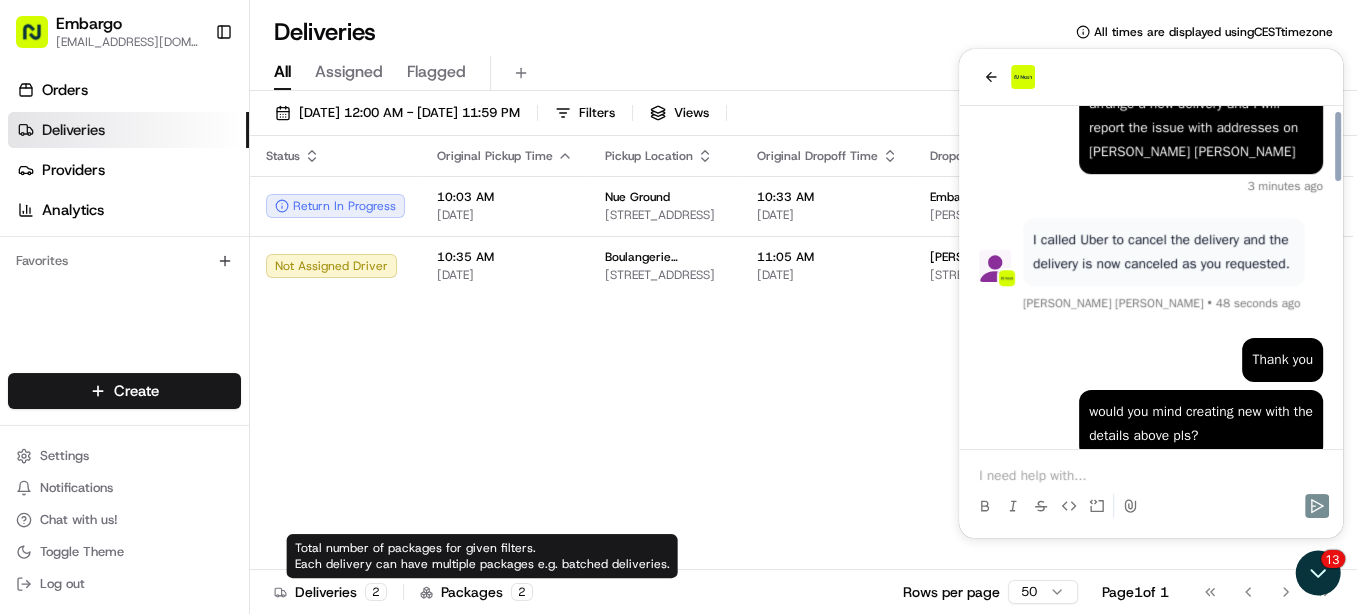 scroll, scrollTop: 1296, scrollLeft: 0, axis: vertical 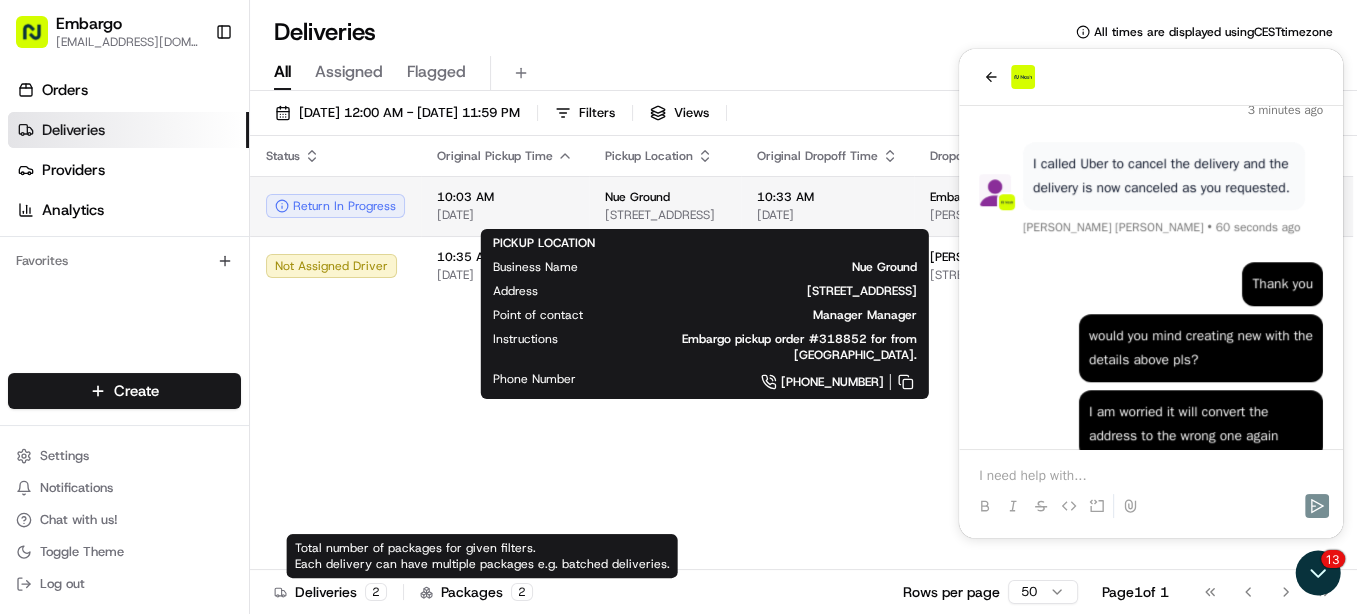 click on "[STREET_ADDRESS]" at bounding box center [665, 215] 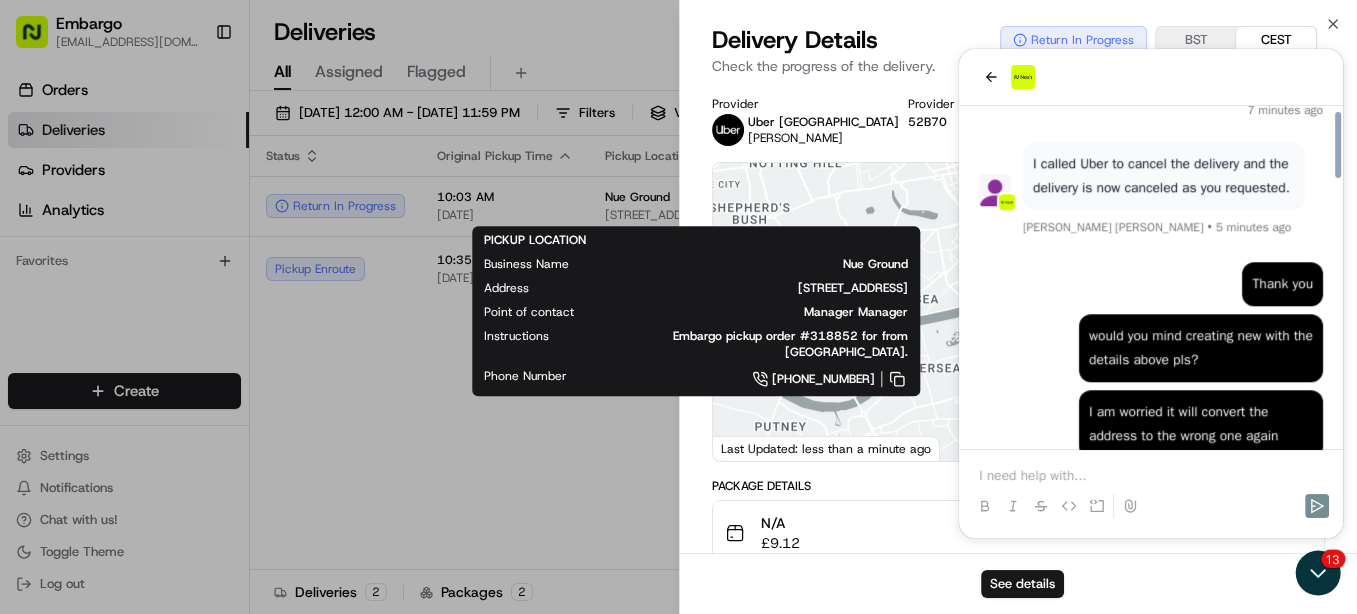 scroll, scrollTop: 1392, scrollLeft: 0, axis: vertical 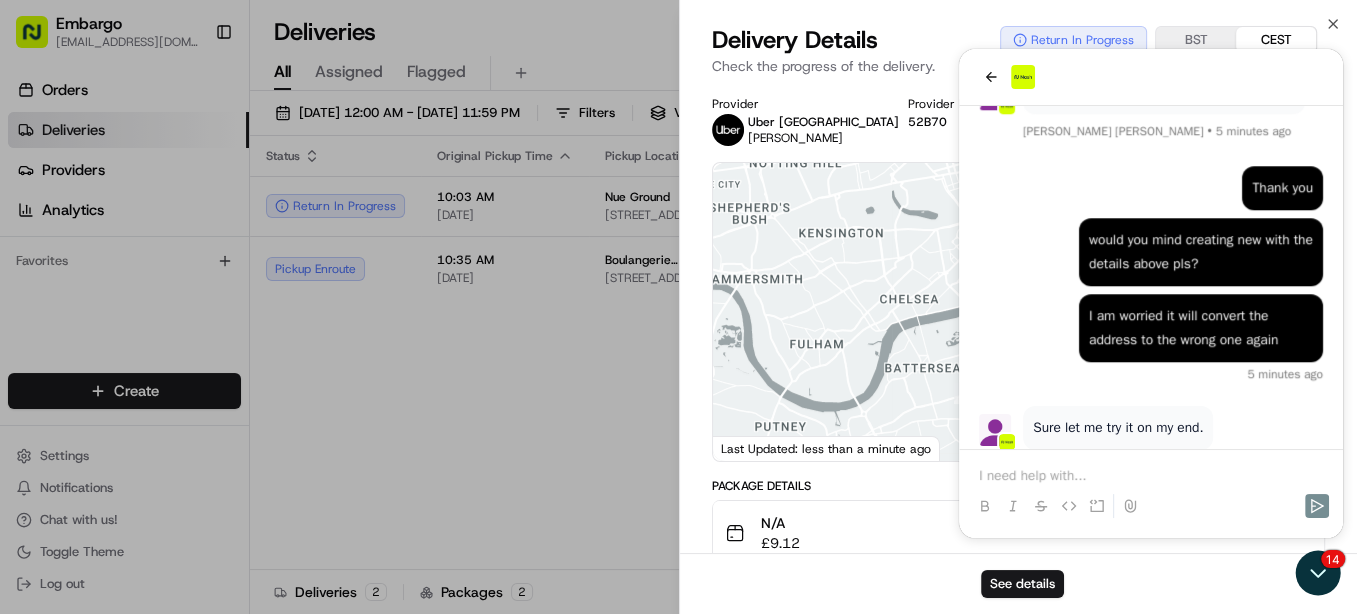 click on "Provider Uber UK KHALED M. Provider Id 52B70 Dropoff ETA 10:57 AM Price £14.10 Distance 5.0 mi ← Move left → Move right ↑ Move up ↓ Move down + Zoom in - Zoom out Home Jump left by 75% End Jump right by 75% Page Up Jump up by 75% Page Down Jump down by 75% 1 2 3 4 5 6 8 9 10 11 12 13 7 Keyboard shortcuts Map Data Map data ©2025 Google Map data ©2025 Google 1 km  Click to toggle between metric and imperial units Terms Report a map error Last Updated: less than a minute ago Package Details N/A £ 9.12 Location Details Nue Ground Manager Manager 32 Abbeville Rd, London SW4 9NG, UK 10:03 AM 07/13/2025  Embargo Embargo Bruce House, London WC2B, UK 10:33 AM 07/13/2025 Delivery Activity Add Event Created (Sent To Provider) Uber UK 07/13/2025 9:58 AM CEST Not Assigned Driver Uber UK 07/13/2025 9:58 AM CEST Assigned Driver Uber UK 07/13/2025 10:08 AM CEST Driver Updated KHALED M. Uber UK 07/13/2025 10:08 AM CEST Pickup Enroute Uber UK 07/13/2025 10:08 AM CEST Pickup Arrived Uber UK 07/13/2025 10:09 AM CEST" at bounding box center [1019, 659] 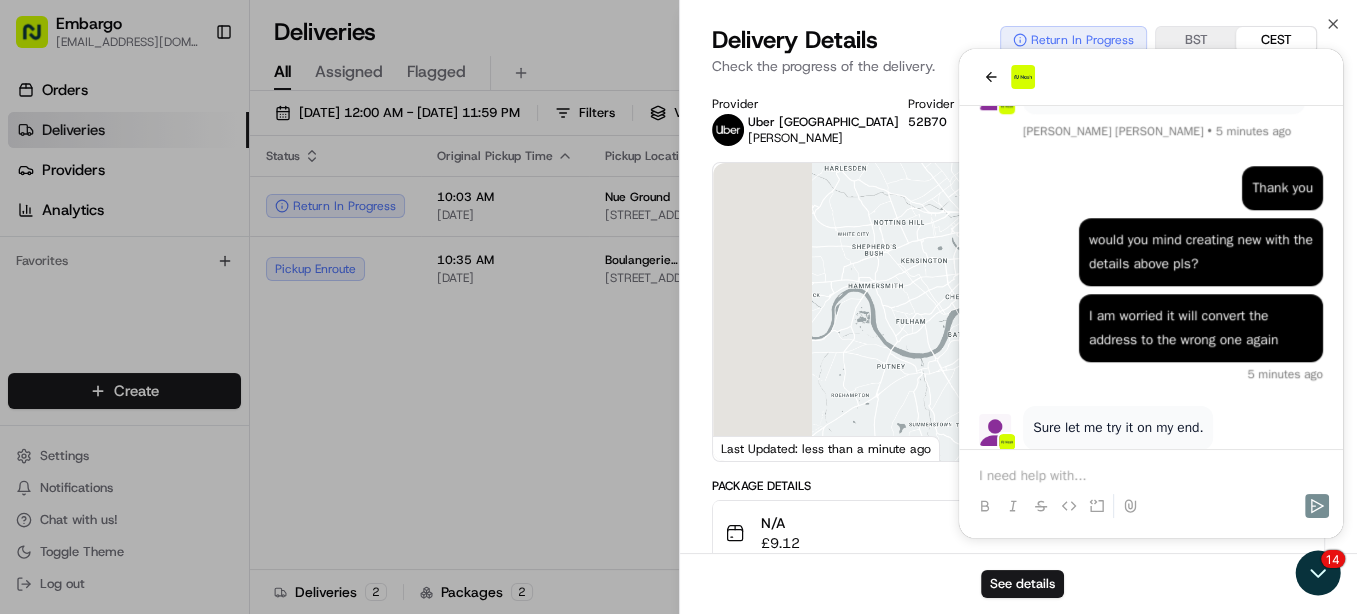 scroll, scrollTop: 222, scrollLeft: 0, axis: vertical 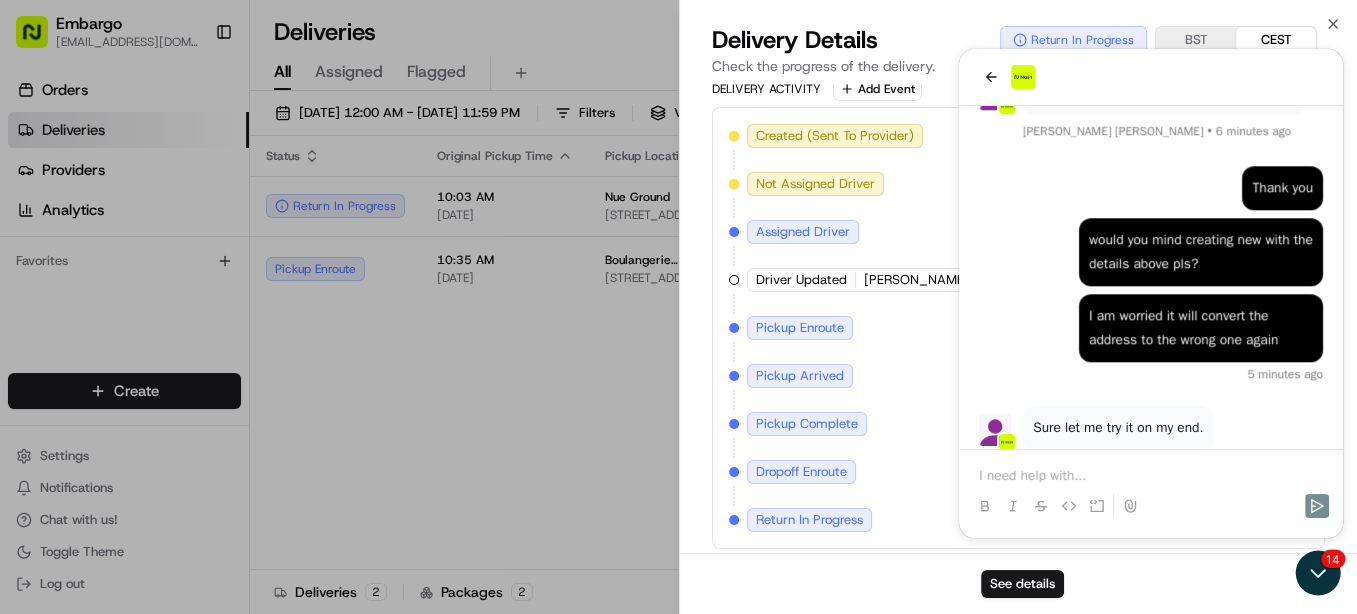 click on "[DATE]" at bounding box center (1180, 472) 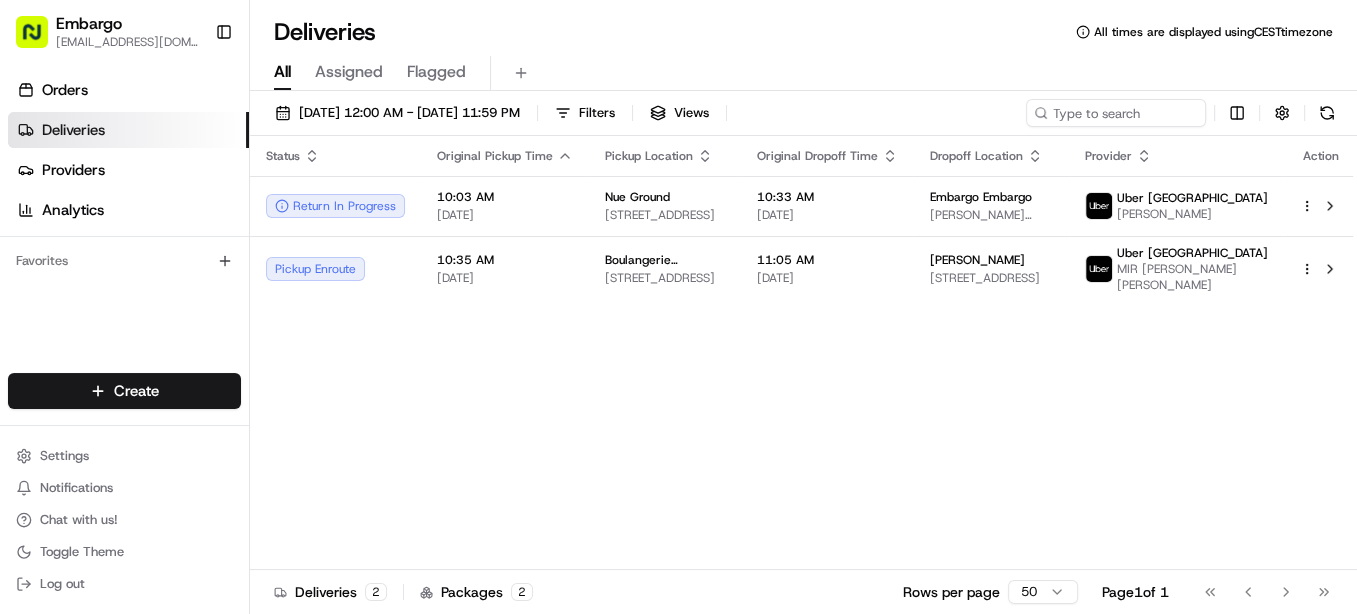 scroll, scrollTop: 0, scrollLeft: 0, axis: both 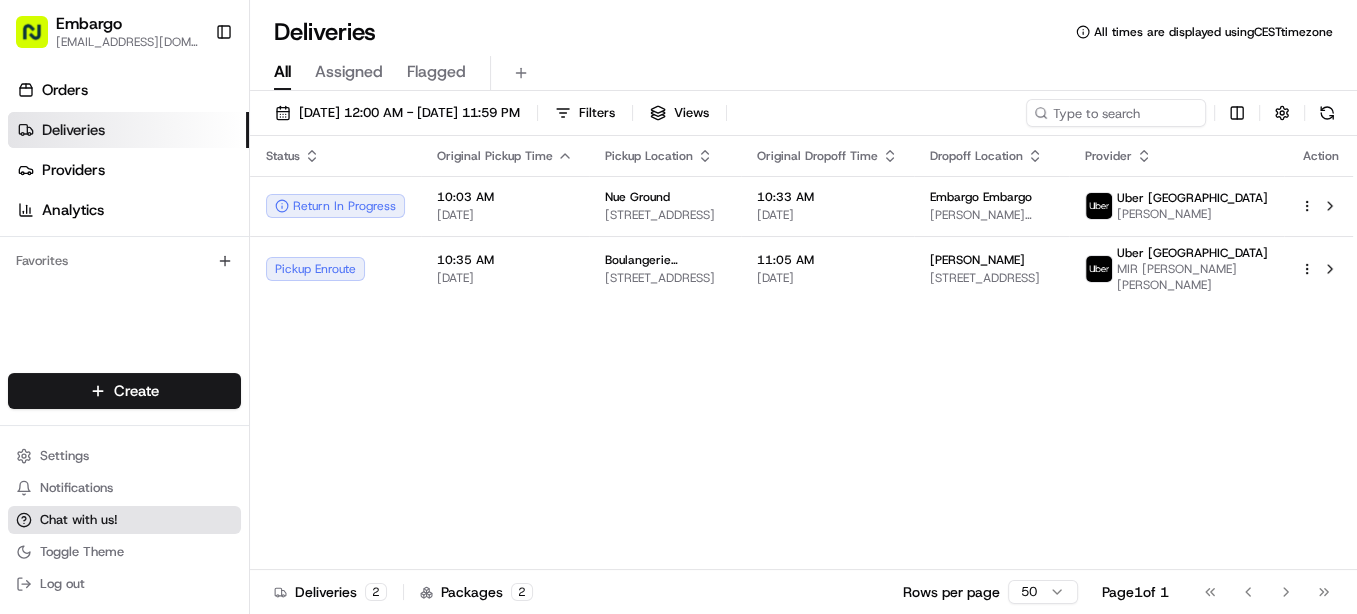 click on "Chat with us!" at bounding box center (79, 520) 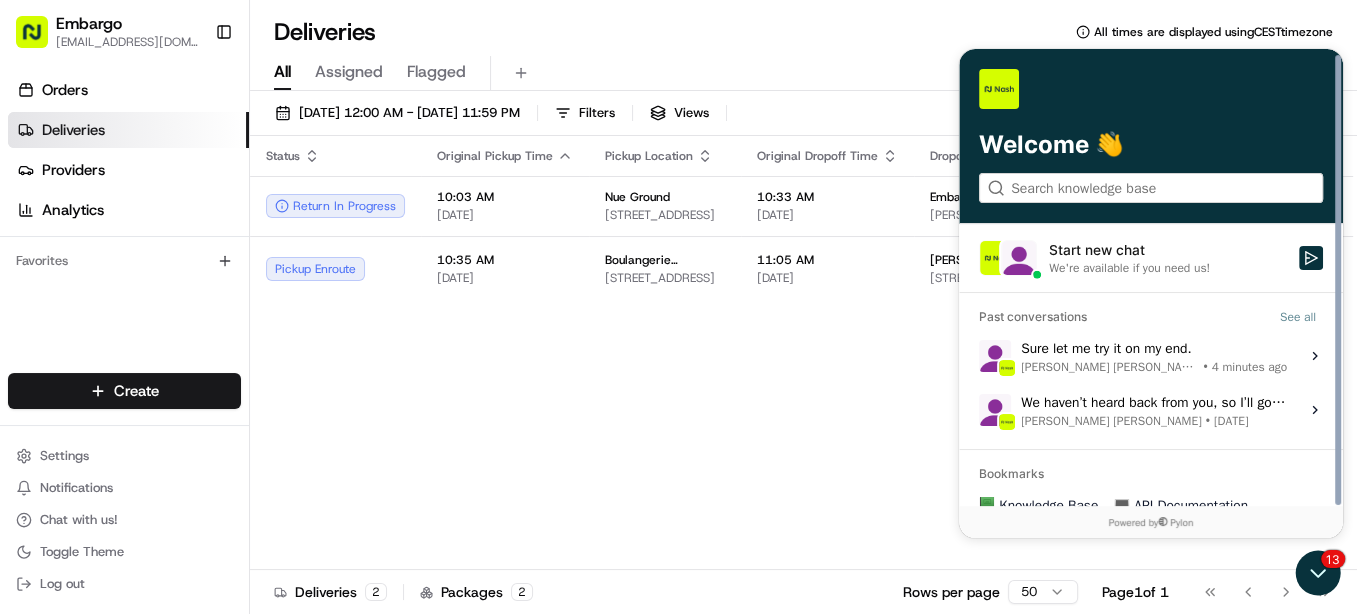 click on "4 minutes ago" at bounding box center [1249, 367] 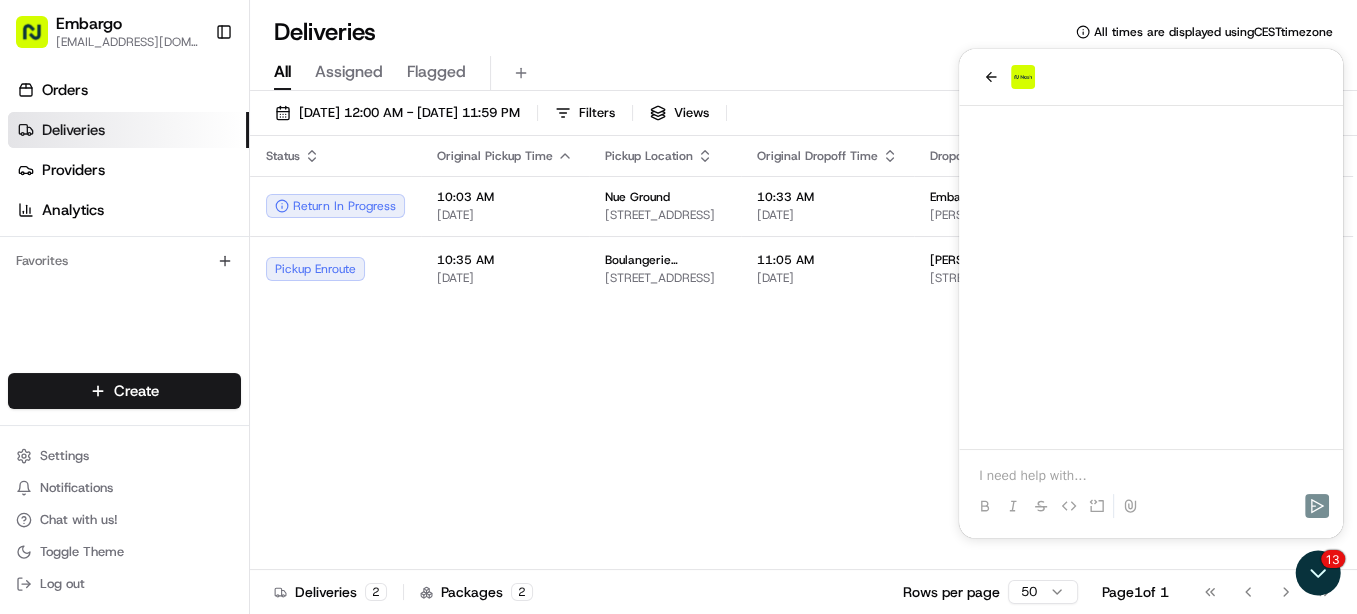 scroll, scrollTop: 1392, scrollLeft: 0, axis: vertical 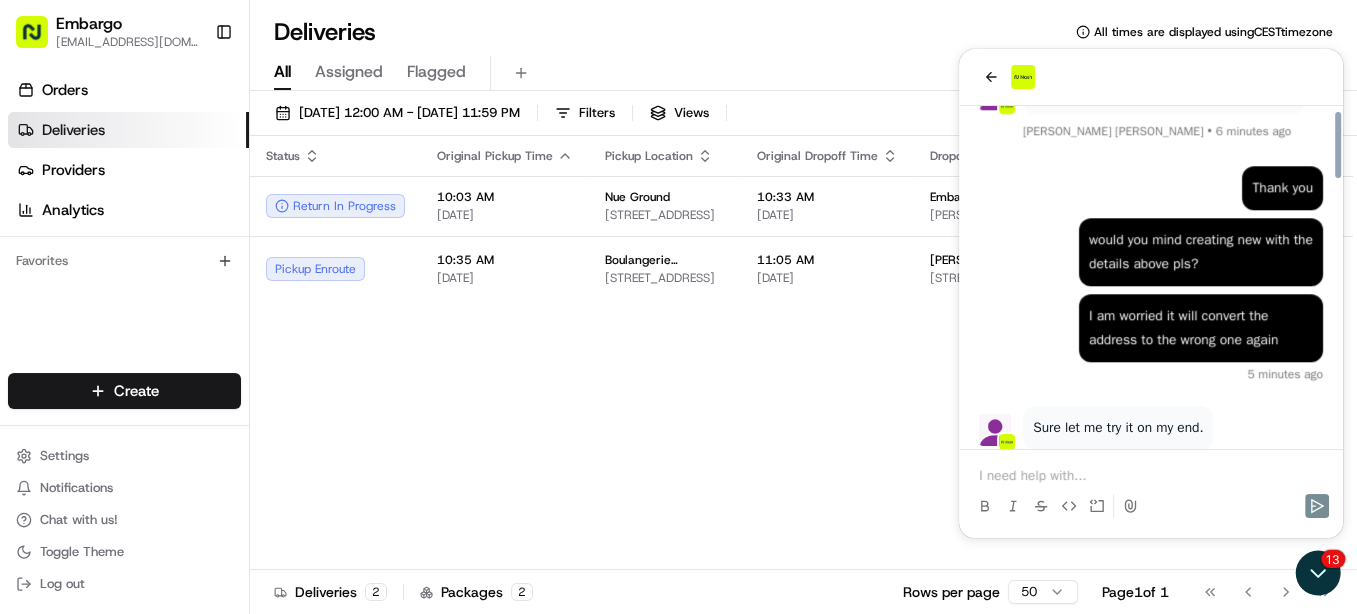 click at bounding box center (1151, 476) 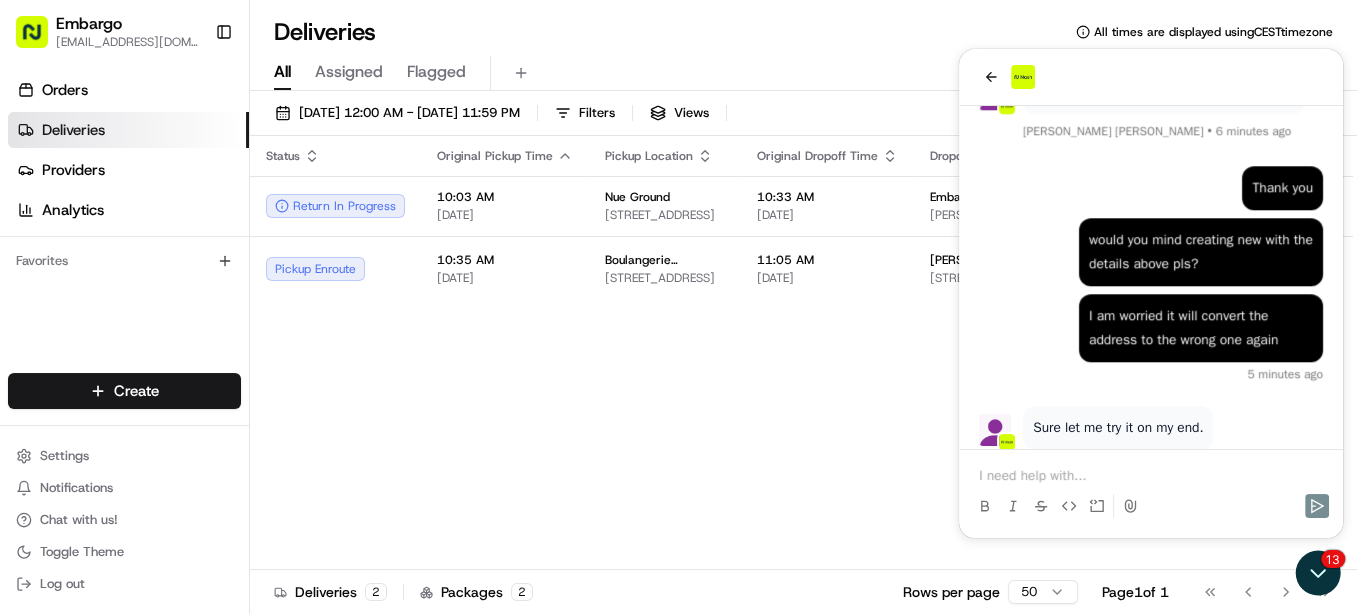 type 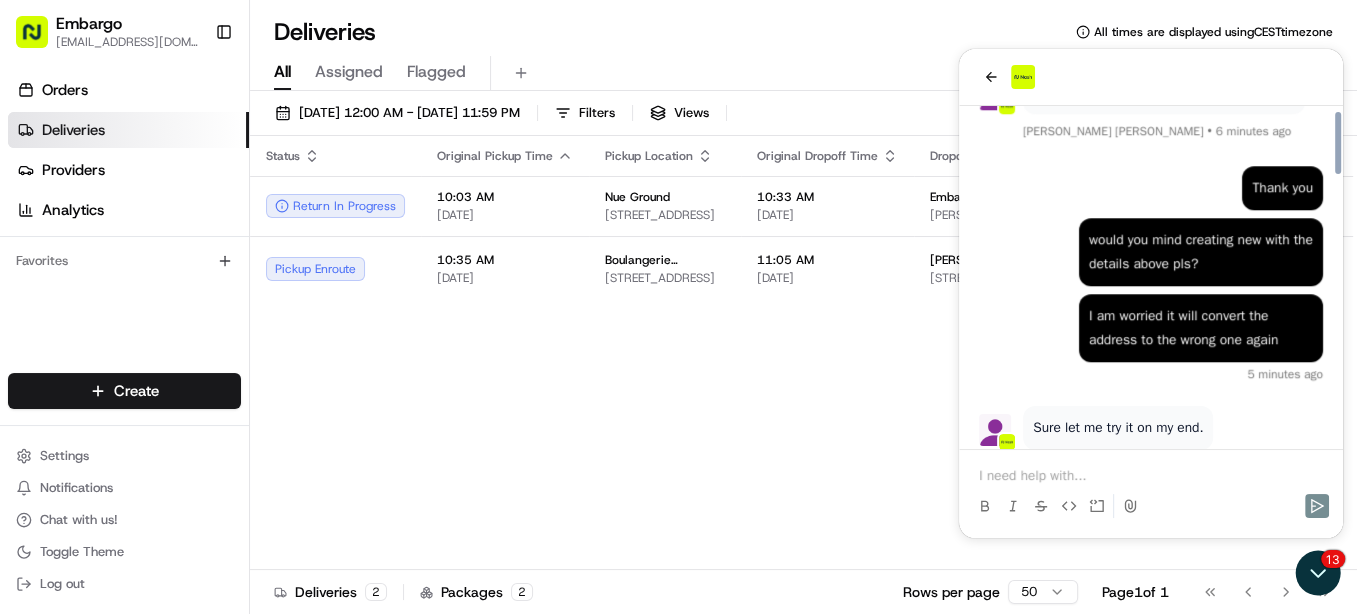 scroll, scrollTop: 1480, scrollLeft: 0, axis: vertical 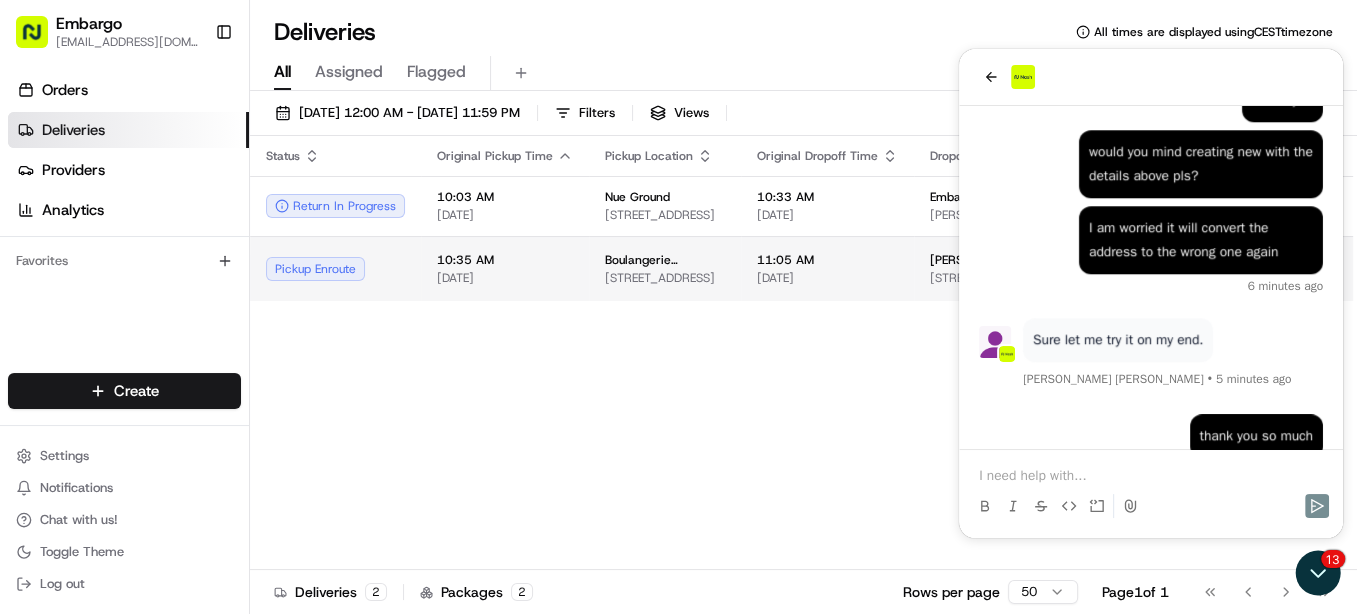 click on "Boulangerie Jade Blackheath Village 44 Tranquil Vale, Blackheath, London SE3 0BD, UK" at bounding box center (665, 268) 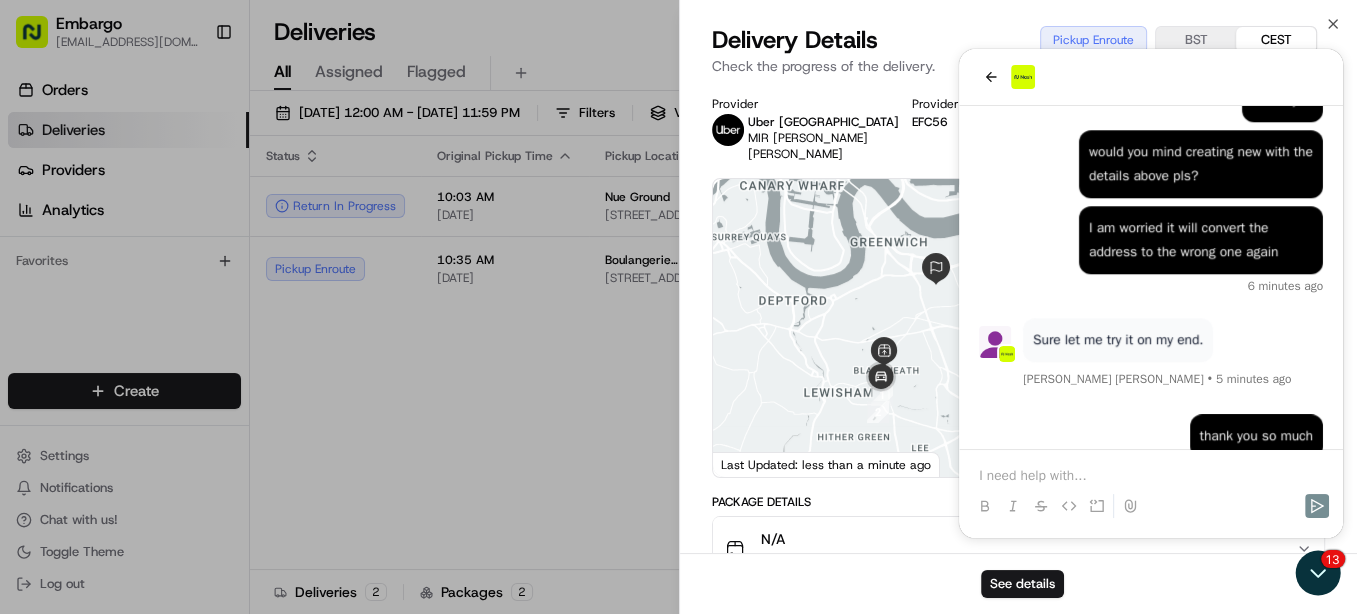 scroll, scrollTop: 499, scrollLeft: 0, axis: vertical 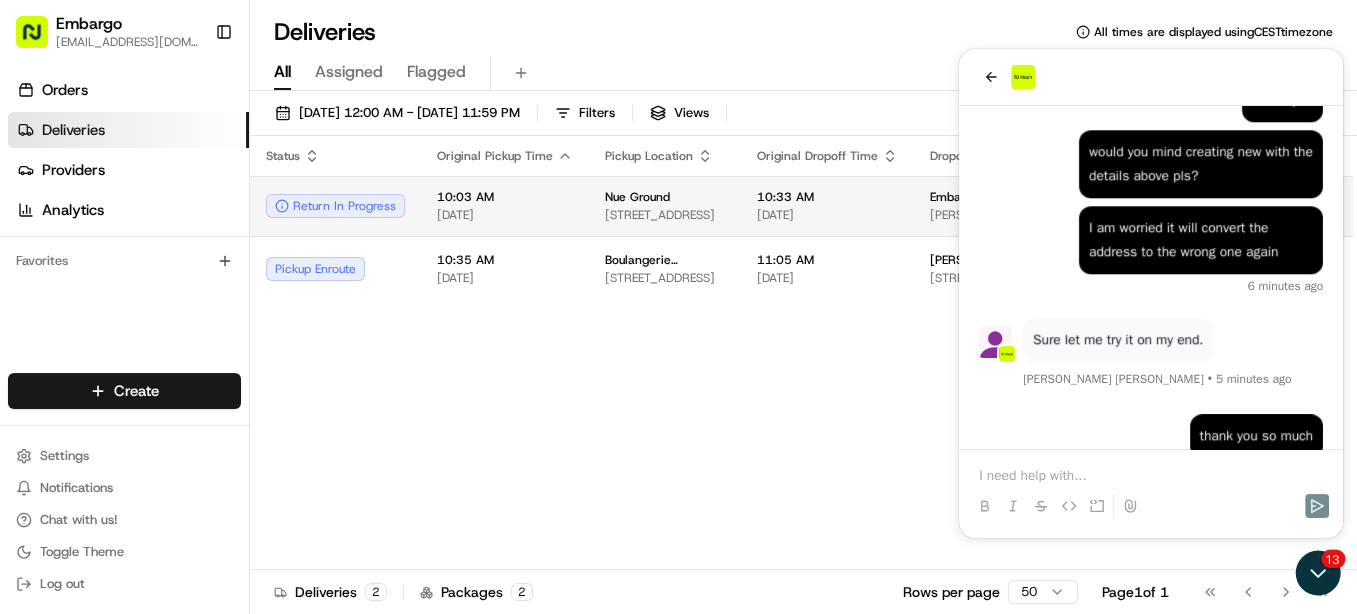 click on "[STREET_ADDRESS]" at bounding box center (665, 215) 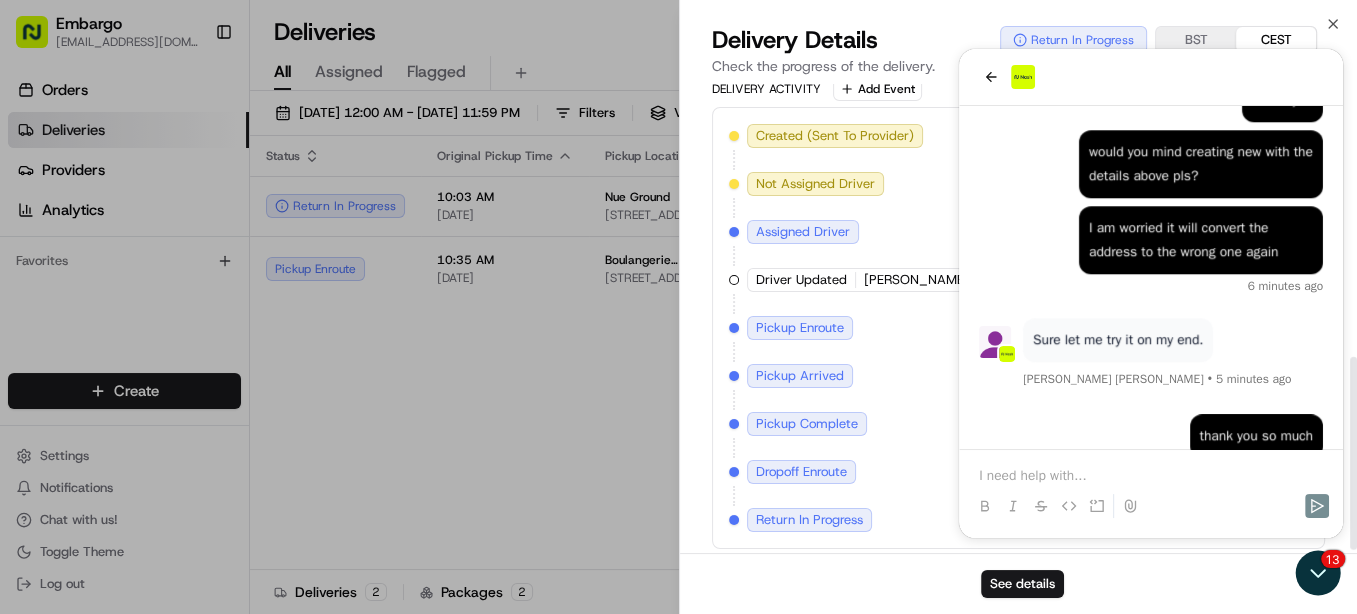 scroll, scrollTop: 228, scrollLeft: 0, axis: vertical 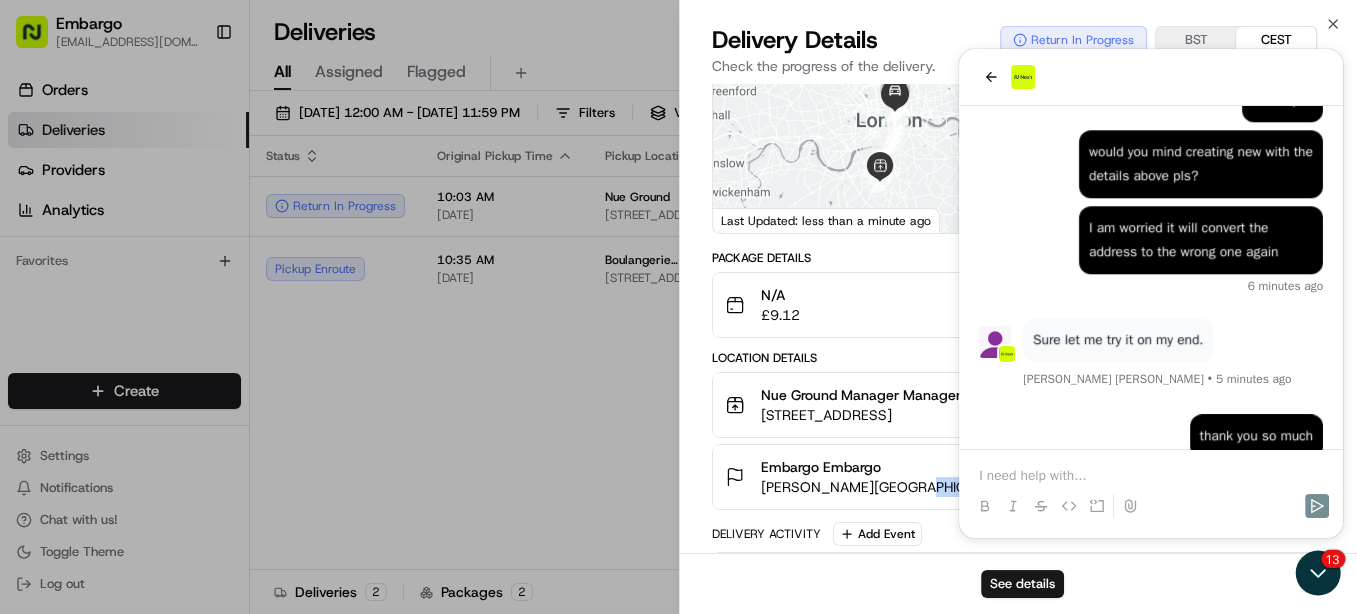 drag, startPoint x: 902, startPoint y: 491, endPoint x: 939, endPoint y: 488, distance: 37.12142 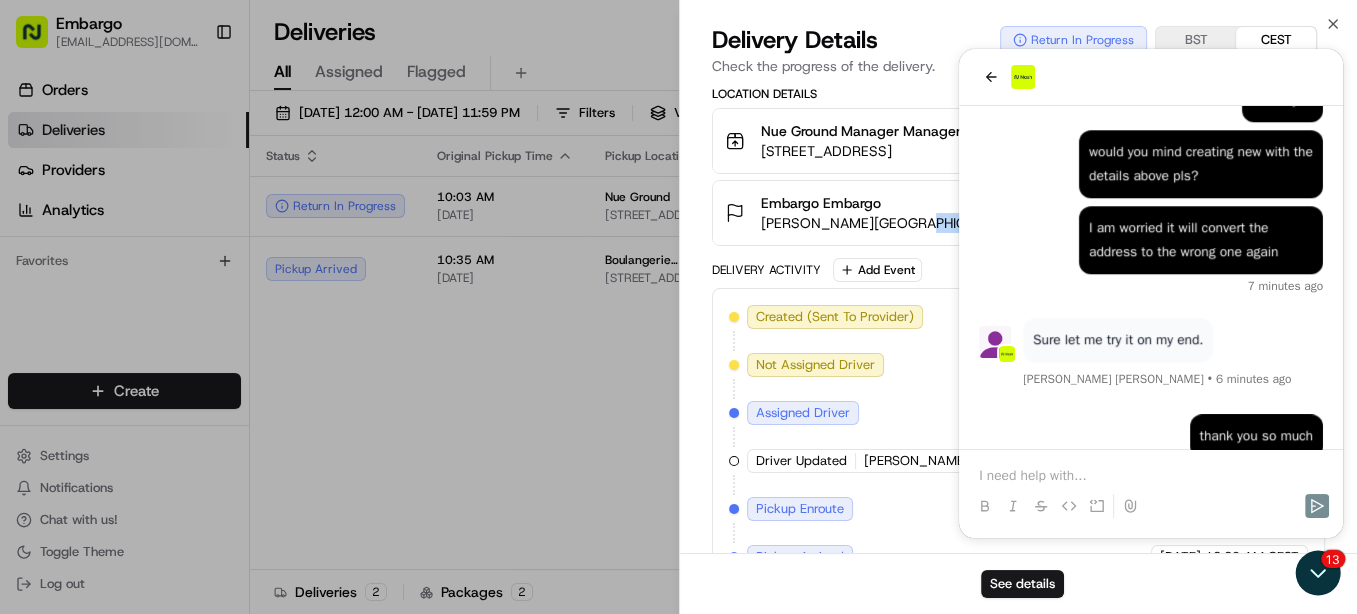 scroll, scrollTop: 451, scrollLeft: 0, axis: vertical 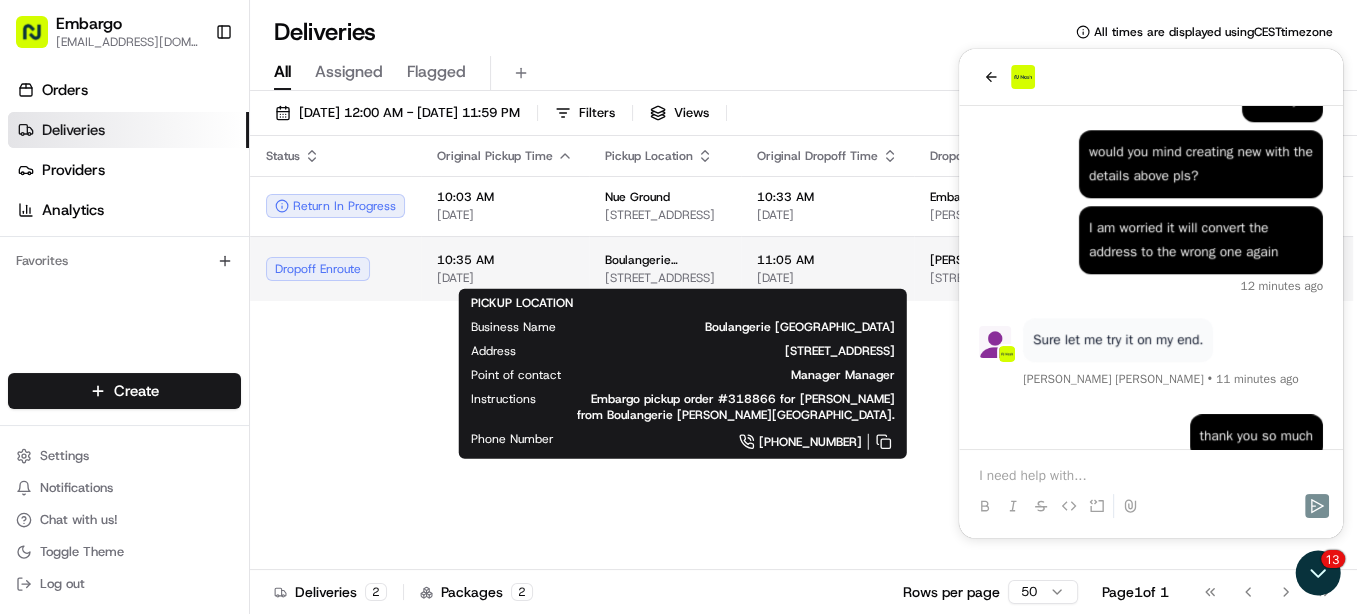 click on "44 Tranquil Vale, Blackheath, London SE3 0BD, UK" at bounding box center (665, 278) 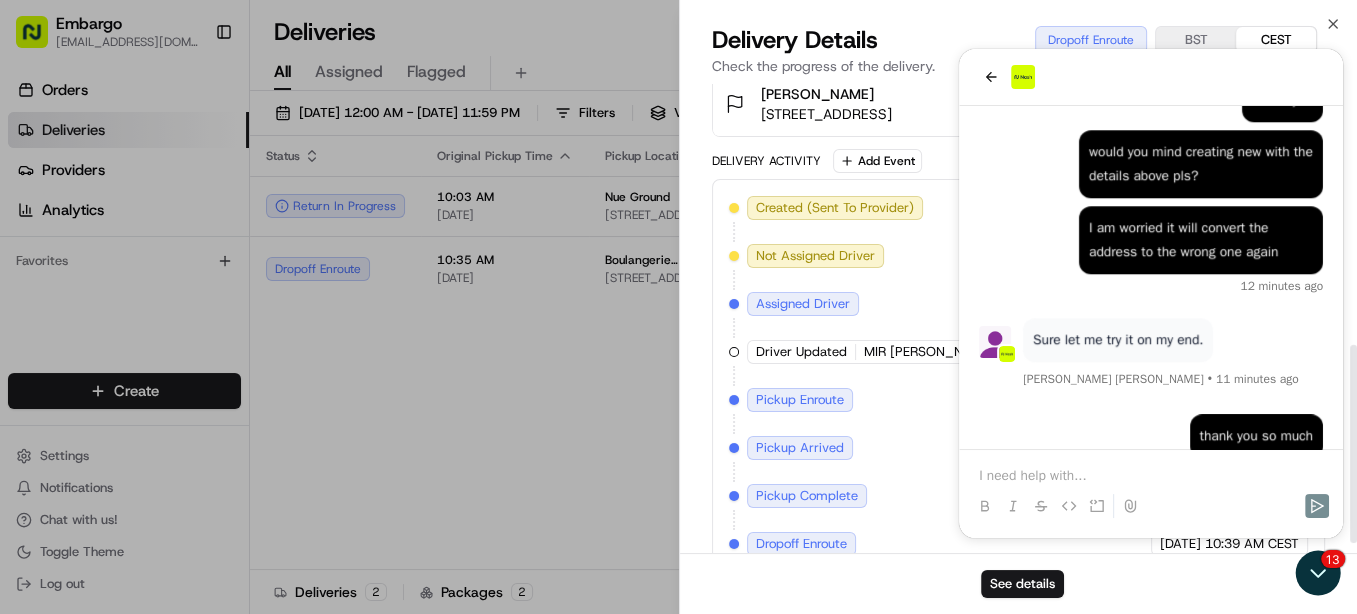 scroll, scrollTop: 641, scrollLeft: 0, axis: vertical 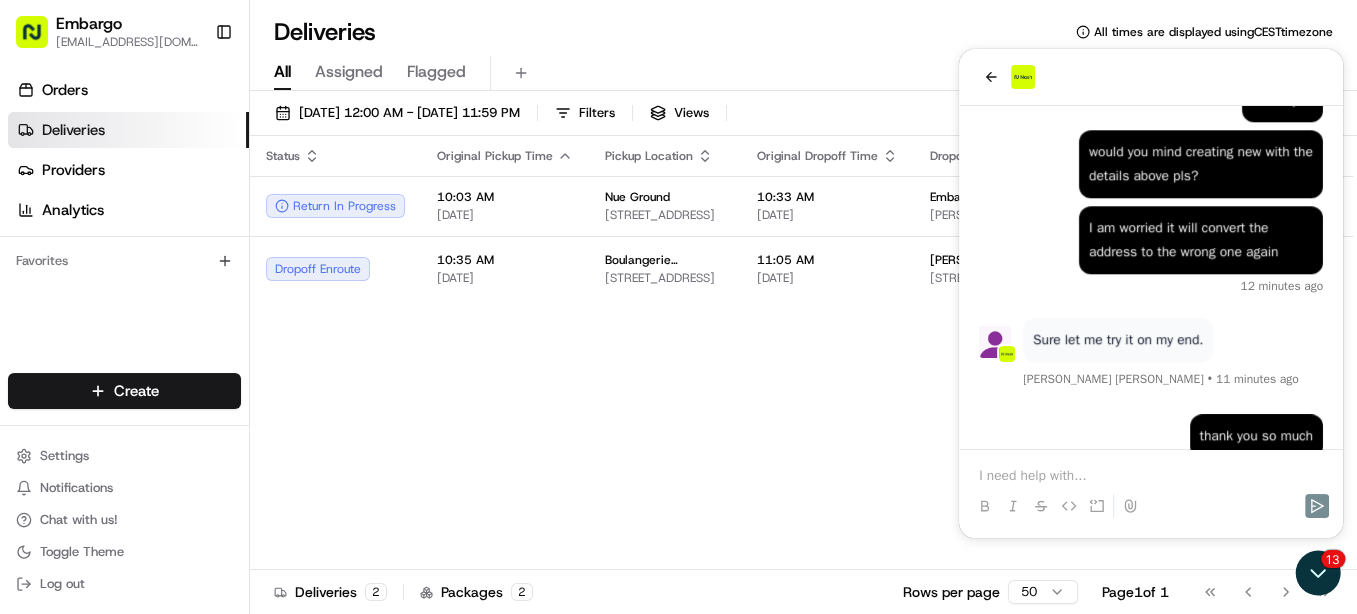 click on "Status Original Pickup Time Pickup Location Original Dropoff Time Dropoff Location Provider Action Return In Progress 10:03 AM 07/13/2025 Nue Ground 32 Abbeville Rd, London SW4 9NG, UK 10:33 AM 07/13/2025 Embargo Embargo Bruce House, London WC2B, UK Uber UK KHALED M. Dropoff Enroute 10:35 AM 07/13/2025 Boulangerie Jade Blackheath Village 44 Tranquil Vale, Blackheath, London SE3 0BD, UK 11:05 AM 07/13/2025 thomas fedrick-illsley 56 Victoria Way, London SE7 7NQ, UK Uber UK MIR ZAHEER UDDIN ALI M." at bounding box center [804, 353] 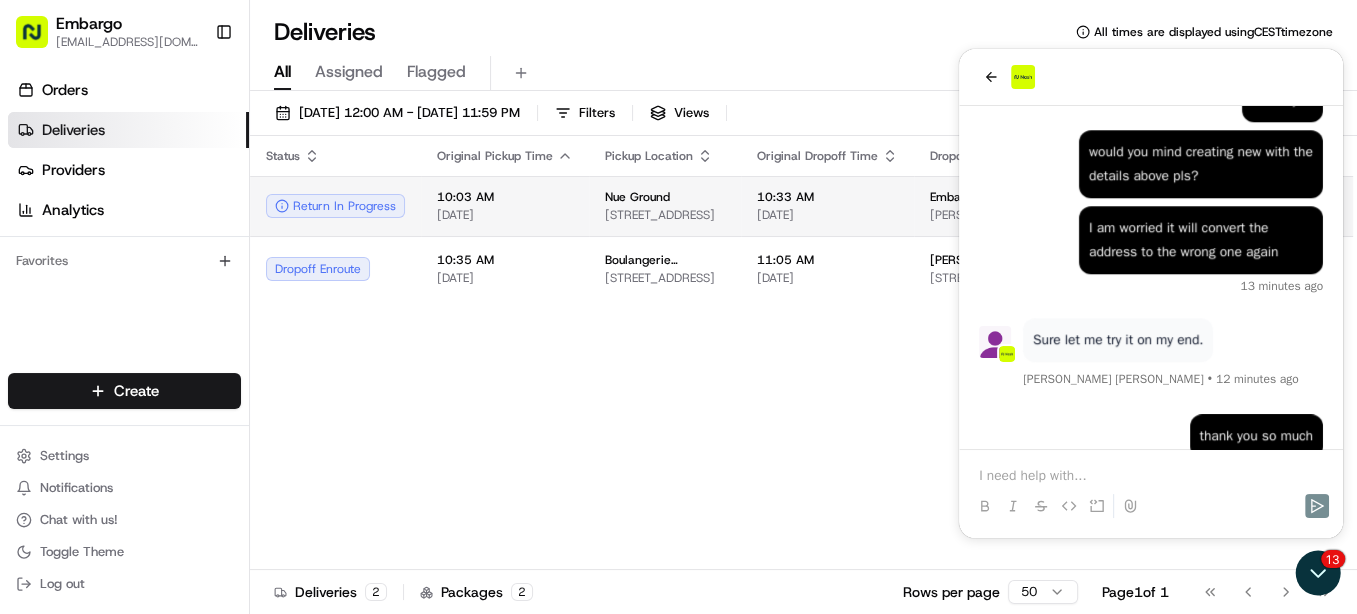 click on "[STREET_ADDRESS]" at bounding box center (665, 215) 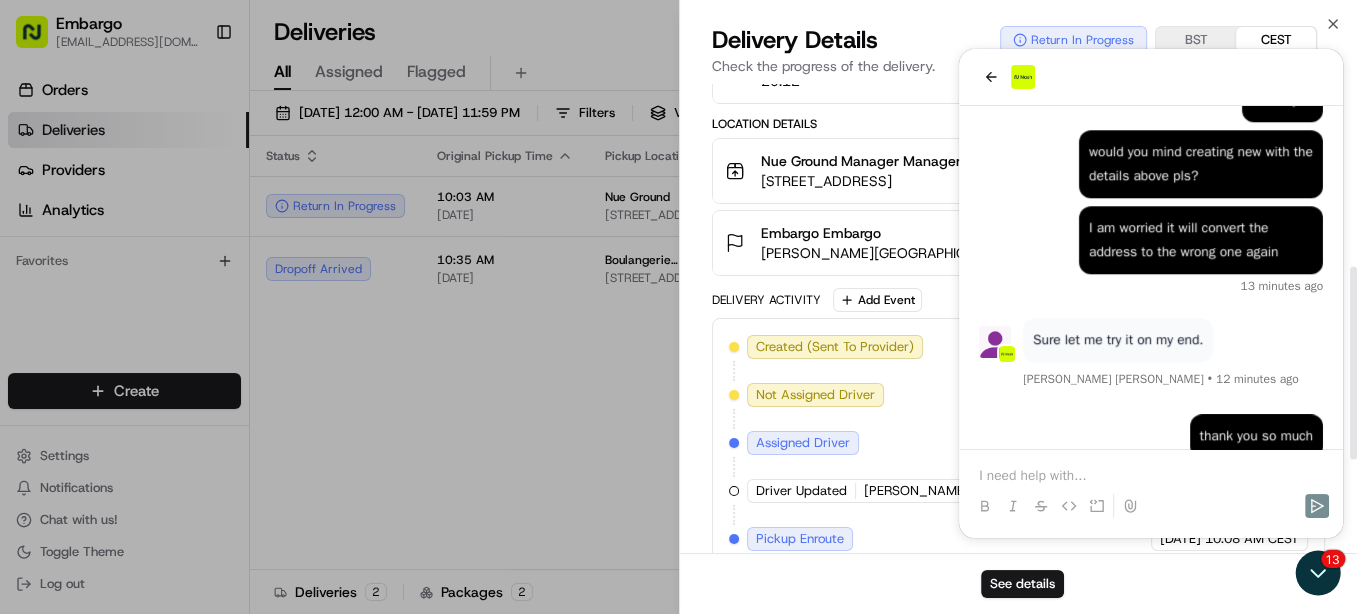 scroll, scrollTop: 444, scrollLeft: 0, axis: vertical 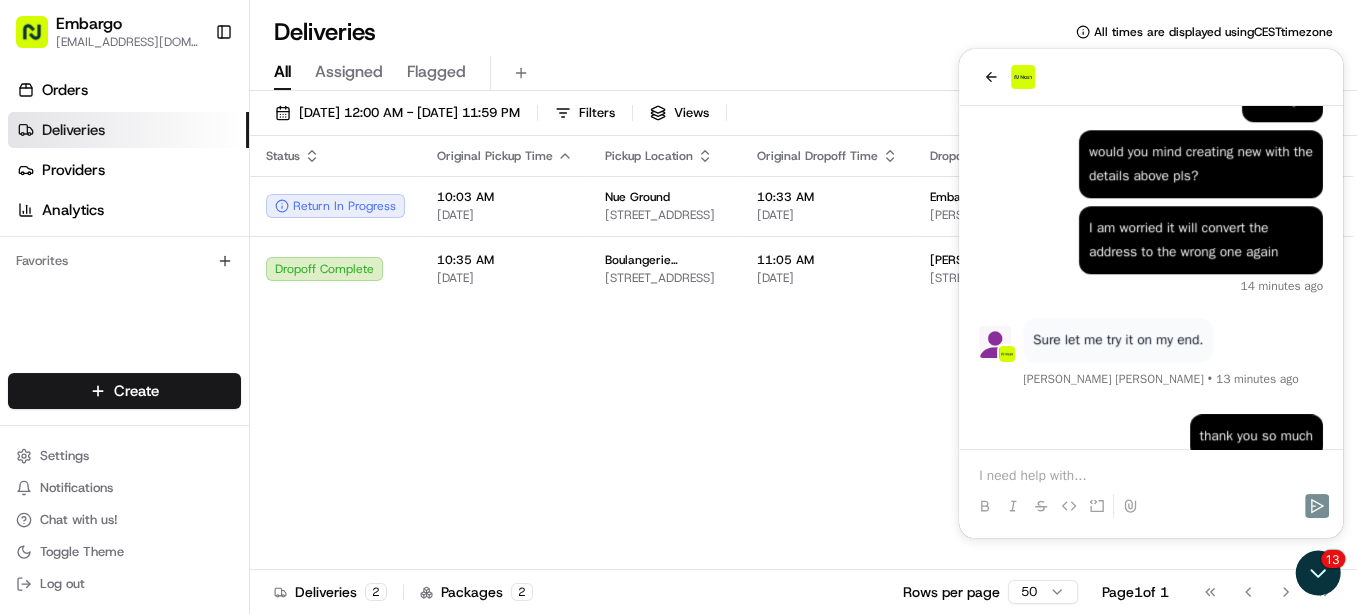 click at bounding box center [1151, 476] 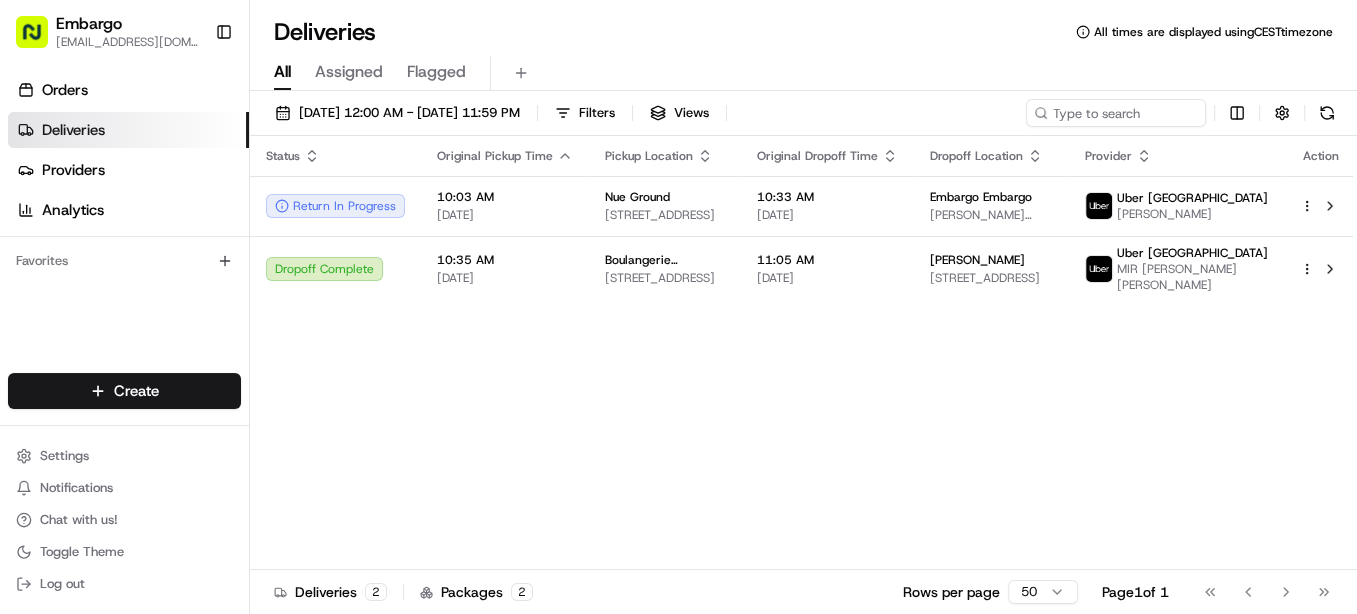 scroll, scrollTop: 0, scrollLeft: 0, axis: both 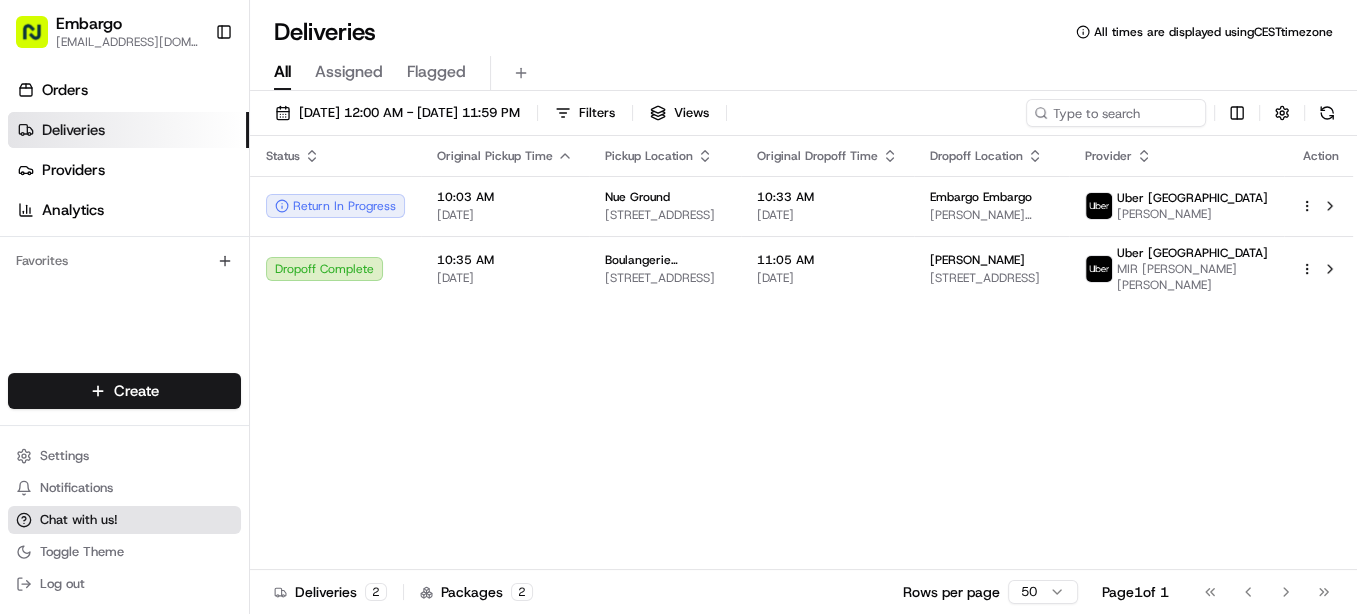 click on "Chat with us!" at bounding box center (124, 520) 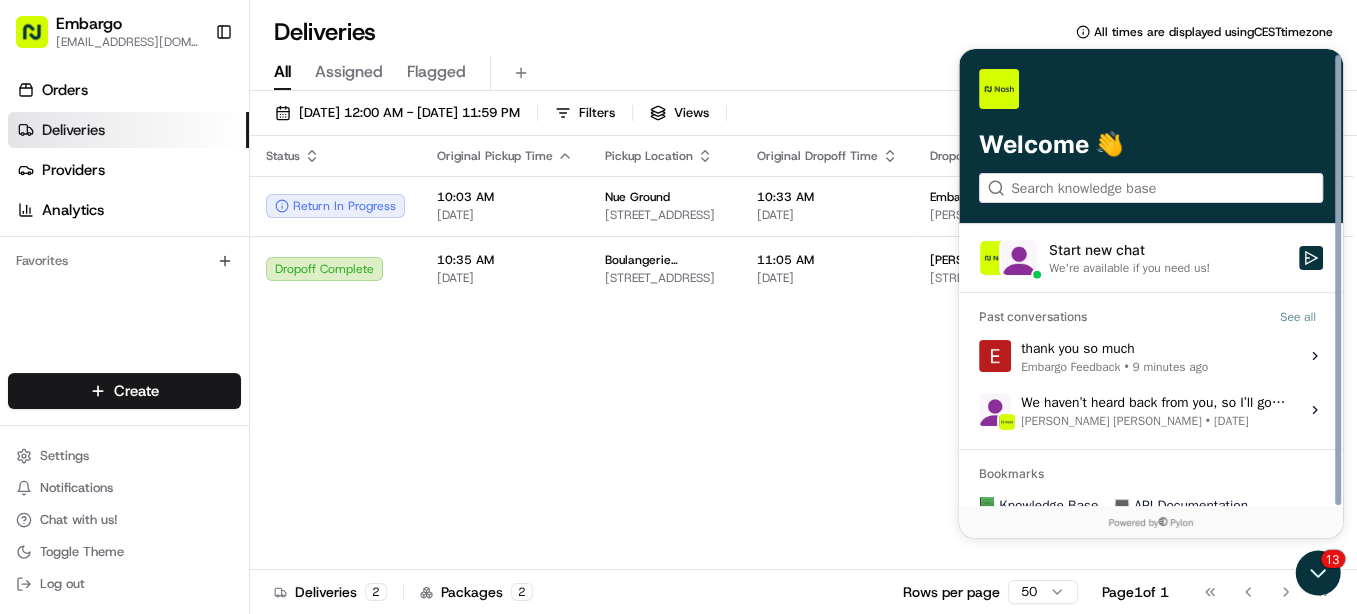 click on "thank you so much Embargo Feedback • 9 minutes ago" at bounding box center [1114, 356] 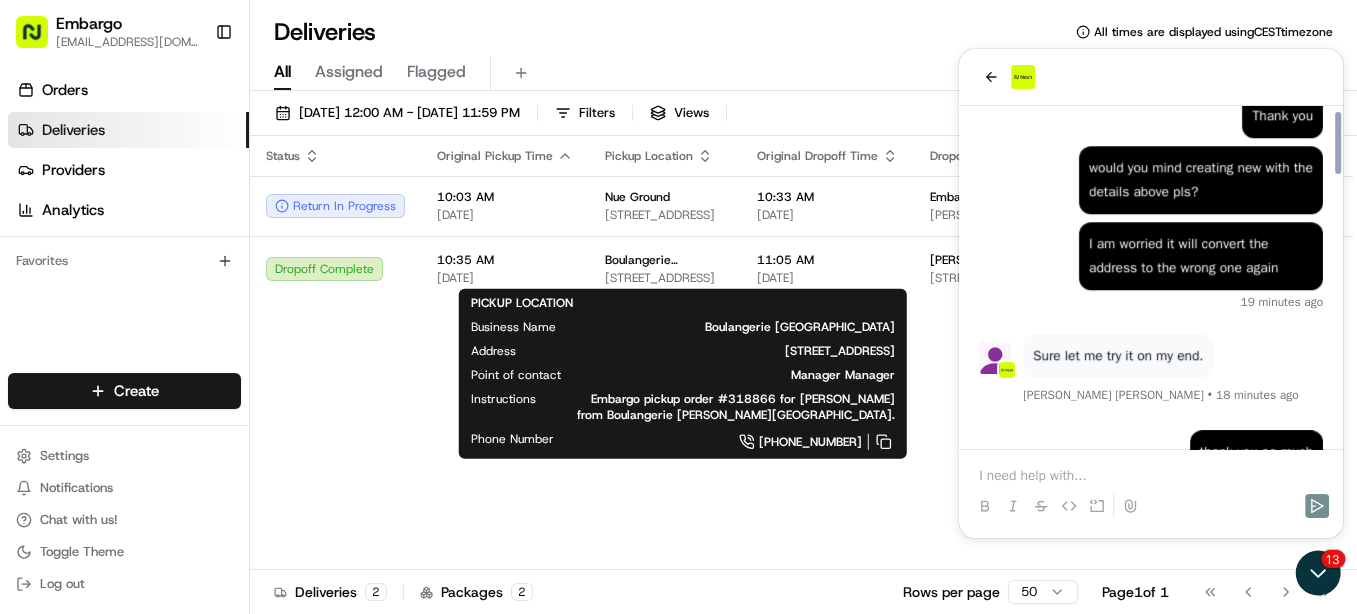 scroll, scrollTop: 1480, scrollLeft: 0, axis: vertical 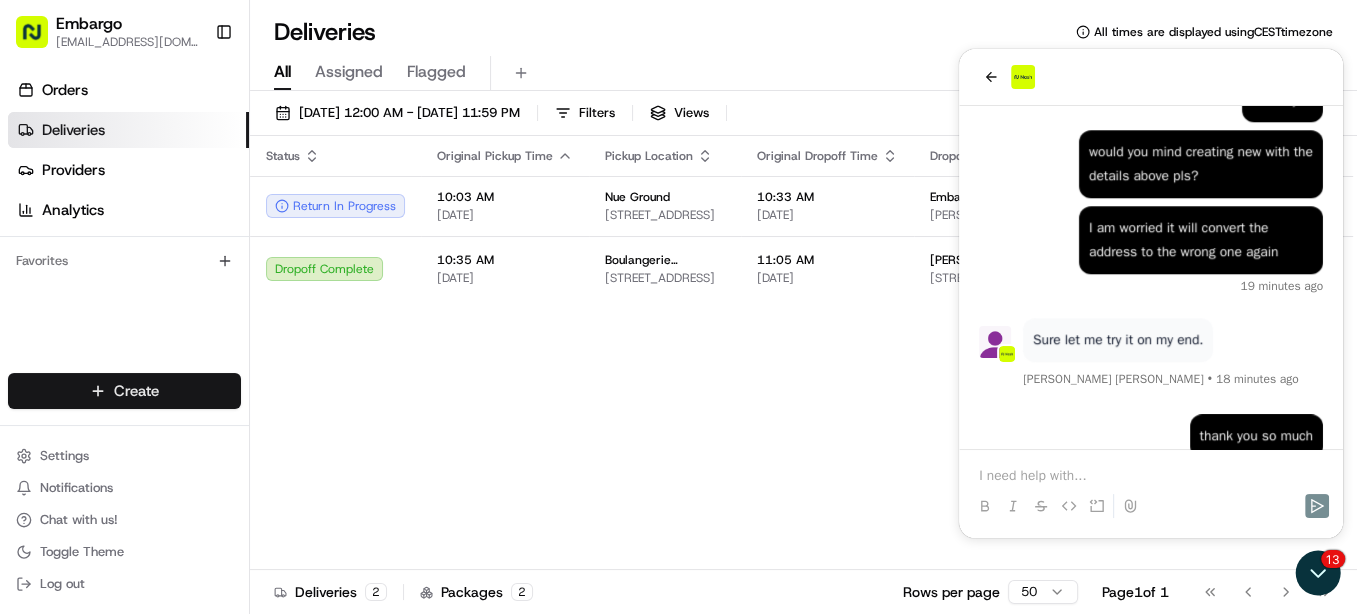 click on "Embargo feedback@embargoapp.com Toggle Sidebar Orders Deliveries Providers Analytics Favorites Main Menu Members & Organization Organization Users Roles Preferences Customization Tracking Orchestration Automations Locations Pickup Locations Dropoff Locations Billing Billing Refund Requests Integrations Notification Triggers Webhooks API Keys Request Logs Create Settings Notifications Chat with us! Toggle Theme Log out Deliveries All times are displayed using  CEST  timezone All Assigned Flagged 07/13/2025 12:00 AM - 07/13/2025 11:59 PM Filters Views Status Original Pickup Time Pickup Location Original Dropoff Time Dropoff Location Provider Action Return In Progress 10:03 AM 07/13/2025 Nue Ground 32 Abbeville Rd, London SW4 9NG, UK 10:33 AM 07/13/2025 Embargo Embargo Bruce House, London WC2B, UK Uber UK KHALED M. Dropoff Complete 10:35 AM 07/13/2025 Boulangerie Jade Blackheath Village 44 Tranquil Vale, Blackheath, London SE3 0BD, UK 11:05 AM 07/13/2025 thomas fedrick-illsley Uber UK Deliveries" at bounding box center [678, 307] 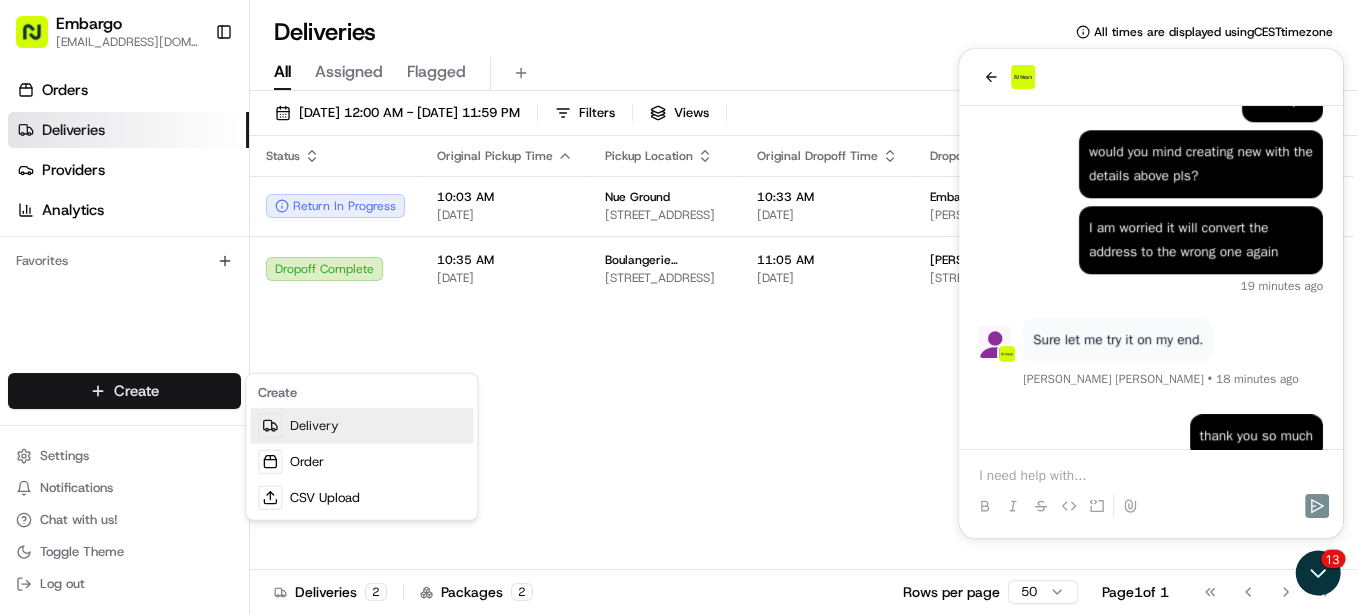 click on "Delivery" at bounding box center [361, 426] 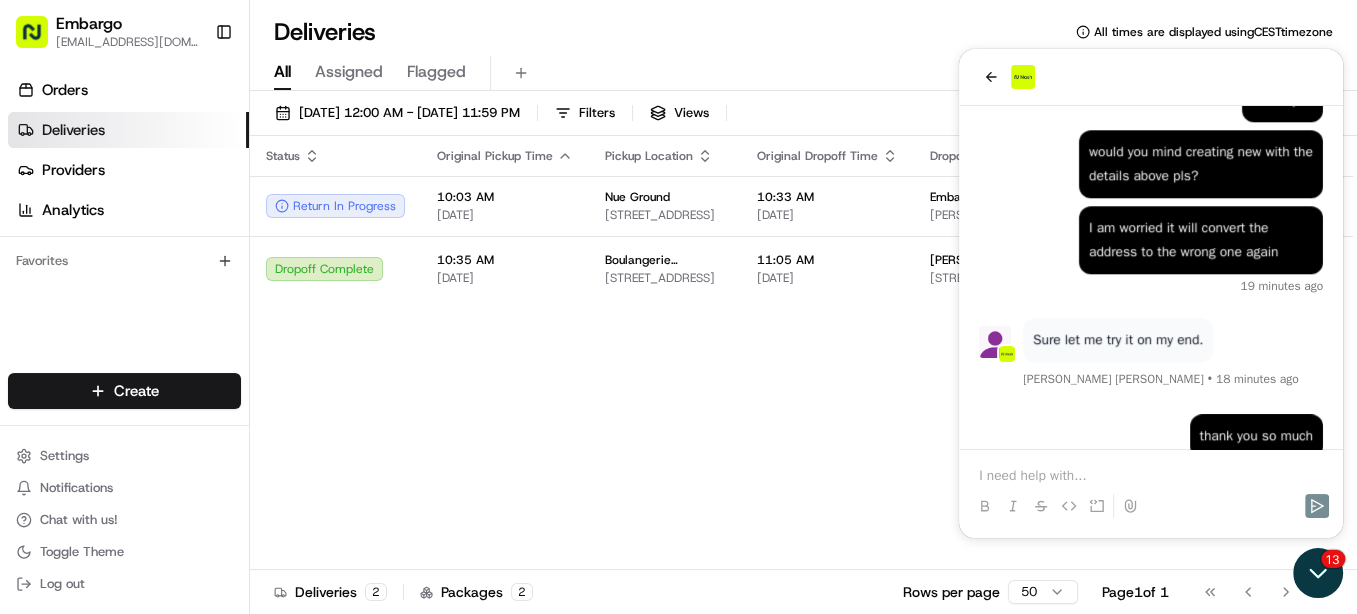 click 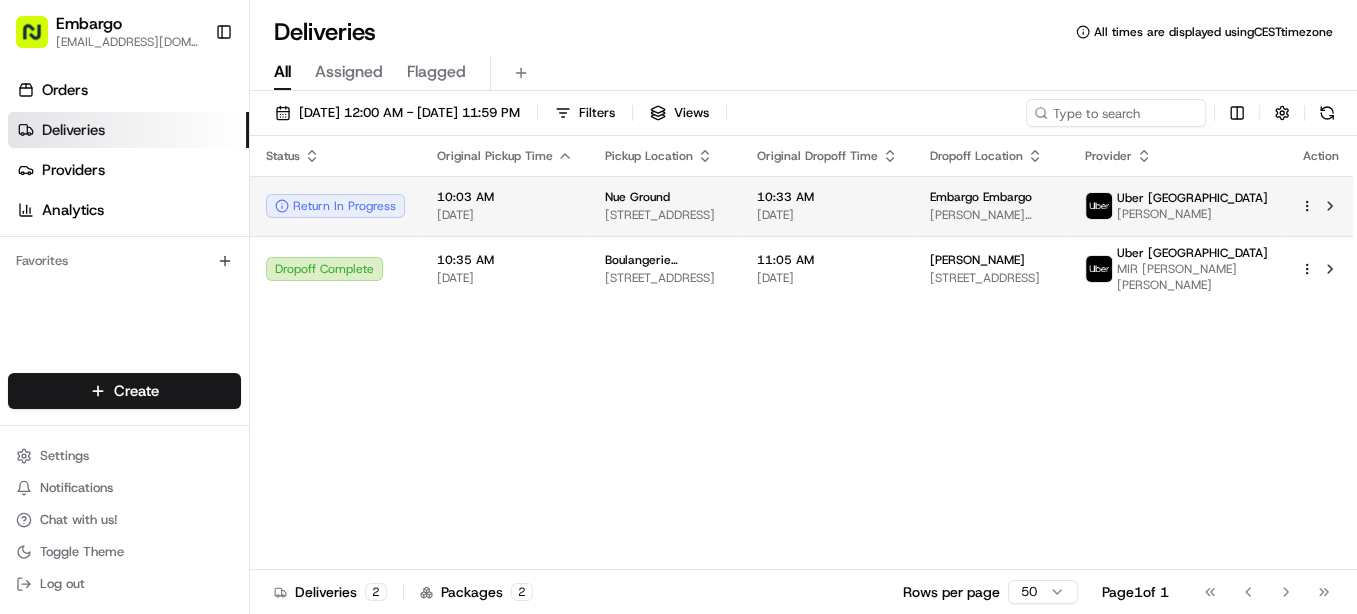 click on "Embargo feedback@embargoapp.com Toggle Sidebar Orders Deliveries Providers Analytics Favorites Main Menu Members & Organization Organization Users Roles Preferences Customization Tracking Orchestration Automations Locations Pickup Locations Dropoff Locations Billing Billing Refund Requests Integrations Notification Triggers Webhooks API Keys Request Logs Create Settings Notifications Chat with us! Toggle Theme Log out Deliveries All times are displayed using  CEST  timezone All Assigned Flagged 07/13/2025 12:00 AM - 07/13/2025 11:59 PM Filters Views Status Original Pickup Time Pickup Location Original Dropoff Time Dropoff Location Provider Action Return In Progress 10:03 AM 07/13/2025 Nue Ground 32 Abbeville Rd, London SW4 9NG, UK 10:33 AM 07/13/2025 Embargo Embargo Bruce House, London WC2B, UK Uber UK KHALED M. Dropoff Complete 10:35 AM 07/13/2025 Boulangerie Jade Blackheath Village 44 Tranquil Vale, Blackheath, London SE3 0BD, UK 11:05 AM 07/13/2025 thomas fedrick-illsley Uber UK Deliveries" at bounding box center [678, 307] 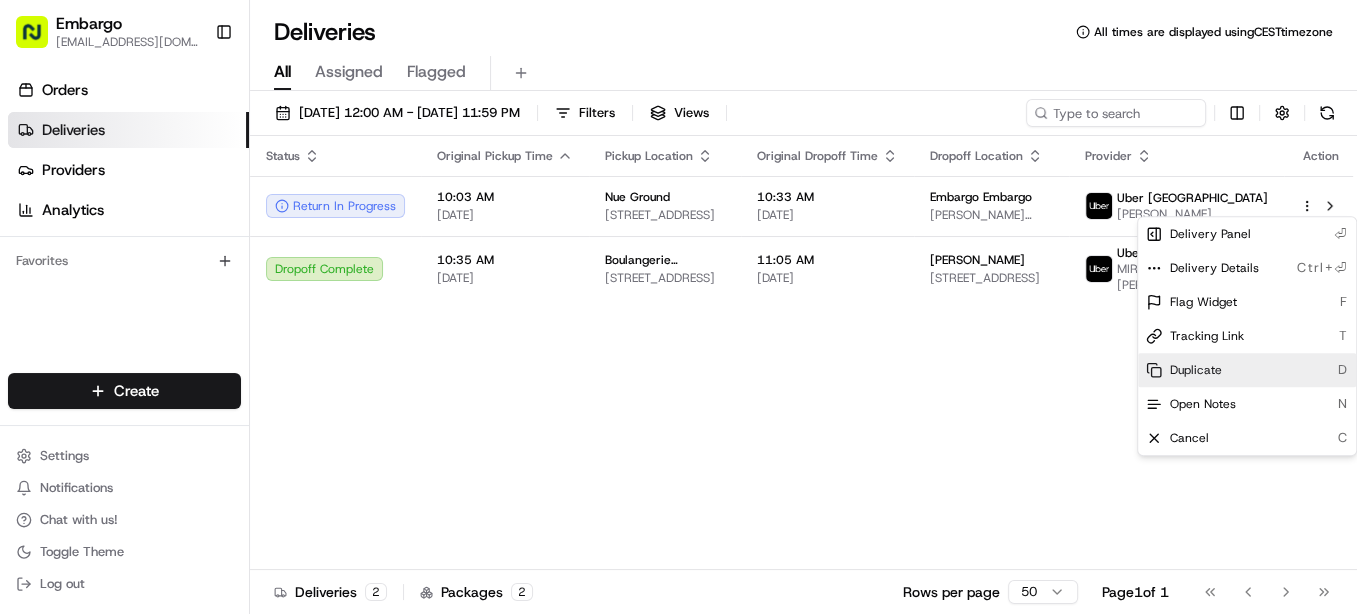 click on "Duplicate" at bounding box center [1196, 370] 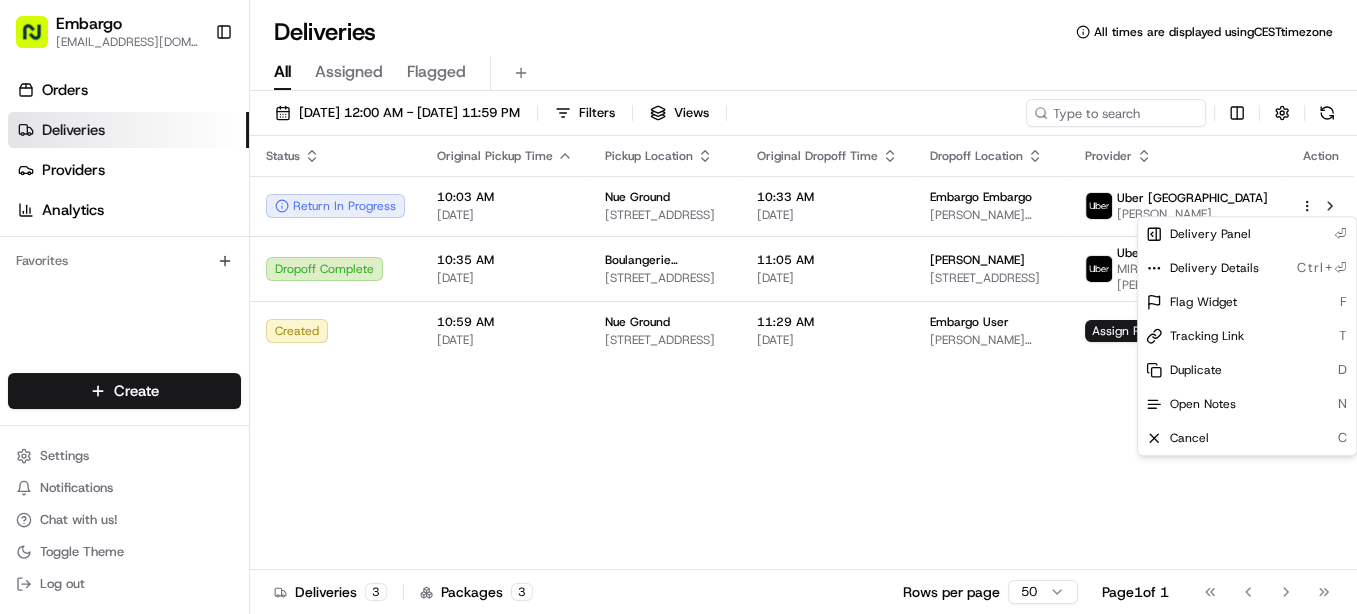 click on "Embargo feedback@embargoapp.com Toggle Sidebar Orders Deliveries Providers Analytics Favorites Main Menu Members & Organization Organization Users Roles Preferences Customization Tracking Orchestration Automations Locations Pickup Locations Dropoff Locations Billing Billing Refund Requests Integrations Notification Triggers Webhooks API Keys Request Logs Create Settings Notifications Chat with us! Toggle Theme Log out Deliveries All times are displayed using  CEST  timezone All Assigned Flagged 07/13/2025 12:00 AM - 07/13/2025 11:59 PM Filters Views Status Original Pickup Time Pickup Location Original Dropoff Time Dropoff Location Provider Action Return In Progress 10:03 AM 07/13/2025 Nue Ground 32 Abbeville Rd, London SW4 9NG, UK 10:33 AM 07/13/2025 Embargo Embargo Bruce House, London WC2B, UK Uber UK KHALED M. Dropoff Complete 10:35 AM 07/13/2025 Boulangerie Jade Blackheath Village 44 Tranquil Vale, Blackheath, London SE3 0BD, UK 11:05 AM 07/13/2025 thomas fedrick-illsley Uber UK Created 3 3" at bounding box center [678, 307] 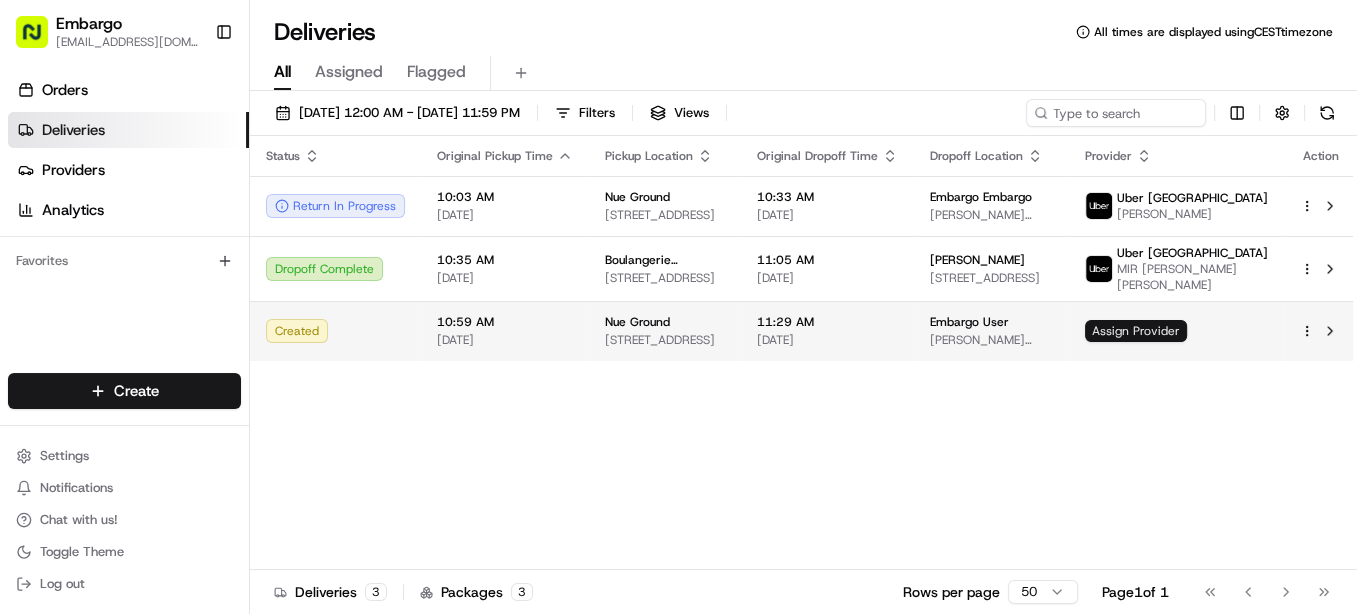 click on "Assign Provider" at bounding box center (1136, 331) 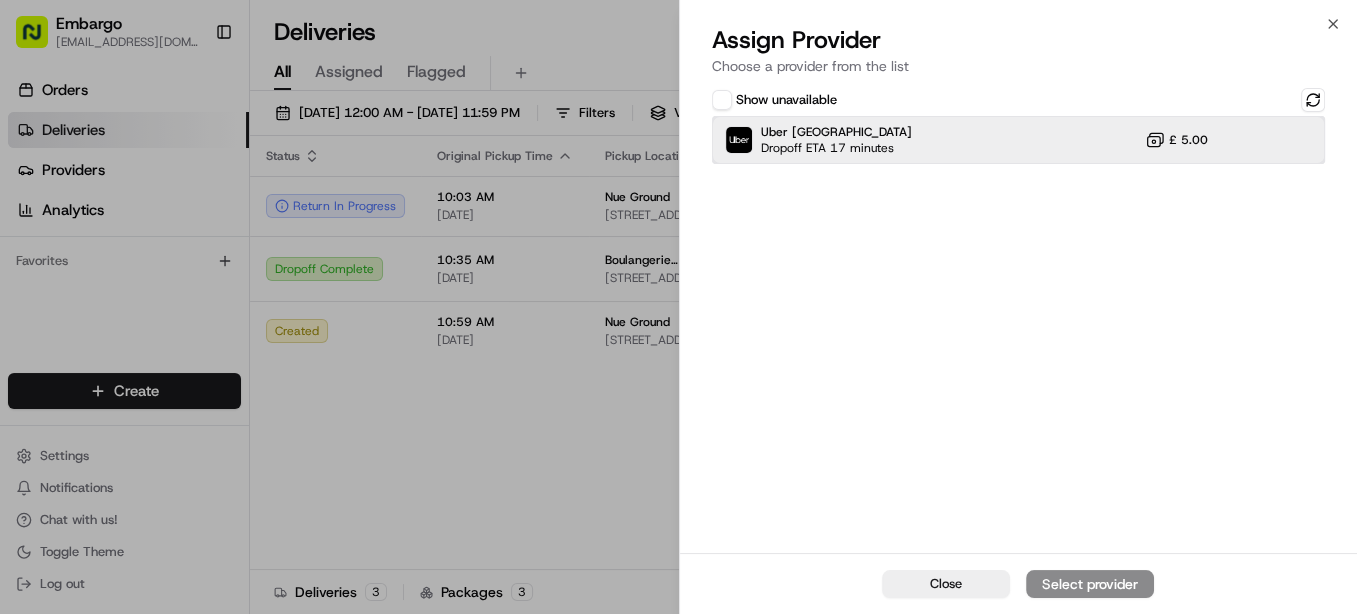 click on "Uber UK Dropoff ETA   17 minutes £   5.00" at bounding box center [1019, 140] 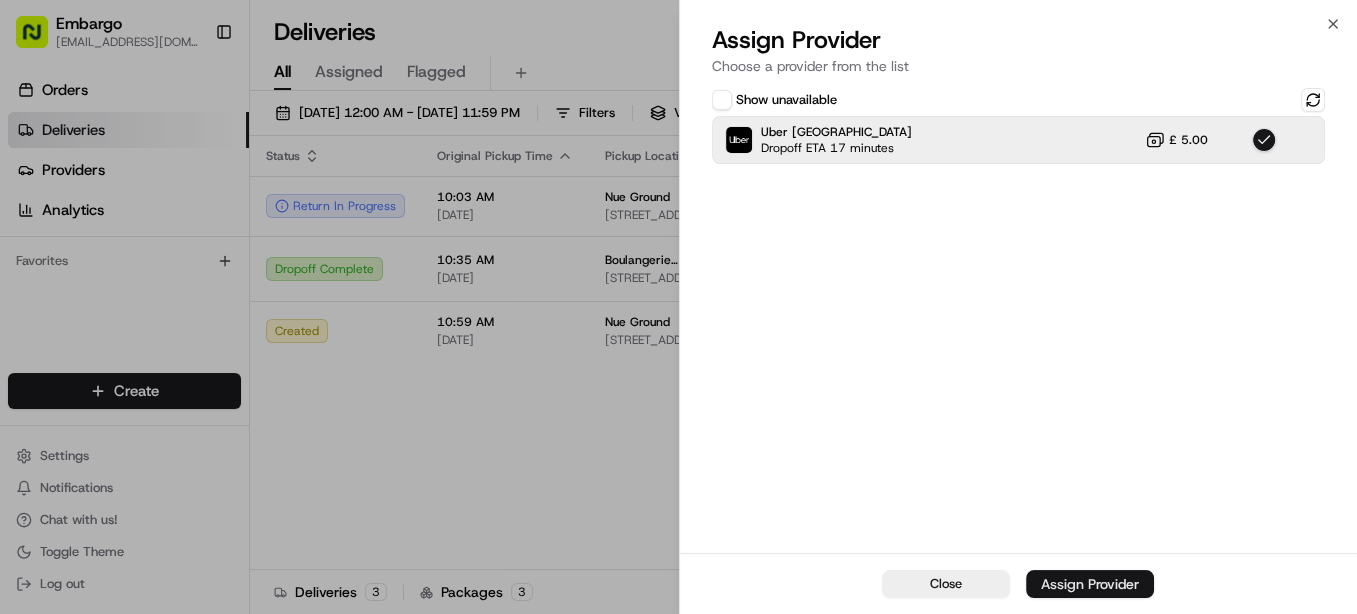 click on "Assign Provider" at bounding box center [1090, 584] 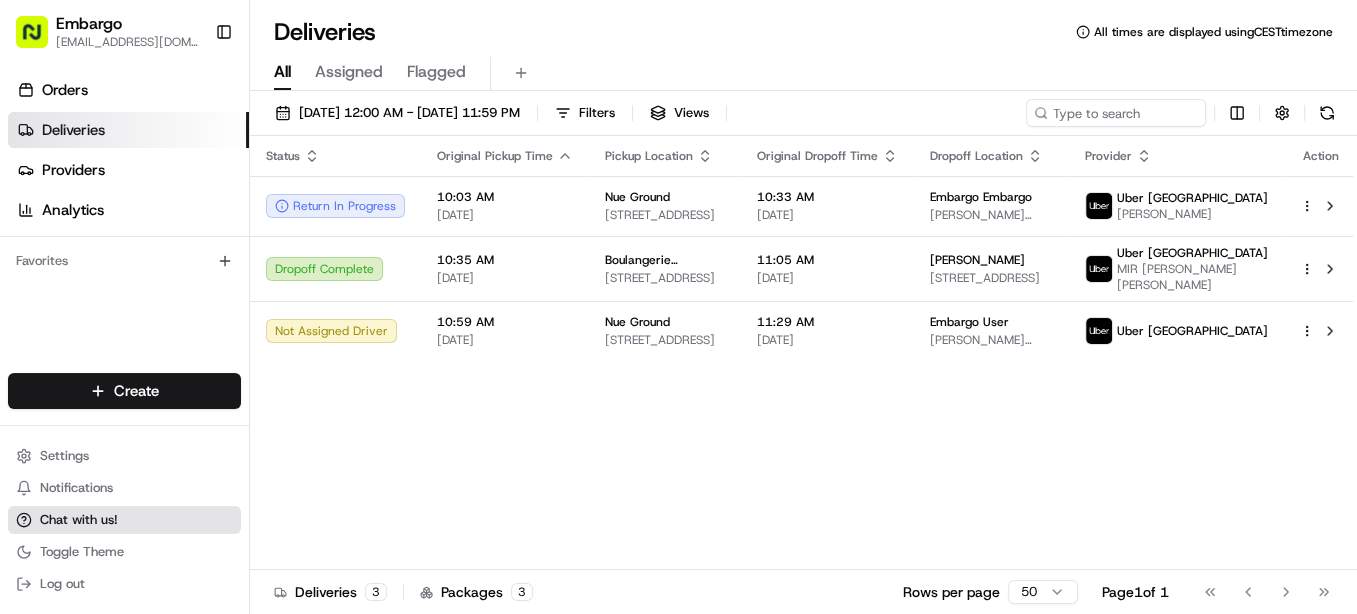 click on "Chat with us!" at bounding box center (79, 520) 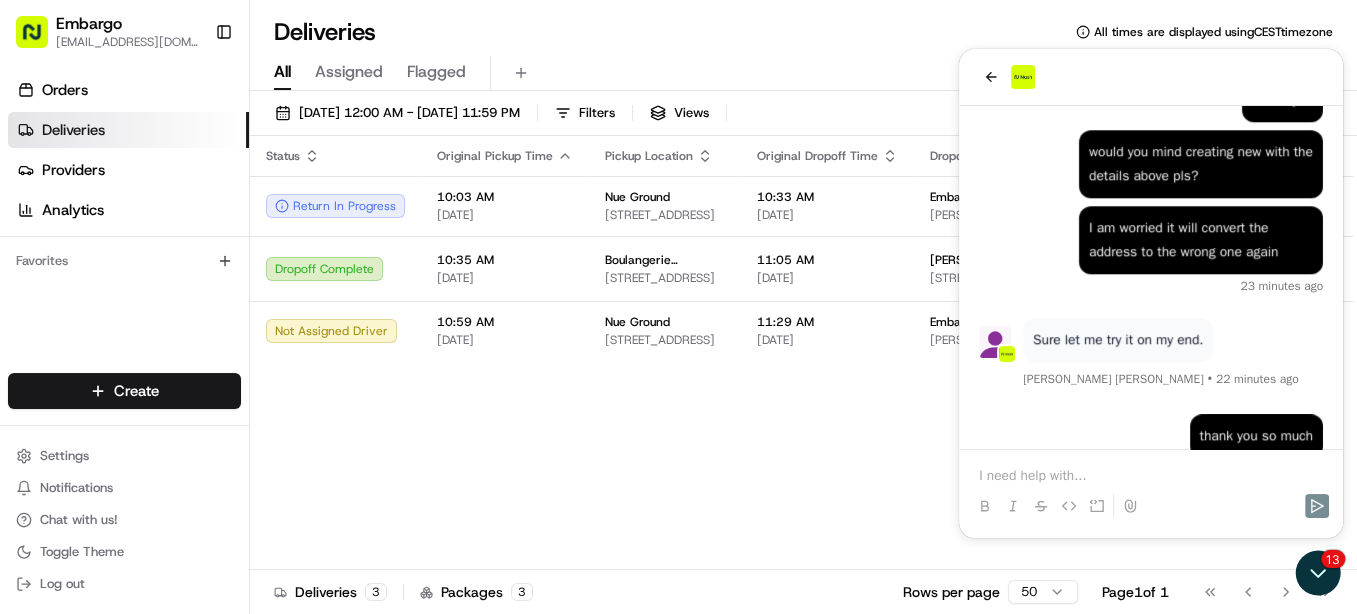 click at bounding box center [1151, 488] 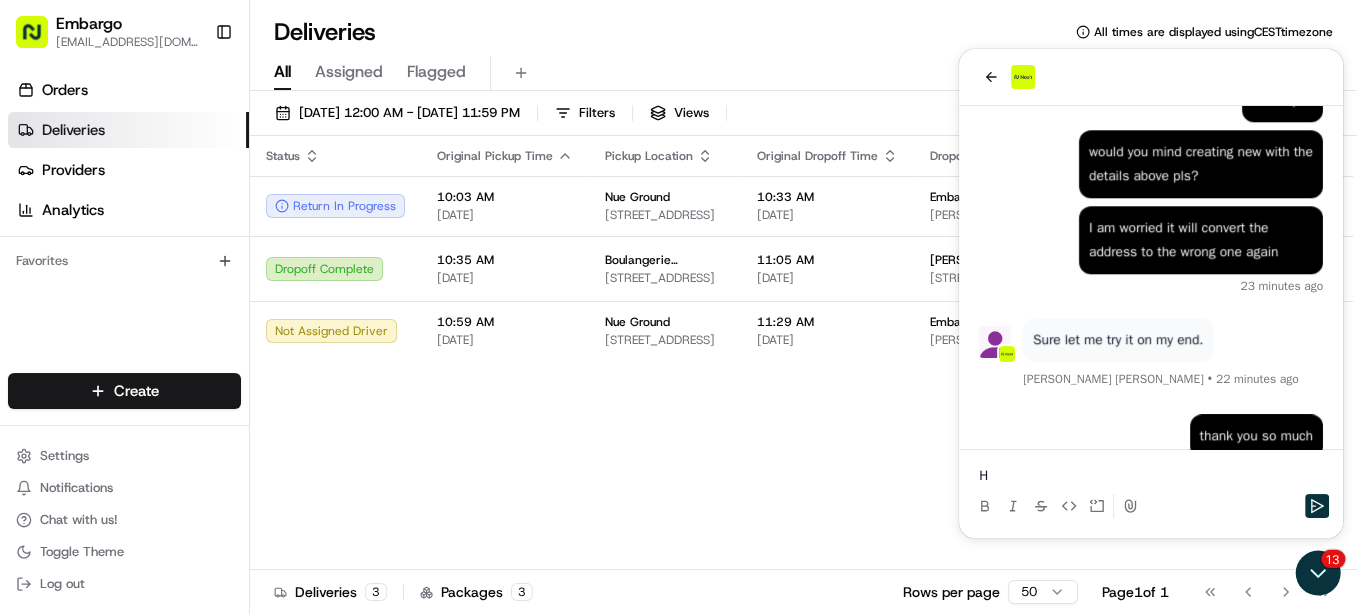 type 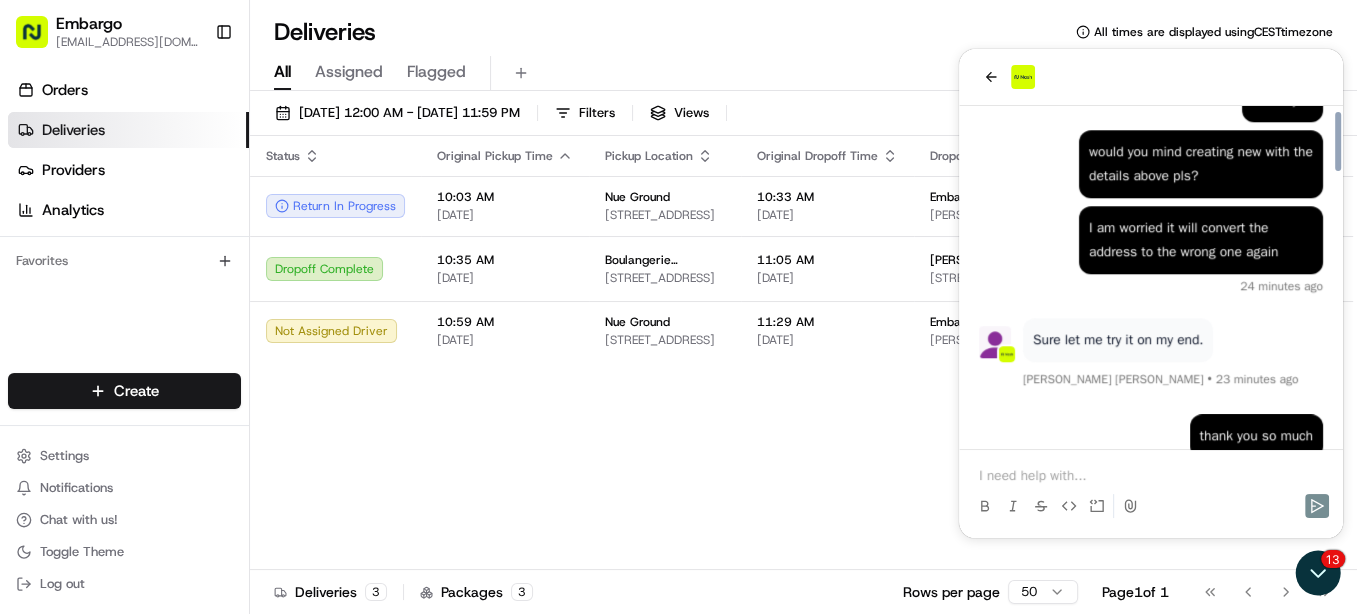 scroll, scrollTop: 1592, scrollLeft: 0, axis: vertical 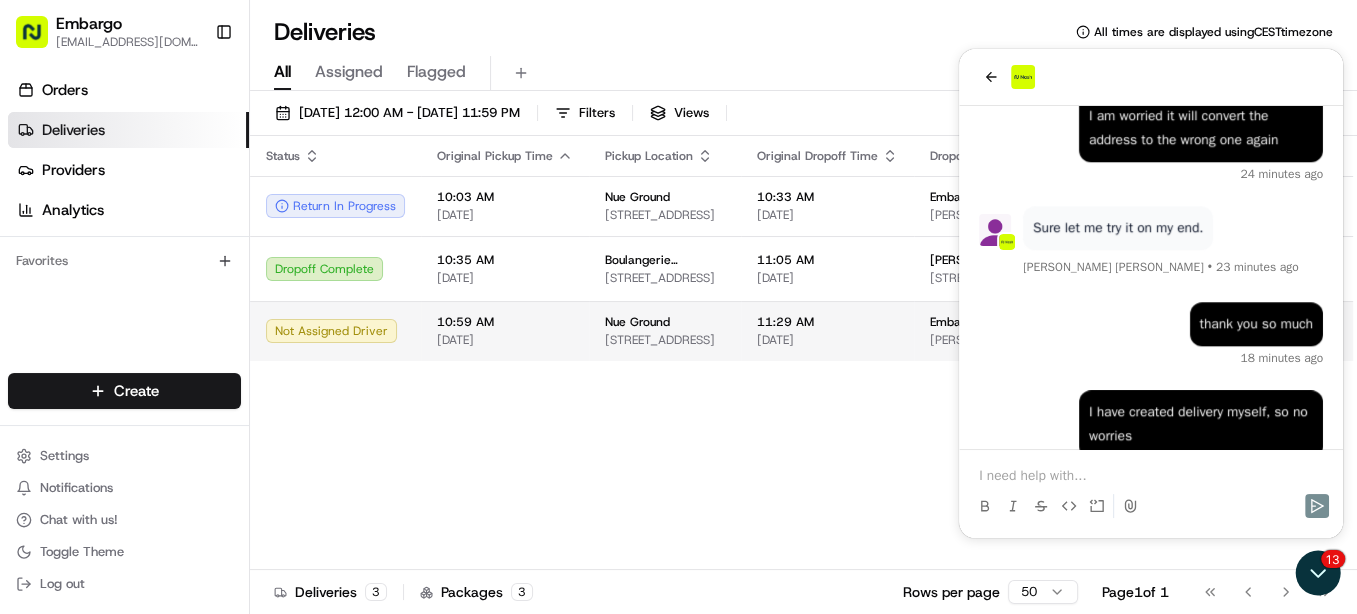 click on "[DATE]" at bounding box center (827, 340) 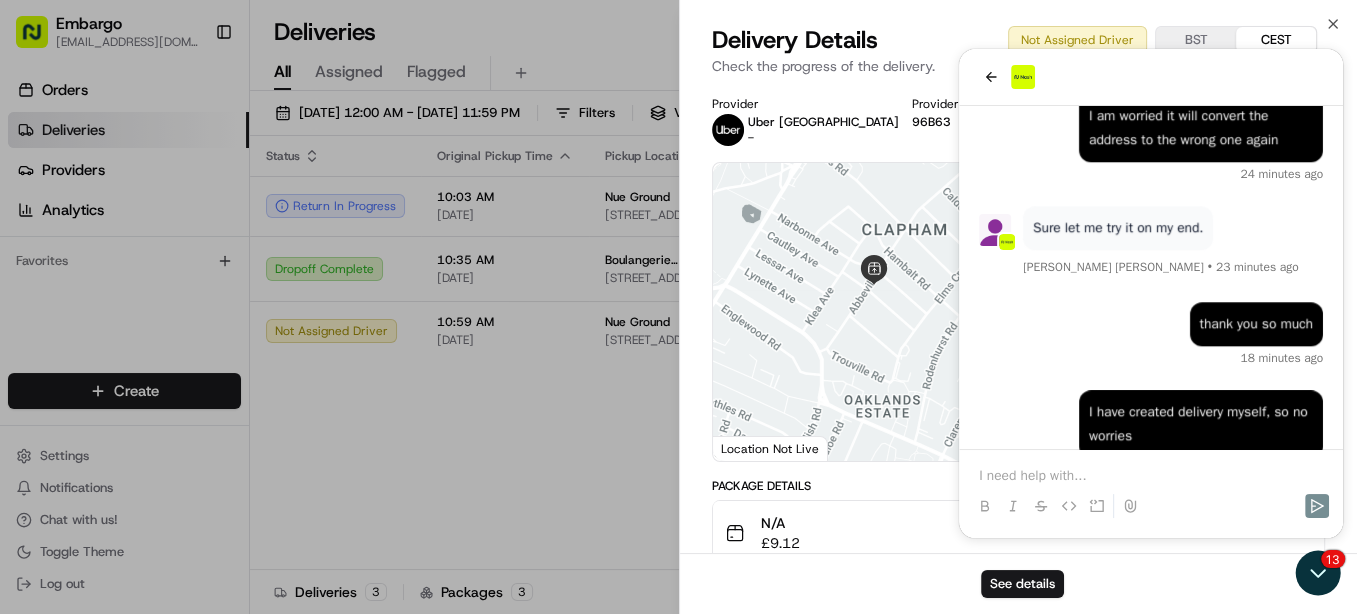 click on "See details" at bounding box center (1019, 583) 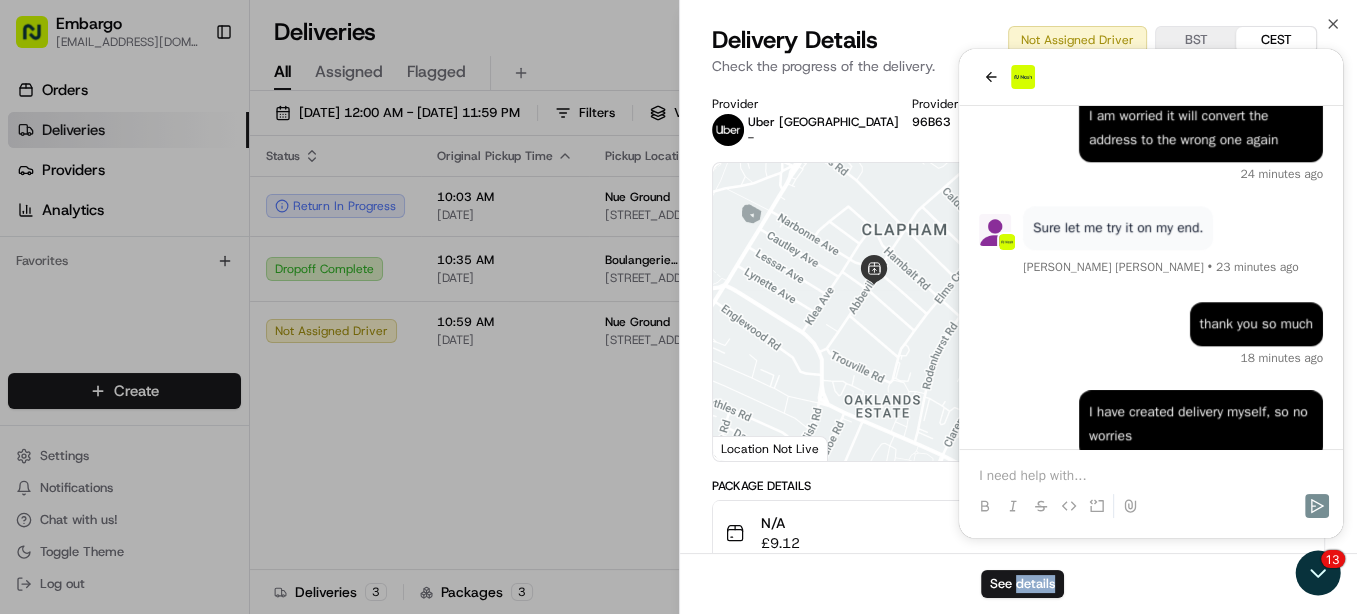 click on "See details" at bounding box center [1019, 583] 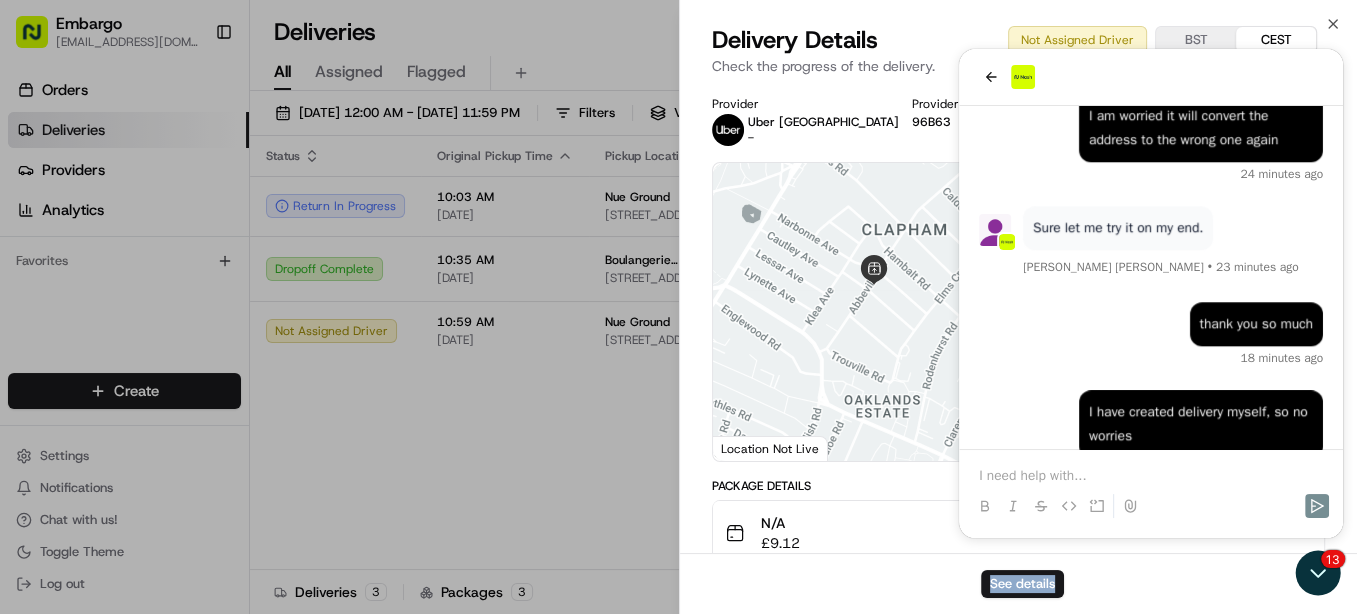 click on "See details" at bounding box center [1019, 583] 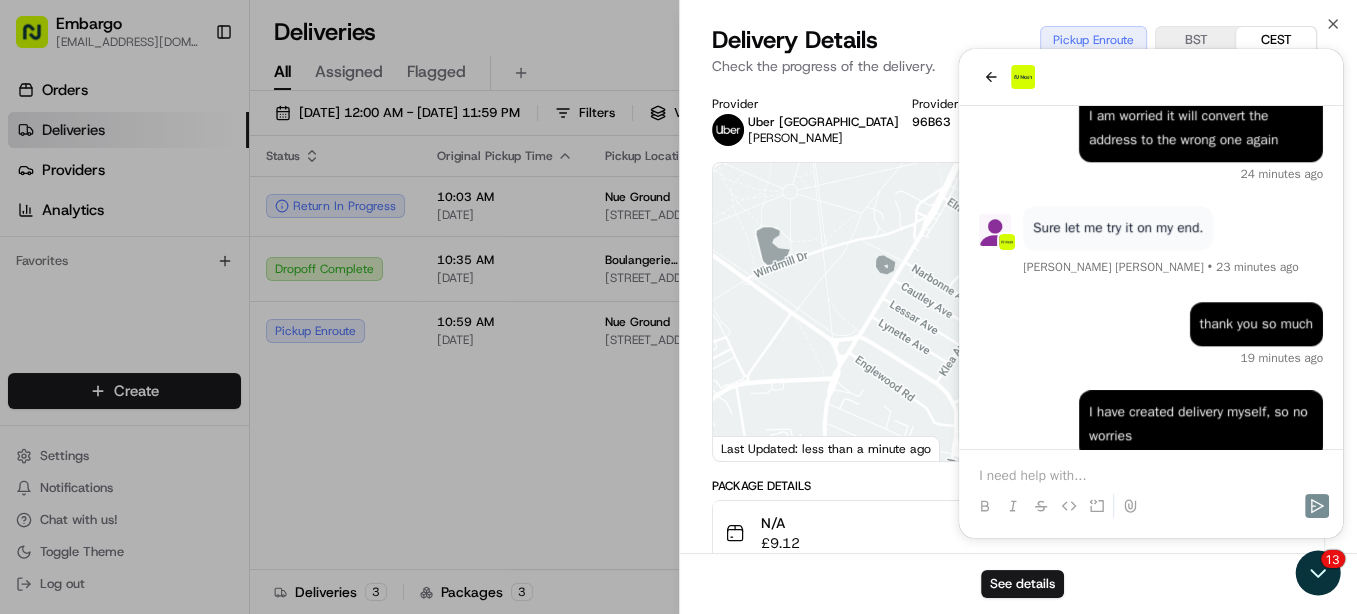 click on "Check the progress of the delivery." at bounding box center (1019, 66) 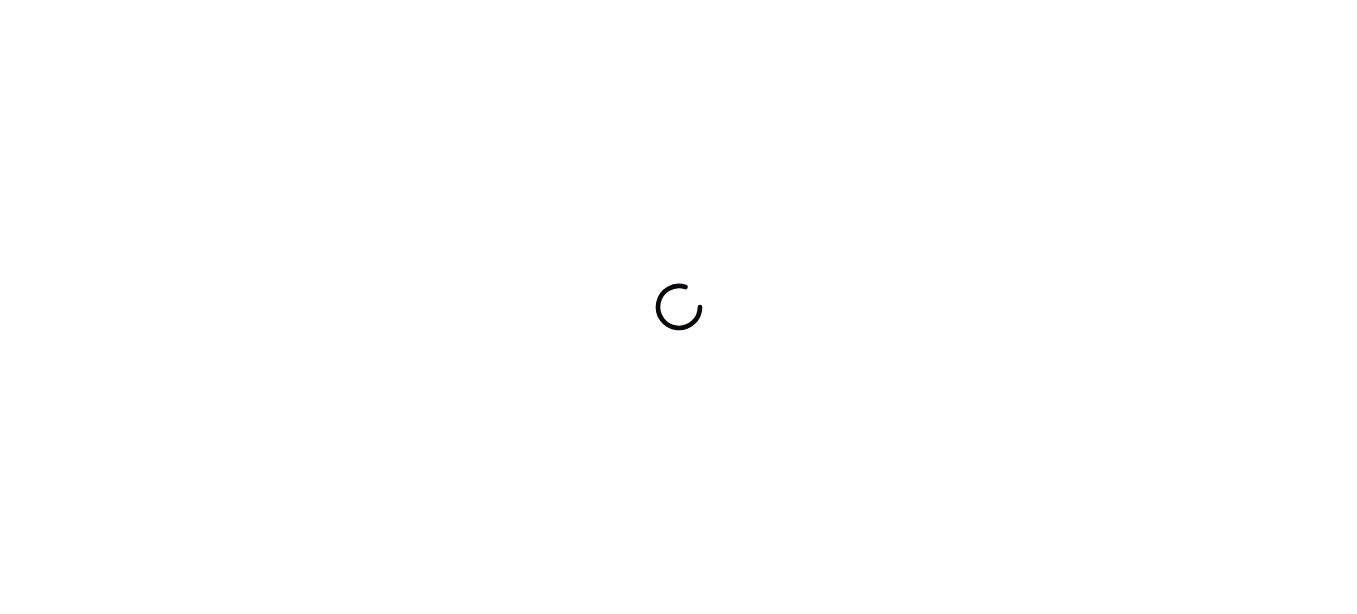 scroll, scrollTop: 0, scrollLeft: 0, axis: both 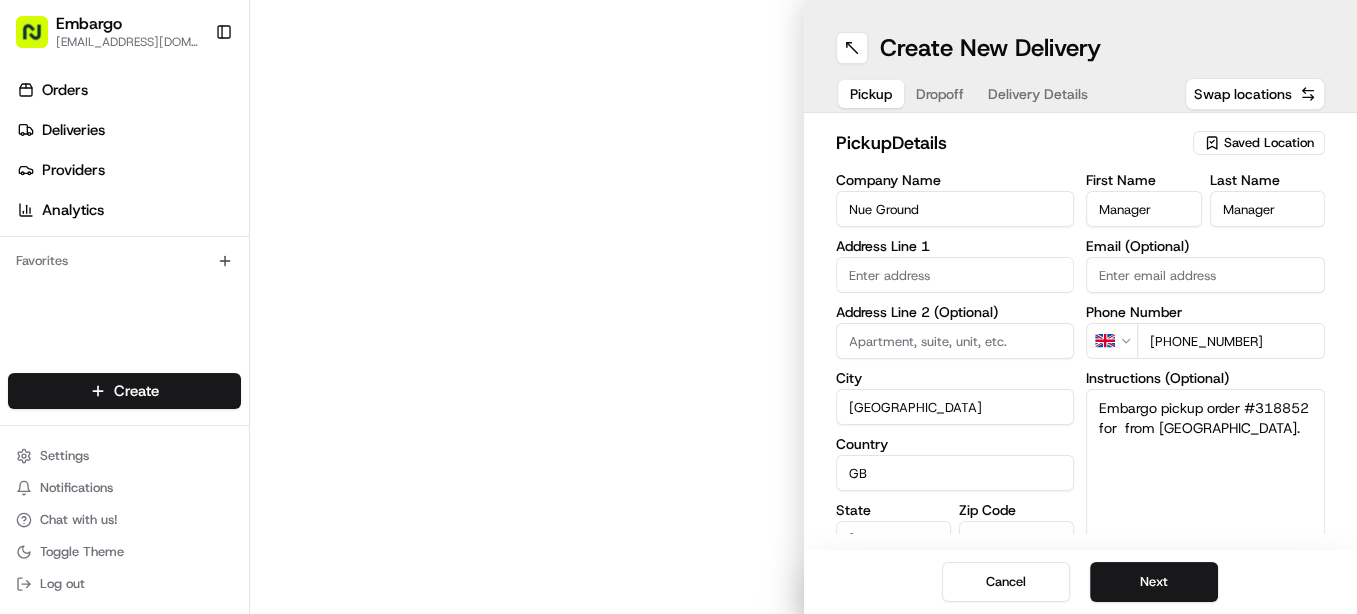 type on "[STREET_ADDRESS]" 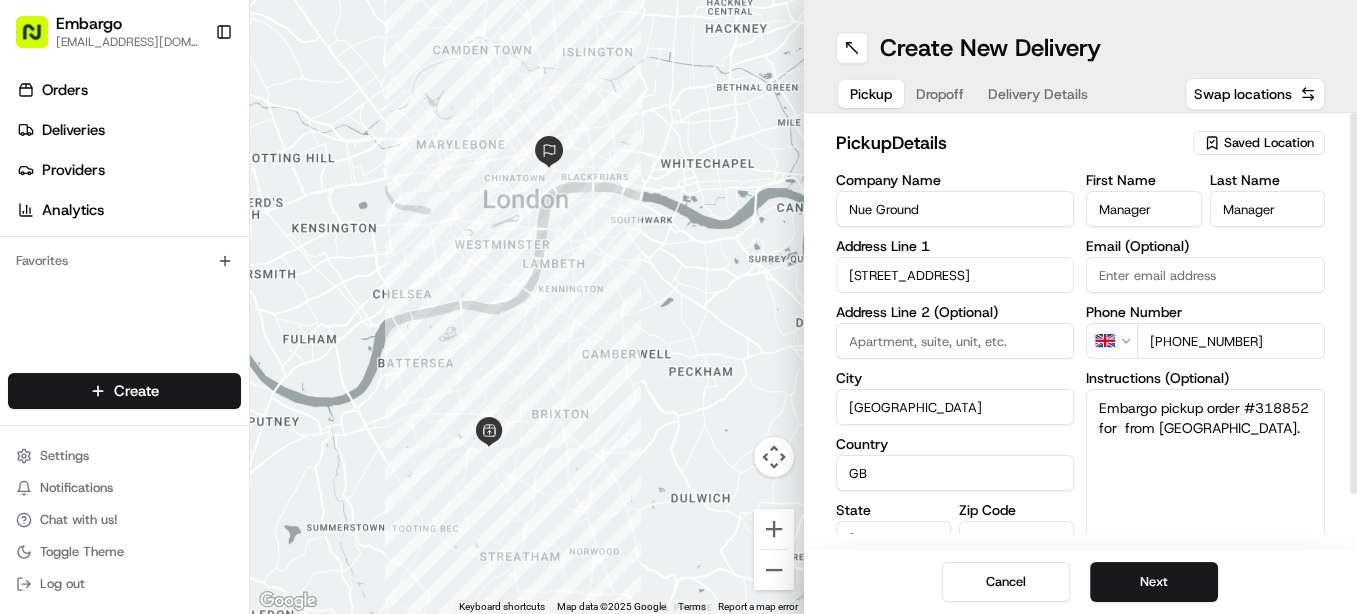 scroll, scrollTop: 0, scrollLeft: 0, axis: both 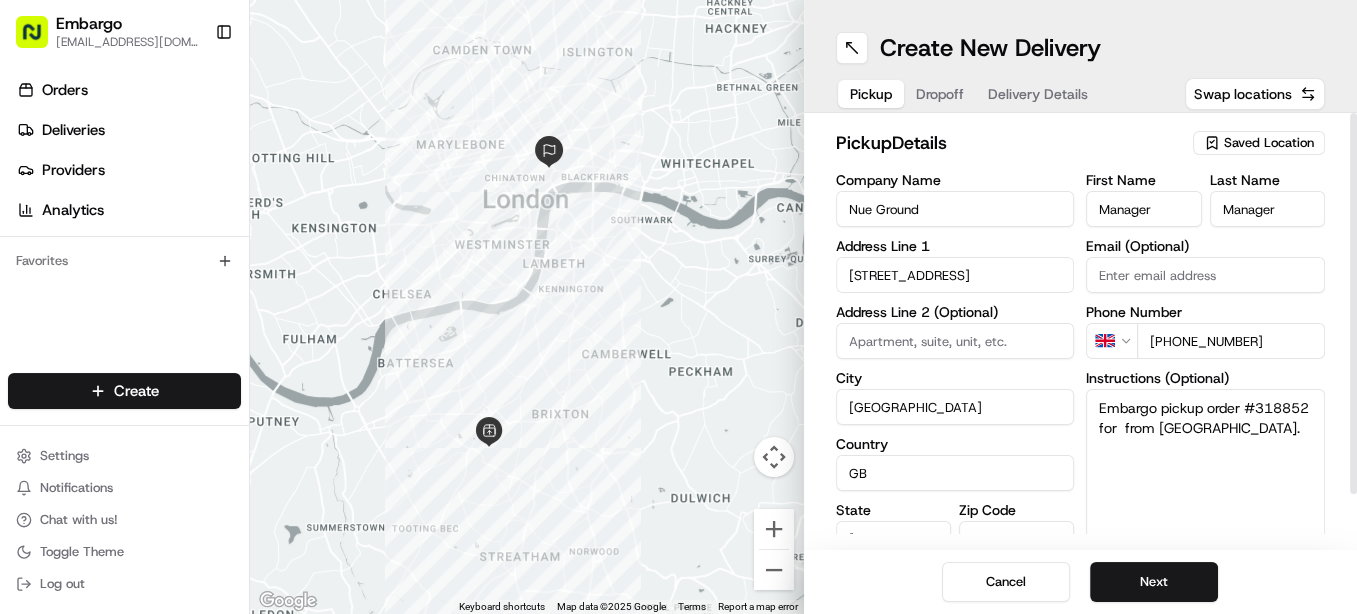 click on "Embargo pickup order #318852 for  from [GEOGRAPHIC_DATA]." at bounding box center [1205, 464] 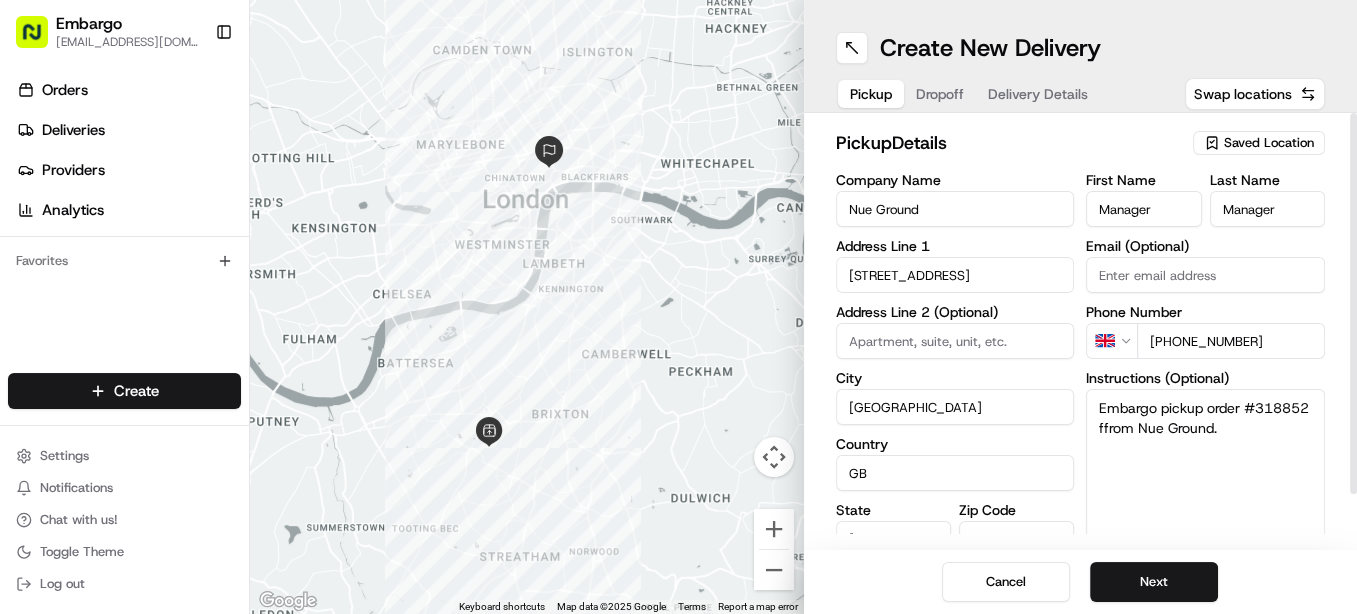 type on "Embargo pickup order #318852 from [GEOGRAPHIC_DATA]." 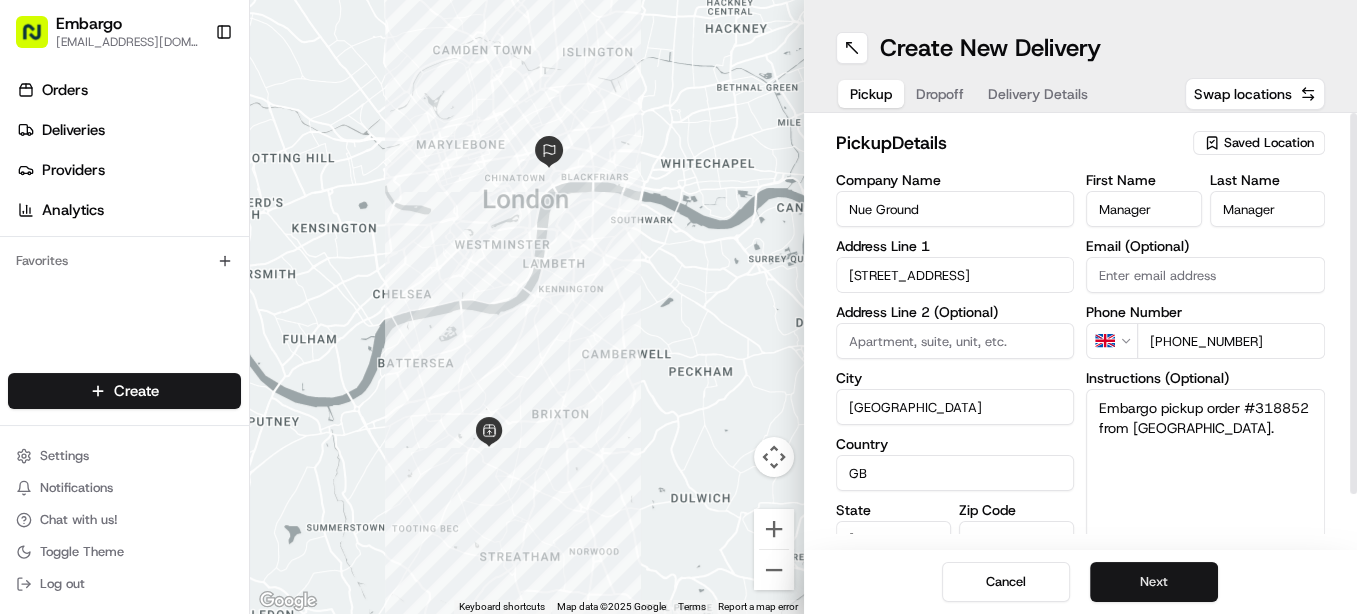 click on "Next" at bounding box center (1154, 582) 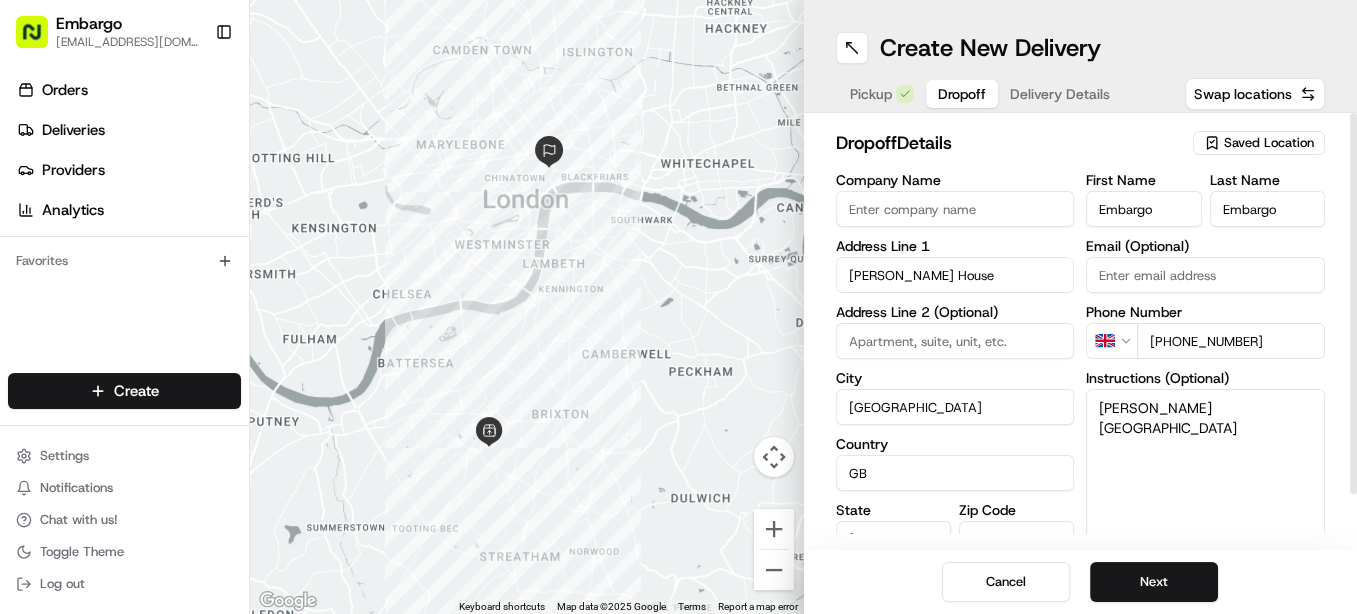 click on "[PERSON_NAME] House" at bounding box center [955, 275] 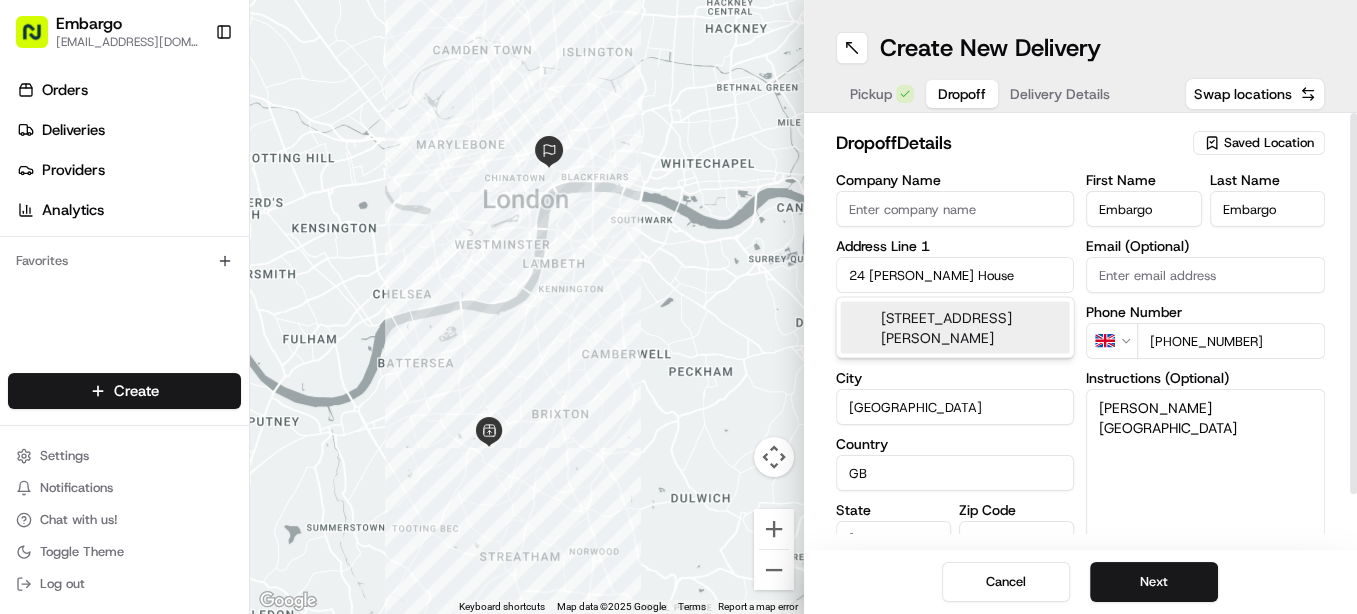 click on "24 [PERSON_NAME] House" at bounding box center [955, 275] 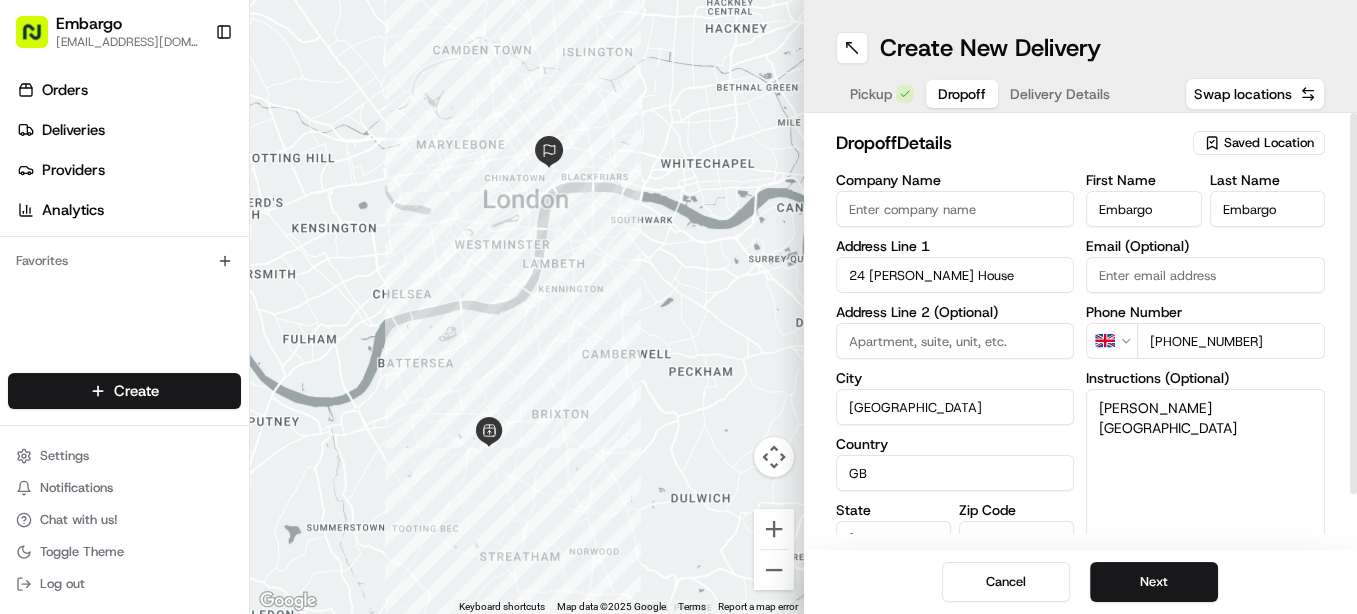 click on "GB" at bounding box center [955, 473] 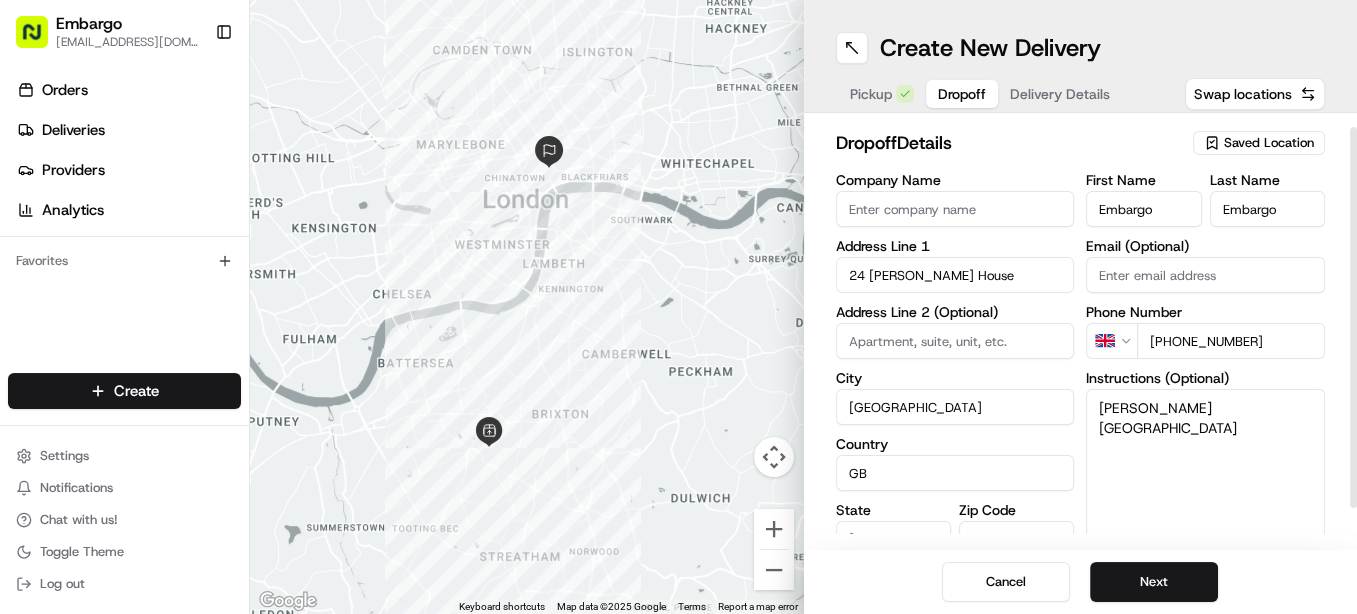 scroll, scrollTop: 59, scrollLeft: 0, axis: vertical 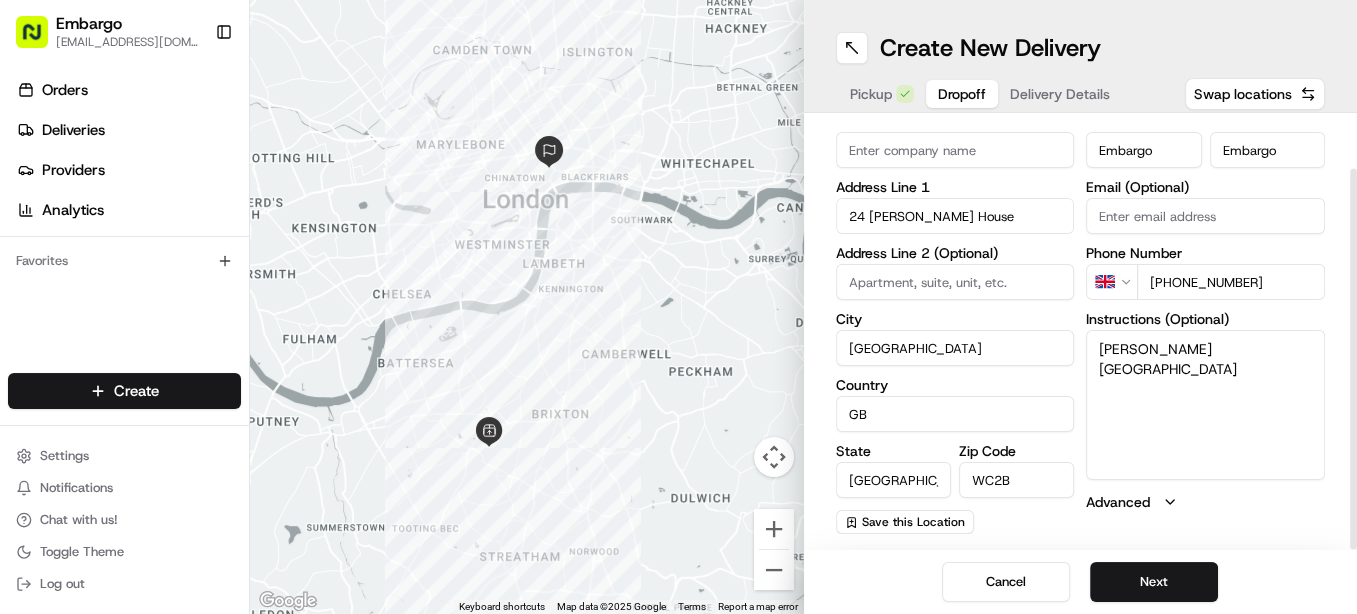 click on "WC2B" at bounding box center [1016, 480] 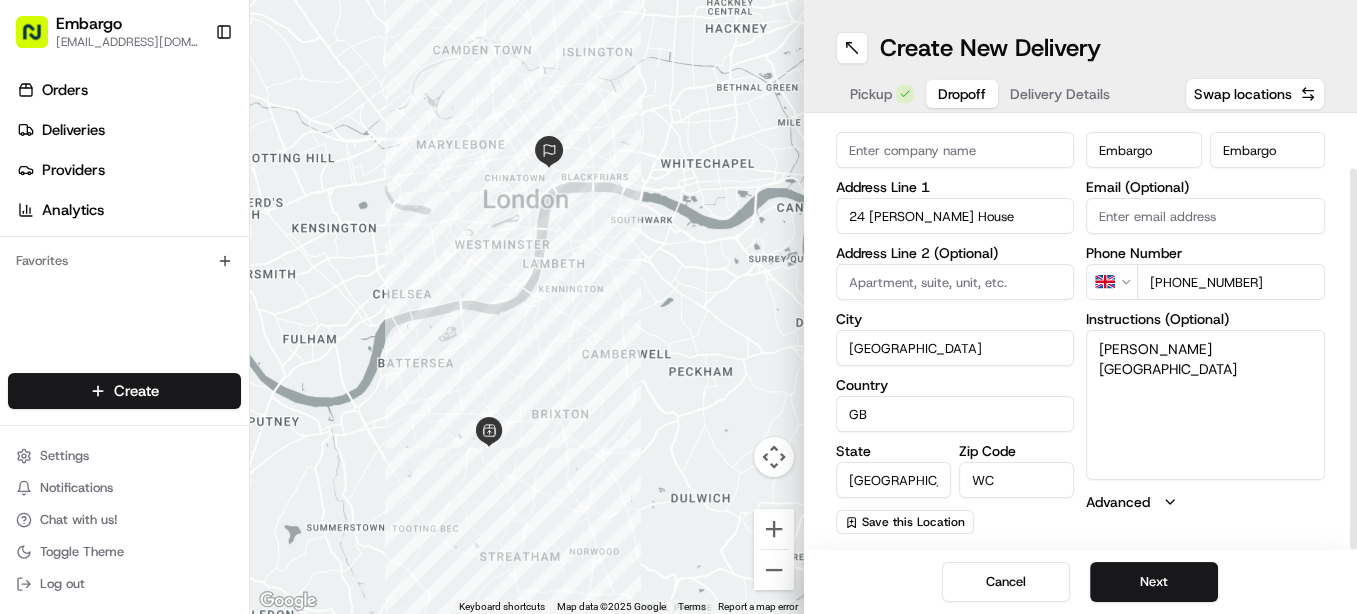 type on "W" 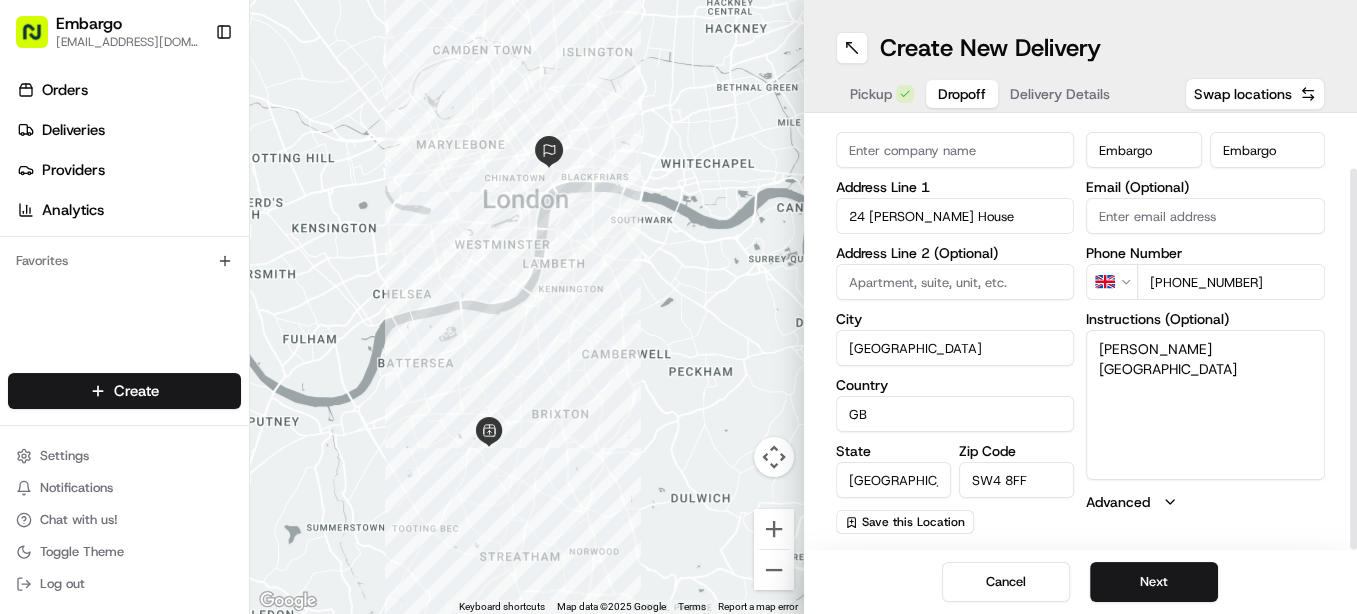 type on "SW4 8FF" 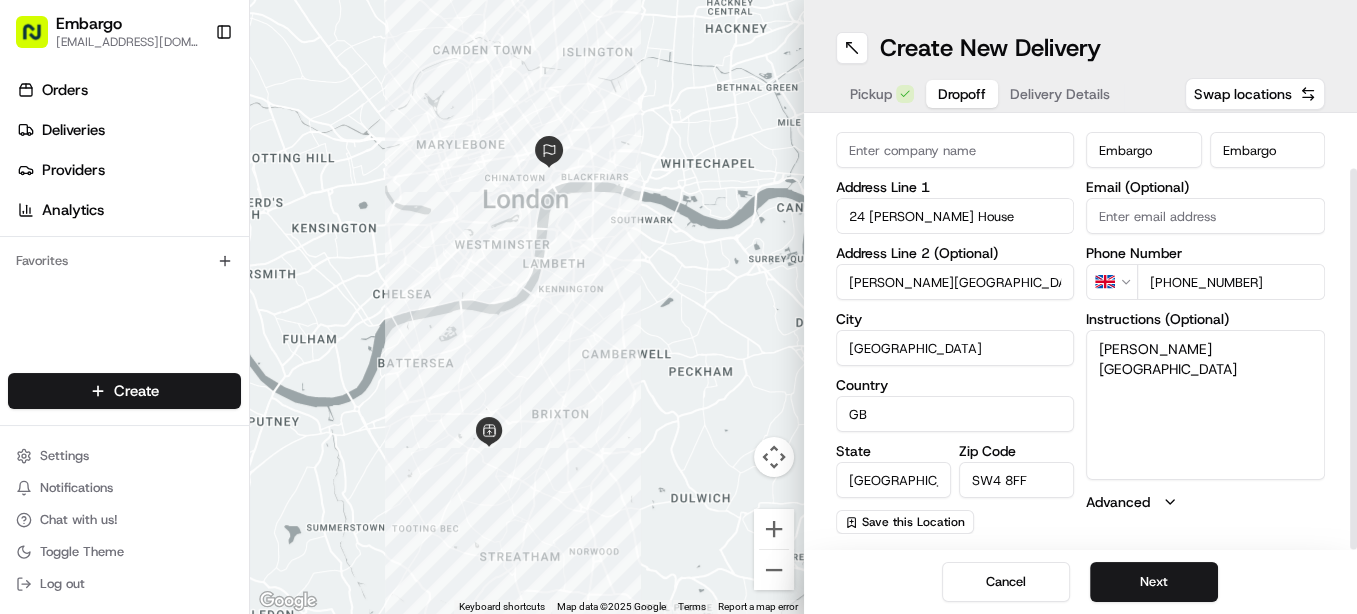 type on "[PERSON_NAME][GEOGRAPHIC_DATA]" 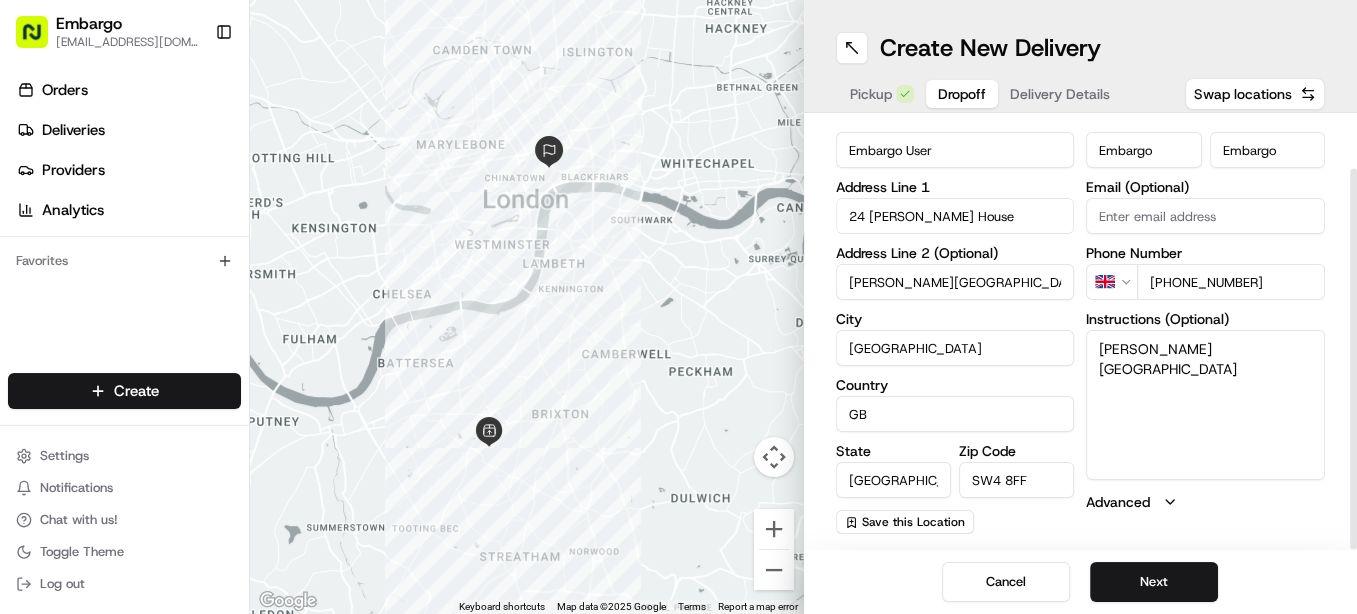 type on "Embargo User" 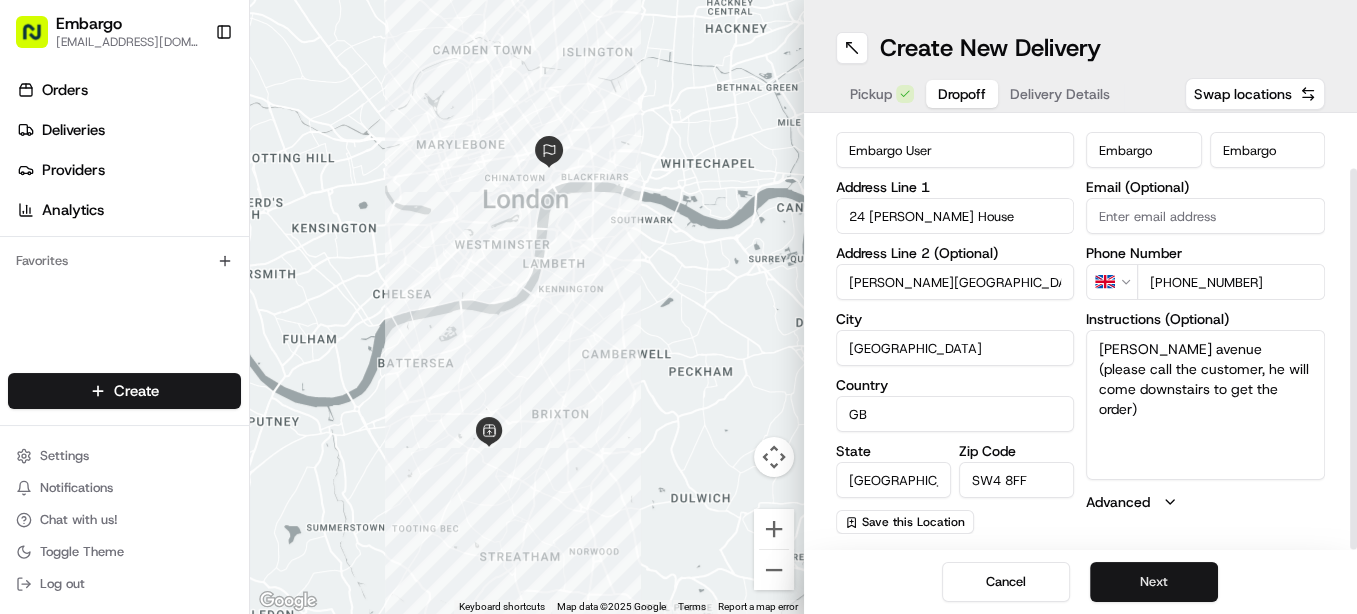 type on "[PERSON_NAME] avenue (please call the customer, he will come downstairs to get the order)" 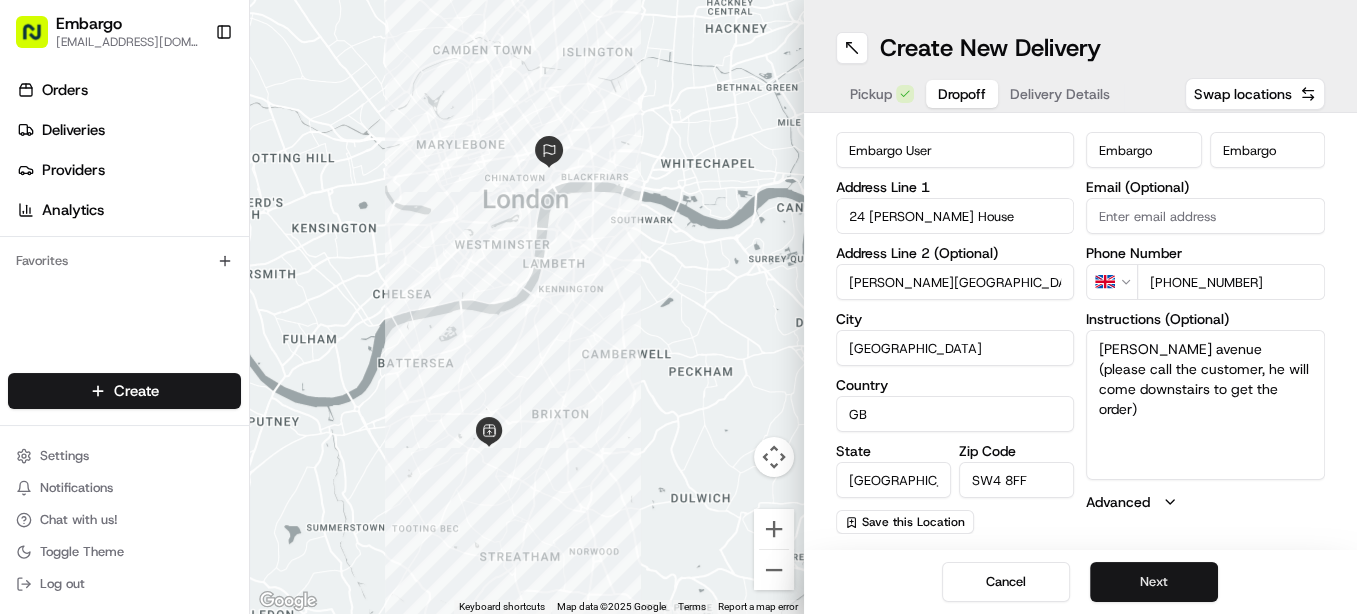 click on "Next" at bounding box center [1154, 582] 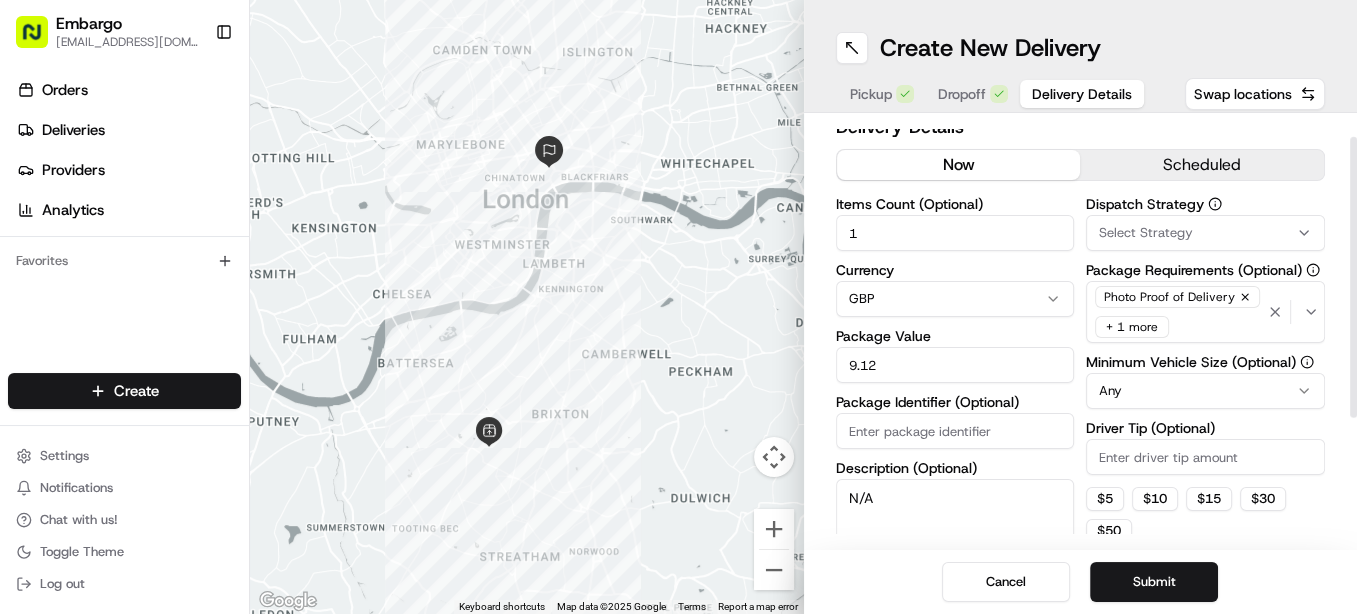 scroll, scrollTop: 0, scrollLeft: 0, axis: both 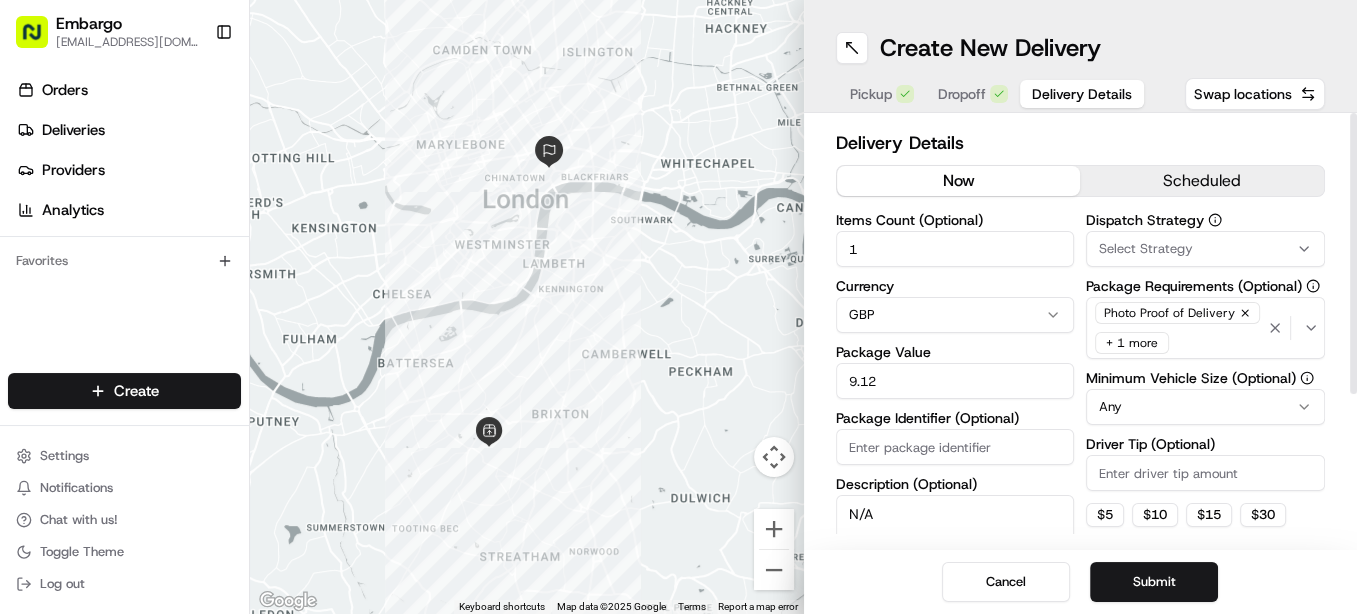 click on "+ 1 more" at bounding box center (1132, 343) 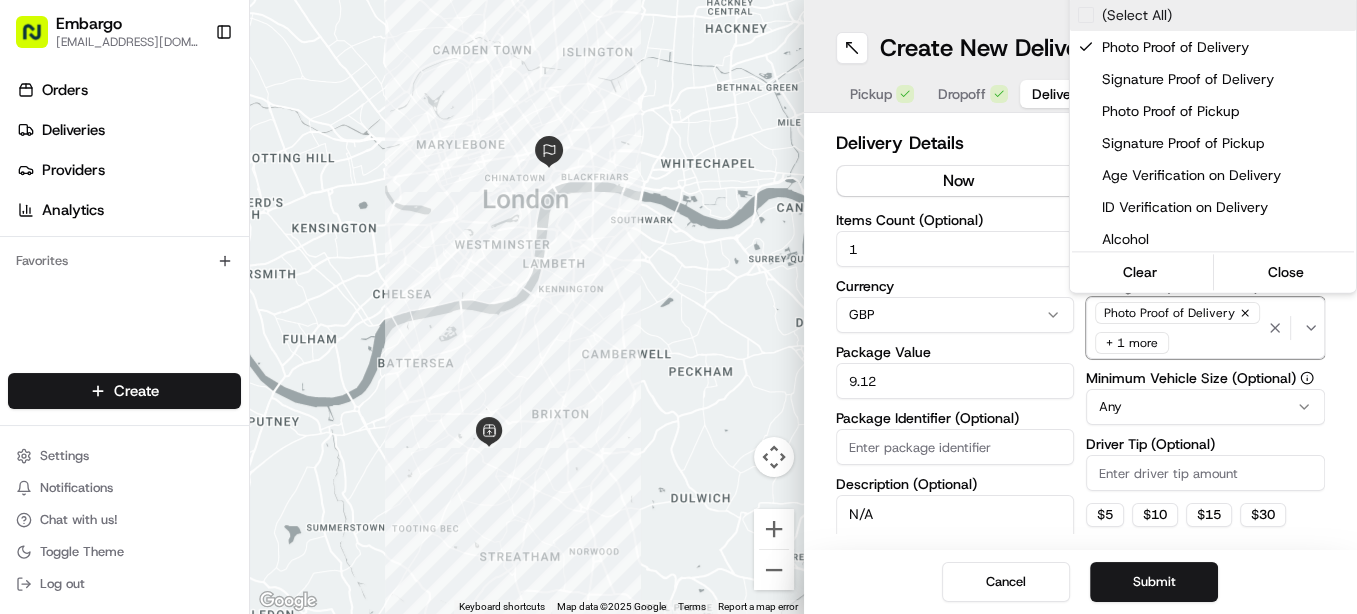 click on "Embargo feedback@embargoapp.com Toggle Sidebar Orders Deliveries Providers Analytics Favorites Main Menu Members & Organization Organization Users Roles Preferences Customization Tracking Orchestration Automations Locations Pickup Locations Dropoff Locations Billing Billing Refund Requests Integrations Notification Triggers Webhooks API Keys Request Logs Create Settings Notifications Chat with us! Toggle Theme Log out ← Move left → Move right ↑ Move up ↓ Move down + Zoom in - Zoom out Home Jump left by 75% End Jump right by 75% Page Up Jump up by 75% Page Down Jump down by 75% Keyboard shortcuts Map Data Map data ©2025 Google Map data ©2025 Google 1 km  Click to toggle between metric and imperial units Terms Report a map error Create New Delivery Pickup Dropoff Delivery Details Swap locations Delivery Details now scheduled Items Count (Optional) 1 Currency GBP Package Value 9.12 Package Identifier (Optional) Description (Optional) N/A Dispatch Strategy Select Strategy + 1 more Any $" at bounding box center [678, 307] 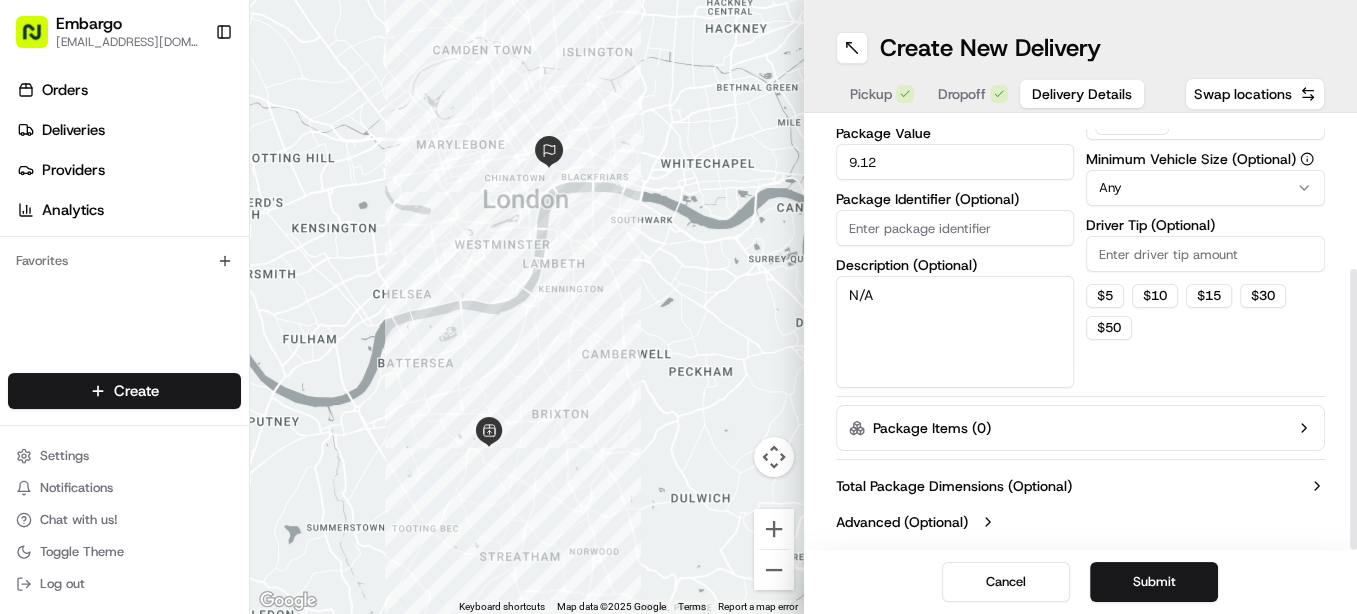 scroll, scrollTop: 224, scrollLeft: 0, axis: vertical 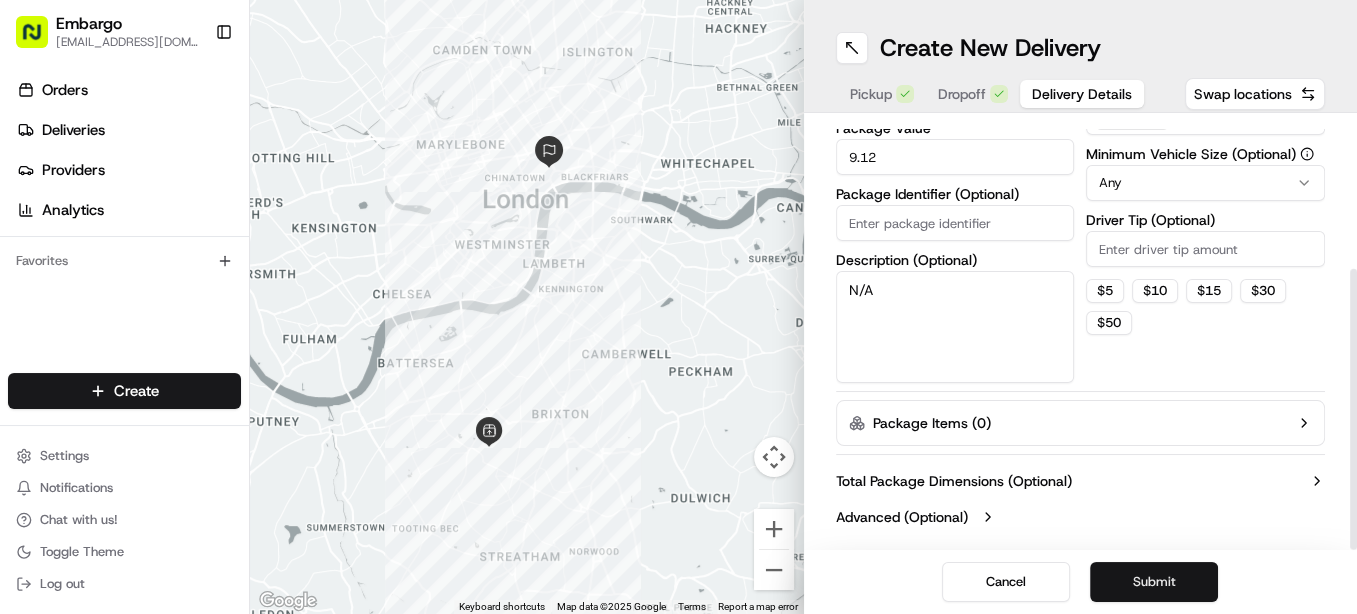 click on "Submit" at bounding box center [1154, 582] 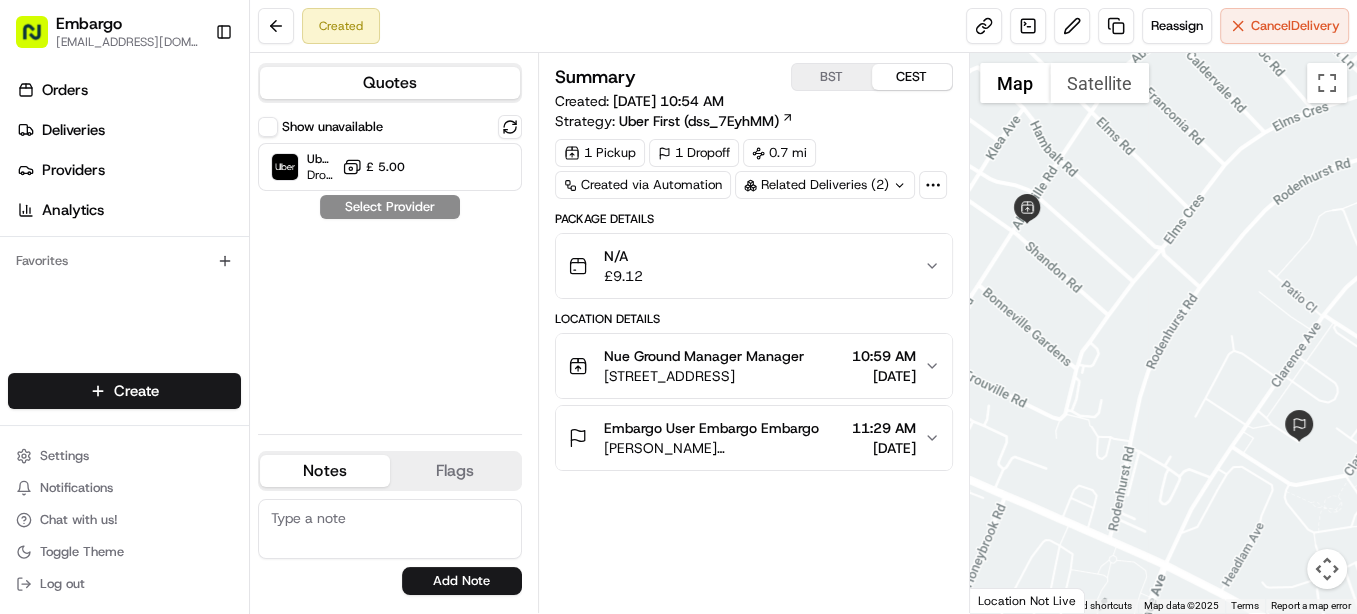 click on "[PERSON_NAME][GEOGRAPHIC_DATA]" at bounding box center [724, 448] 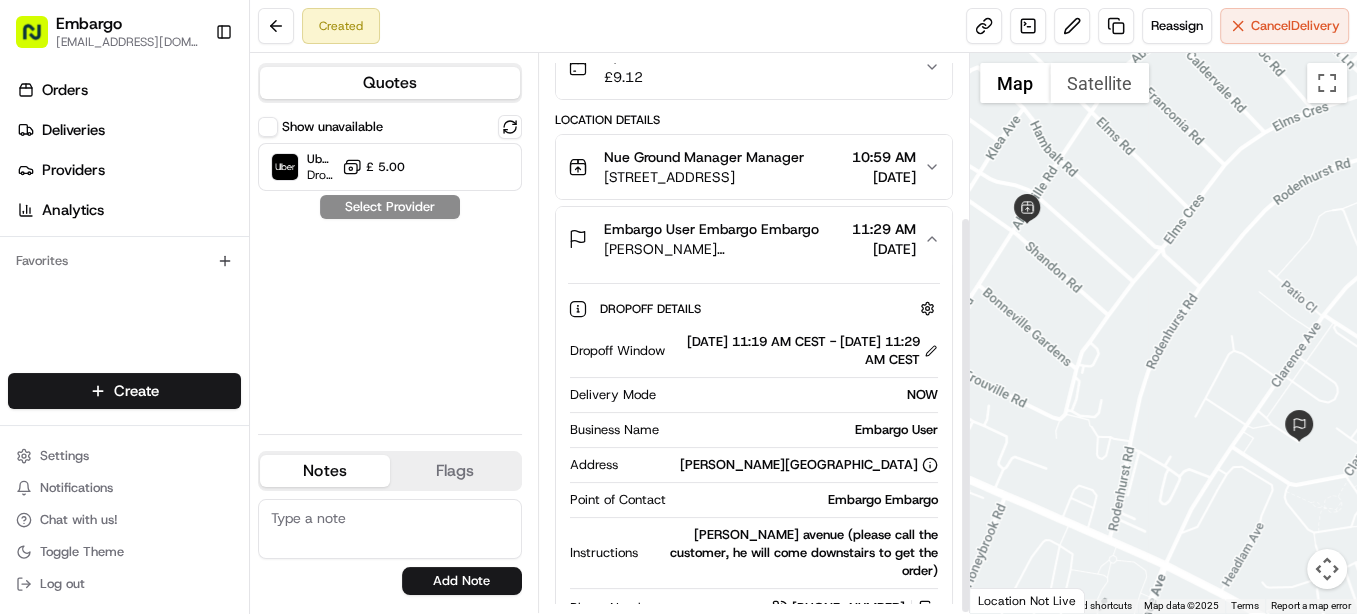 scroll, scrollTop: 229, scrollLeft: 0, axis: vertical 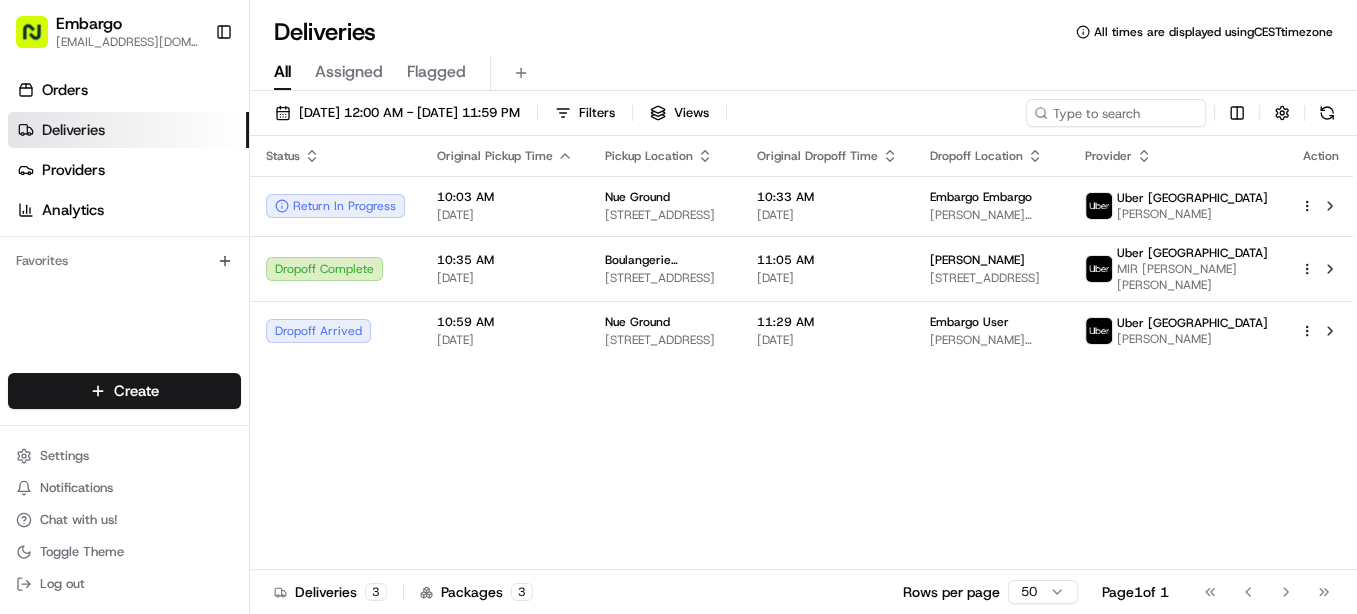 click on "Status Original Pickup Time Pickup Location Original Dropoff Time Dropoff Location Provider Action Return In Progress 10:03 AM [DATE] [GEOGRAPHIC_DATA] [STREET_ADDRESS] 10:33 AM [DATE] [GEOGRAPHIC_DATA][PERSON_NAME], [GEOGRAPHIC_DATA] [GEOGRAPHIC_DATA] [GEOGRAPHIC_DATA] KHALED M. Dropoff Complete 10:35 AM [DATE] Boulangerie Jade [GEOGRAPHIC_DATA] [STREET_ADDRESS][GEOGRAPHIC_DATA], [GEOGRAPHIC_DATA] 11:05 AM [DATE] [PERSON_NAME] [STREET_ADDRESS][PERSON_NAME] UK MIR [PERSON_NAME] [PERSON_NAME] Dropoff Arrived 10:59 AM [DATE] [GEOGRAPHIC_DATA] [STREET_ADDRESS] 11:29 AM [DATE] Embargo [STREET_ADDRESS][PERSON_NAME] UK [PERSON_NAME]" at bounding box center (804, 353) 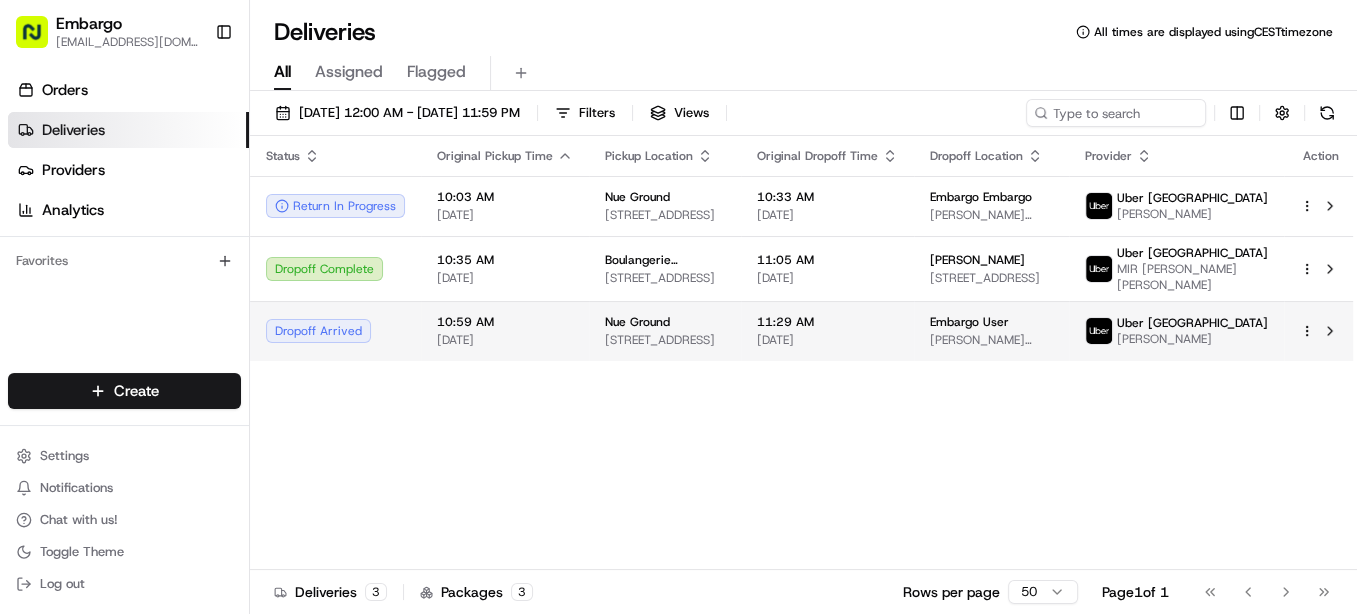click on "Embargo User" at bounding box center [991, 322] 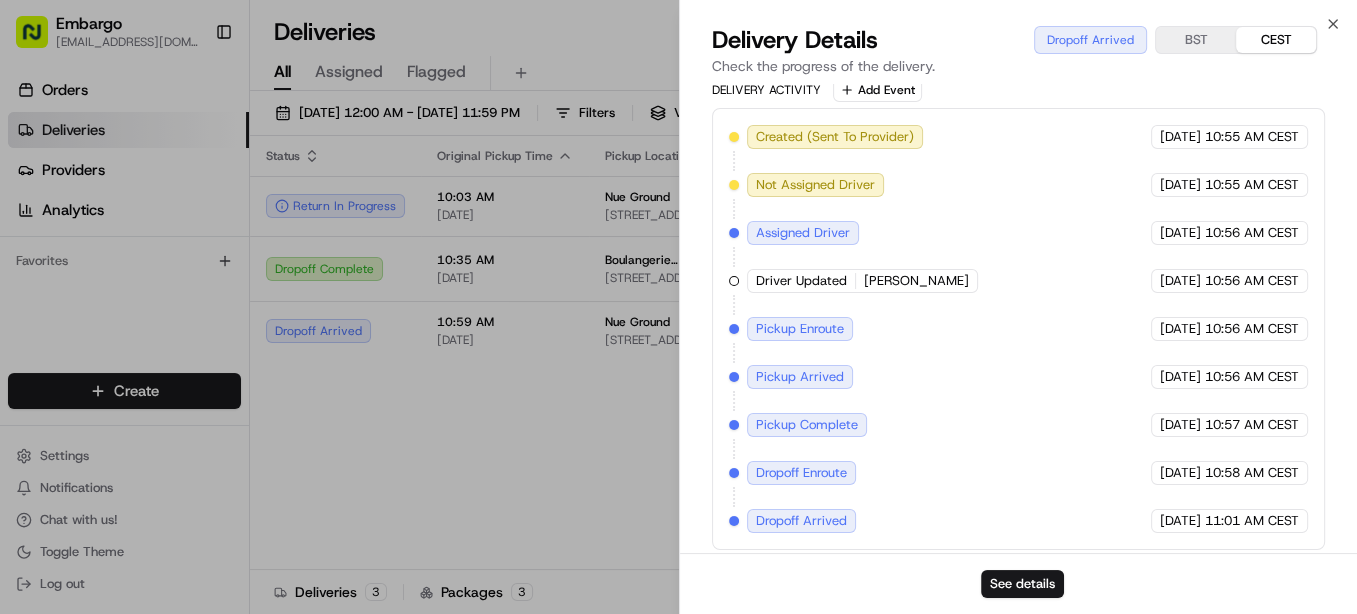 scroll, scrollTop: 673, scrollLeft: 0, axis: vertical 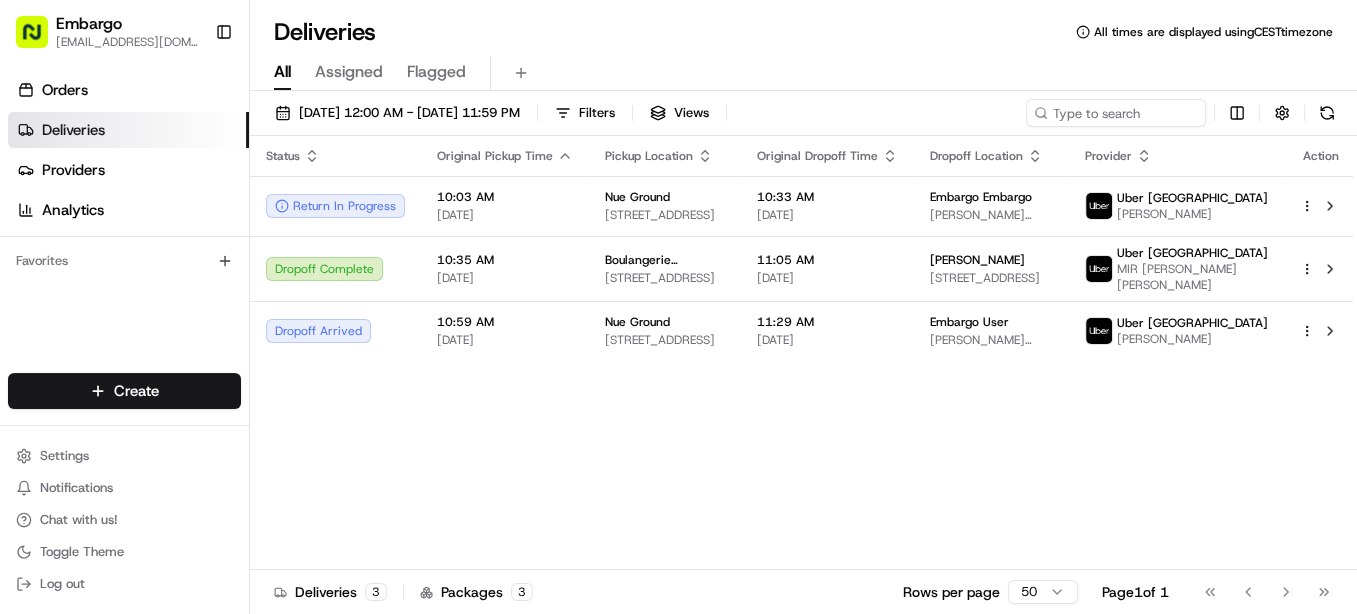 click on "Status Original Pickup Time Pickup Location Original Dropoff Time Dropoff Location Provider Action Return In Progress 10:03 AM 07/13/2025 Nue Ground 32 Abbeville Rd, London SW4 9NG, UK 10:33 AM 07/13/2025 Embargo Embargo Bruce House, London WC2B, UK Uber UK KHALED M. Dropoff Complete 10:35 AM 07/13/2025 Boulangerie Jade Blackheath Village 44 Tranquil Vale, Blackheath, London SE3 0BD, UK 11:05 AM 07/13/2025 thomas fedrick-illsley 56 Victoria Way, London SE7 7NQ, UK Uber UK MIR ZAHEER UDDIN ALI M. Dropoff Arrived 10:59 AM 07/13/2025 Nue Ground 32 Abbeville Rd, London SW4 9NG, UK 11:29 AM 07/13/2025 Embargo User Clarence Ave, London SW4, UK Uber UK MUHAMMAD M." at bounding box center (804, 353) 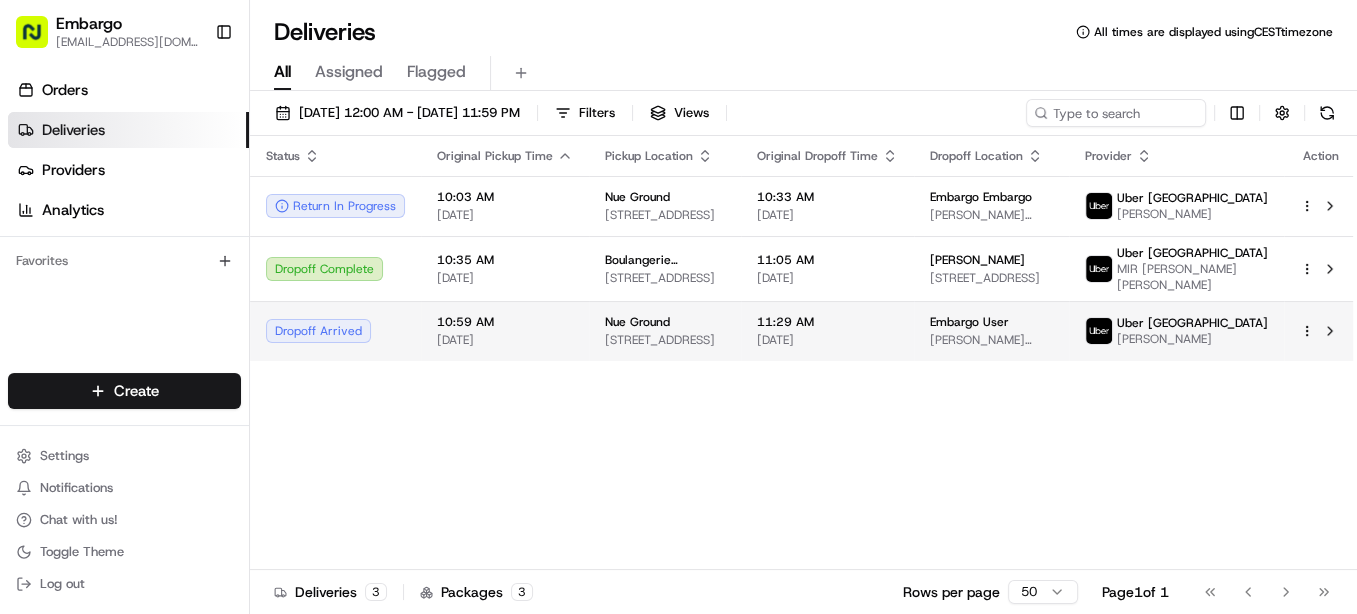 click on "Embargo feedback@embargoapp.com Toggle Sidebar Orders Deliveries Providers Analytics Favorites Main Menu Members & Organization Organization Users Roles Preferences Customization Tracking Orchestration Automations Locations Pickup Locations Dropoff Locations Billing Billing Refund Requests Integrations Notification Triggers Webhooks API Keys Request Logs Create Settings Notifications Chat with us! Toggle Theme Log out Deliveries All times are displayed using  CEST  timezone All Assigned Flagged 07/13/2025 12:00 AM - 07/13/2025 11:59 PM Filters Views Status Original Pickup Time Pickup Location Original Dropoff Time Dropoff Location Provider Action Return In Progress 10:03 AM 07/13/2025 Nue Ground 32 Abbeville Rd, London SW4 9NG, UK 10:33 AM 07/13/2025 Embargo Embargo Bruce House, London WC2B, UK Uber UK KHALED M. Dropoff Complete 10:35 AM 07/13/2025 Boulangerie Jade Blackheath Village 44 Tranquil Vale, Blackheath, London SE3 0BD, UK 11:05 AM 07/13/2025 thomas fedrick-illsley Uber UK 10:59 AM 3" at bounding box center [678, 307] 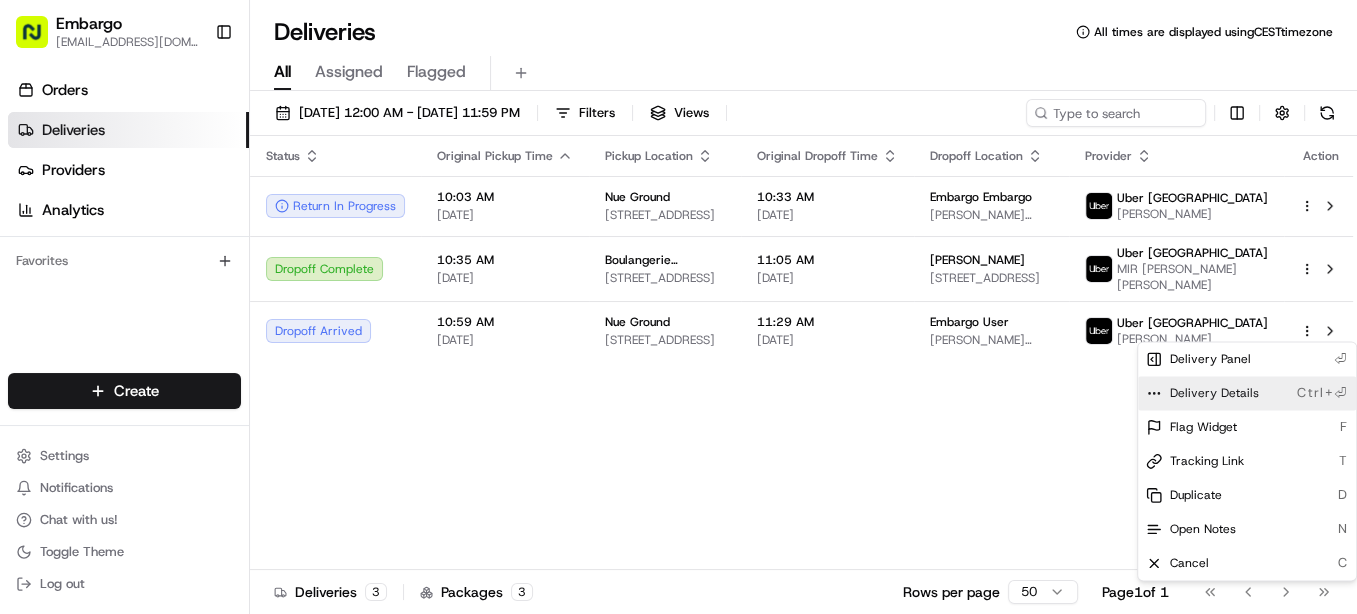 click on "Delivery Details" at bounding box center (1214, 393) 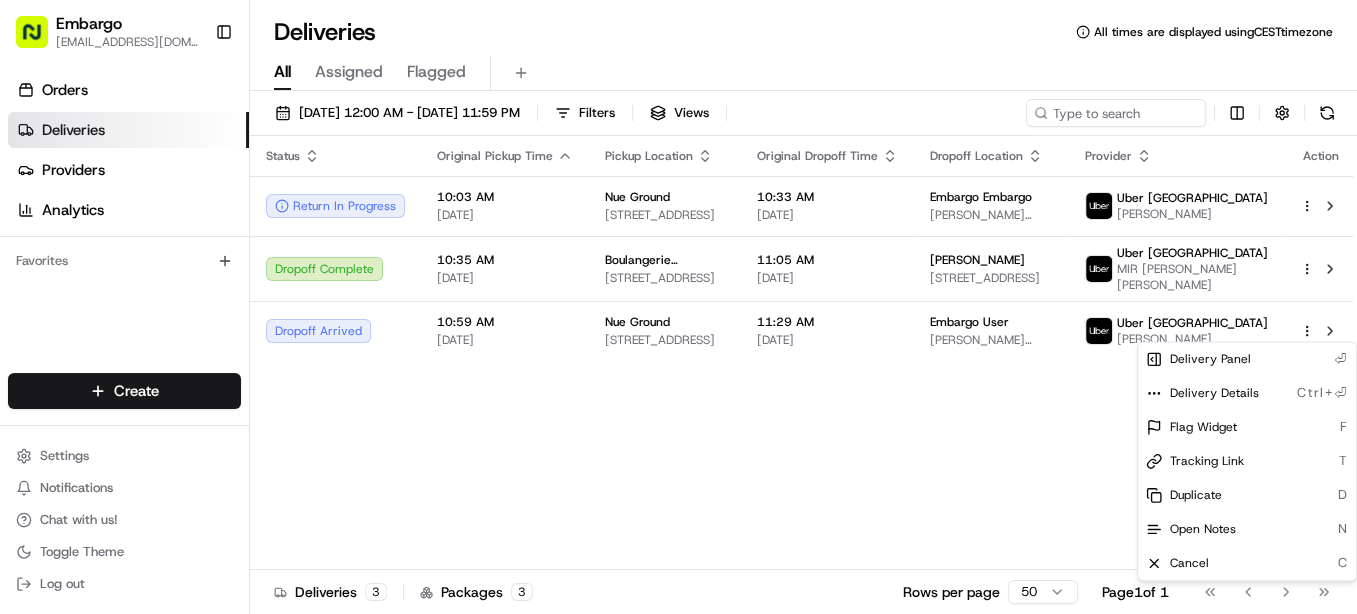 click on "Embargo feedback@embargoapp.com Toggle Sidebar Orders Deliveries Providers Analytics Favorites Main Menu Members & Organization Organization Users Roles Preferences Customization Tracking Orchestration Automations Locations Pickup Locations Dropoff Locations Billing Billing Refund Requests Integrations Notification Triggers Webhooks API Keys Request Logs Create Settings Notifications Chat with us! Toggle Theme Log out Deliveries All times are displayed using  CEST  timezone All Assigned Flagged 07/13/2025 12:00 AM - 07/13/2025 11:59 PM Filters Views Status Original Pickup Time Pickup Location Original Dropoff Time Dropoff Location Provider Action Return In Progress 10:03 AM 07/13/2025 Nue Ground 32 Abbeville Rd, London SW4 9NG, UK 10:33 AM 07/13/2025 Embargo Embargo Bruce House, London WC2B, UK Uber UK KHALED M. Dropoff Complete 10:35 AM 07/13/2025 Boulangerie Jade Blackheath Village 44 Tranquil Vale, Blackheath, London SE3 0BD, UK 11:05 AM 07/13/2025 thomas fedrick-illsley Uber UK 10:59 AM 3" at bounding box center (678, 307) 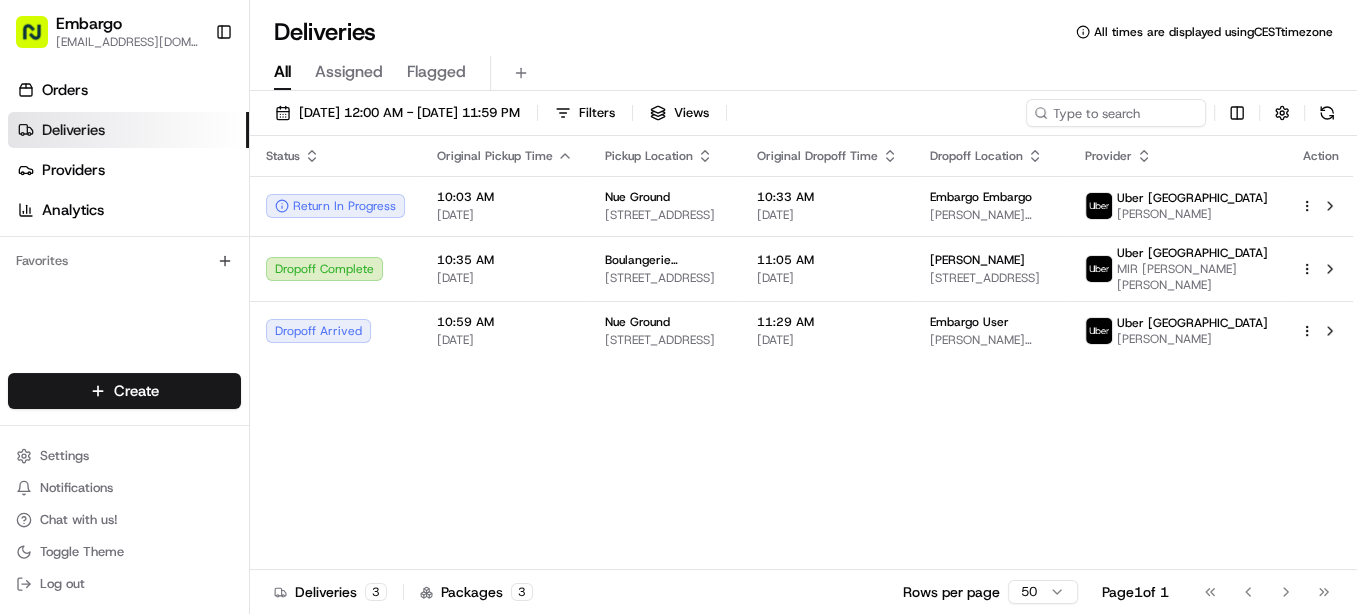 click on "Status Original Pickup Time Pickup Location Original Dropoff Time Dropoff Location Provider Action Return In Progress 10:03 AM 07/13/2025 Nue Ground 32 Abbeville Rd, London SW4 9NG, UK 10:33 AM 07/13/2025 Embargo Embargo Bruce House, London WC2B, UK Uber UK KHALED M. Dropoff Complete 10:35 AM 07/13/2025 Boulangerie Jade Blackheath Village 44 Tranquil Vale, Blackheath, London SE3 0BD, UK 11:05 AM 07/13/2025 thomas fedrick-illsley 56 Victoria Way, London SE7 7NQ, UK Uber UK MIR ZAHEER UDDIN ALI M. Dropoff Arrived 10:59 AM 07/13/2025 Nue Ground 32 Abbeville Rd, London SW4 9NG, UK 11:29 AM 07/13/2025 Embargo User Clarence Ave, London SW4, UK Uber UK MUHAMMAD M." at bounding box center [804, 353] 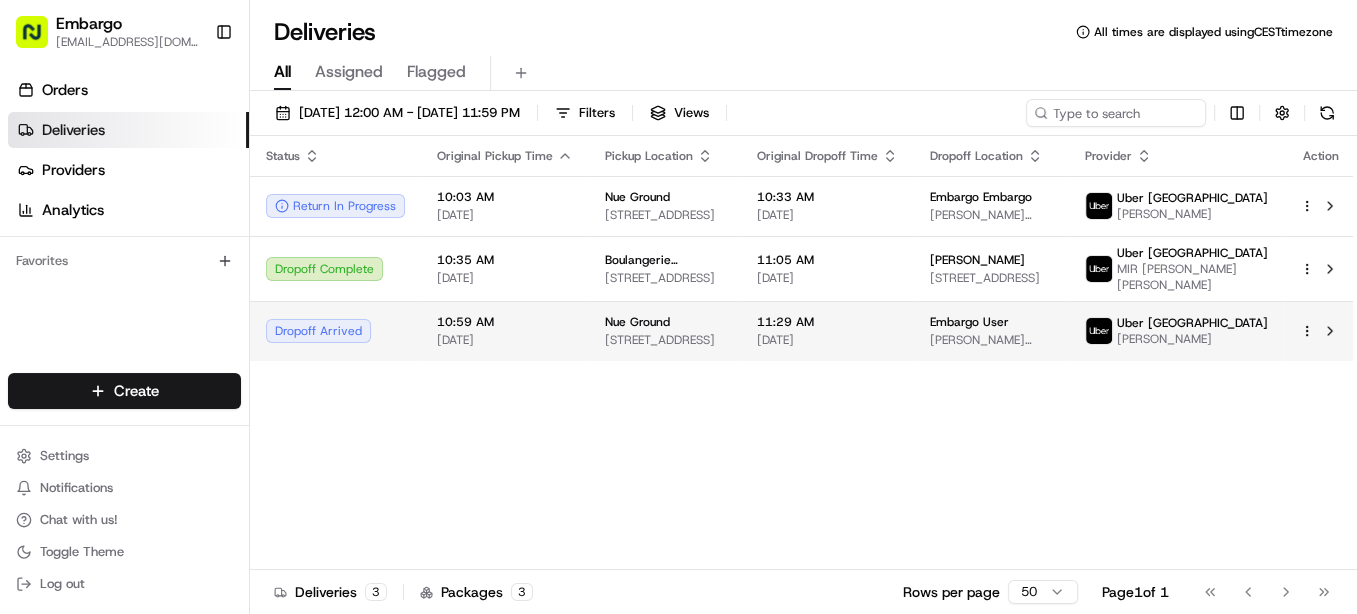 click on "[STREET_ADDRESS]" at bounding box center (665, 340) 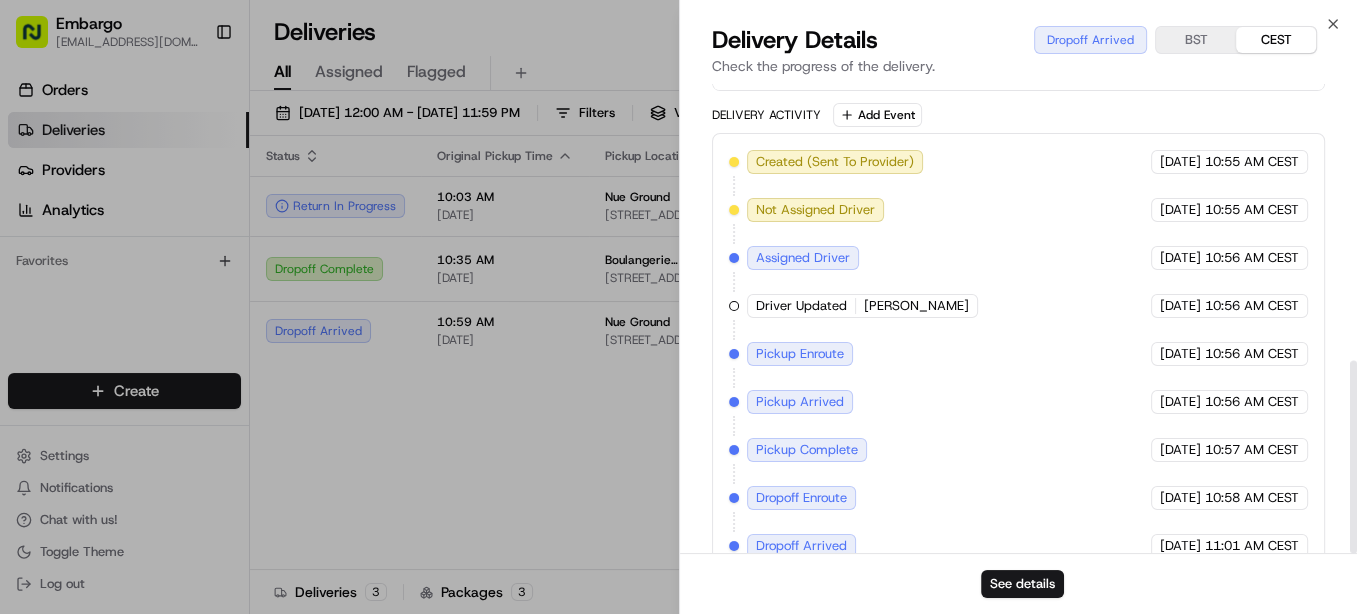 scroll, scrollTop: 673, scrollLeft: 0, axis: vertical 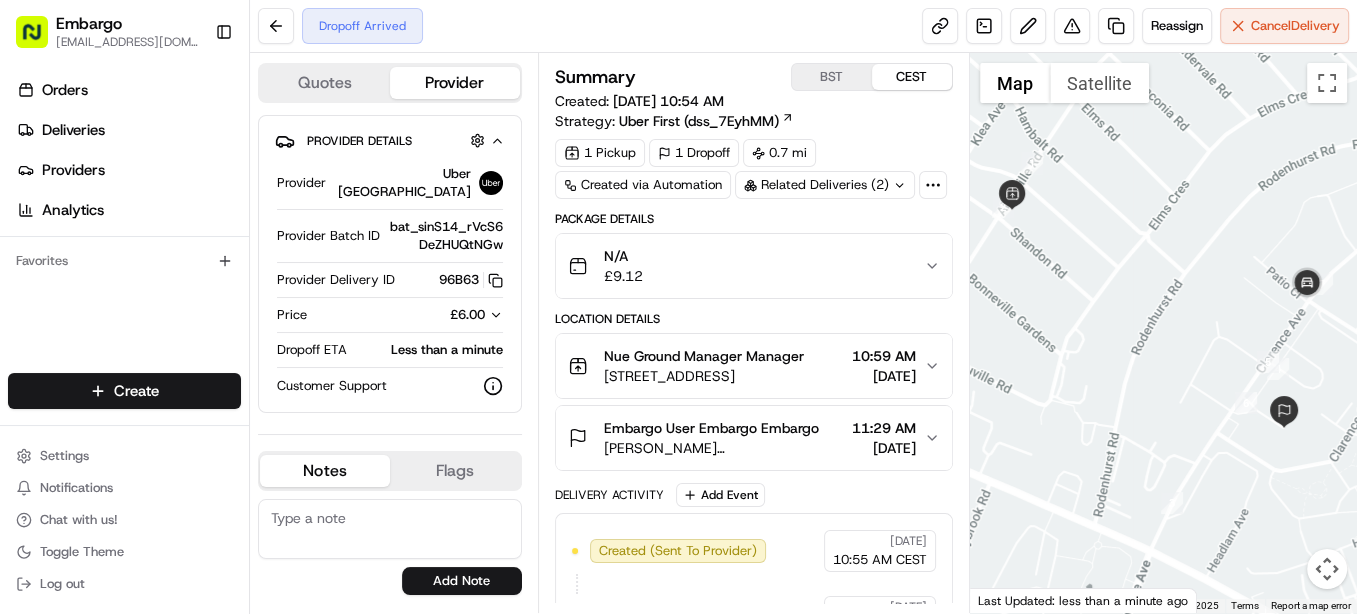 click on "[PERSON_NAME][GEOGRAPHIC_DATA]" at bounding box center [724, 448] 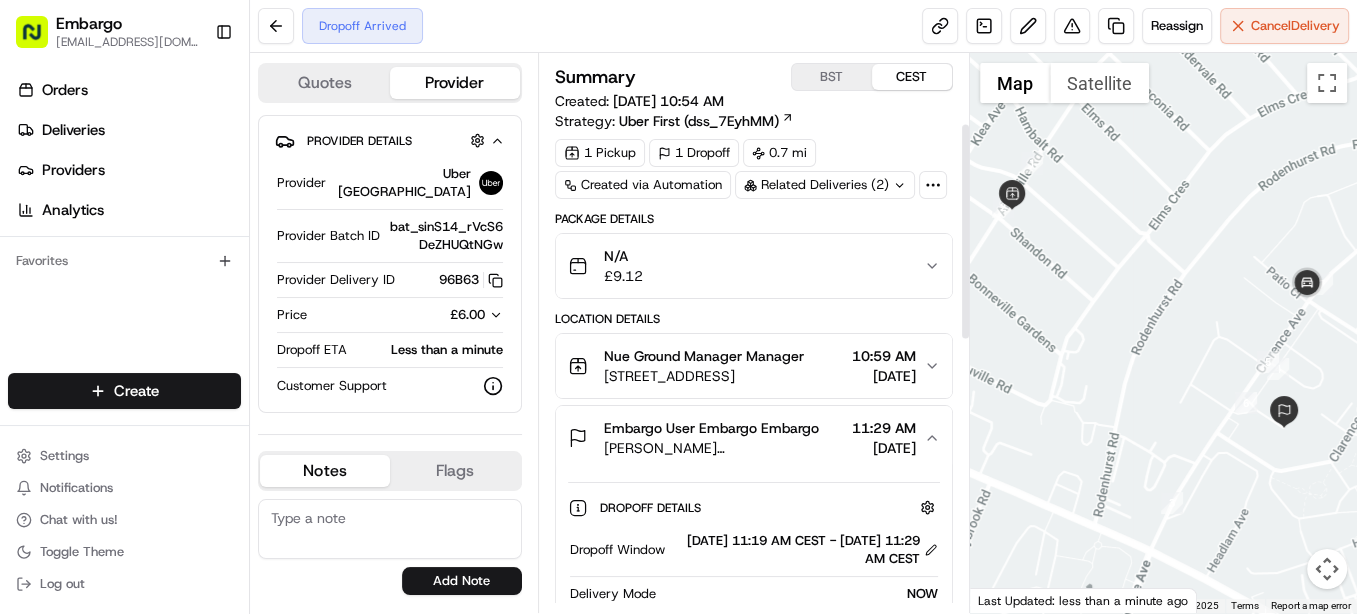scroll, scrollTop: 444, scrollLeft: 0, axis: vertical 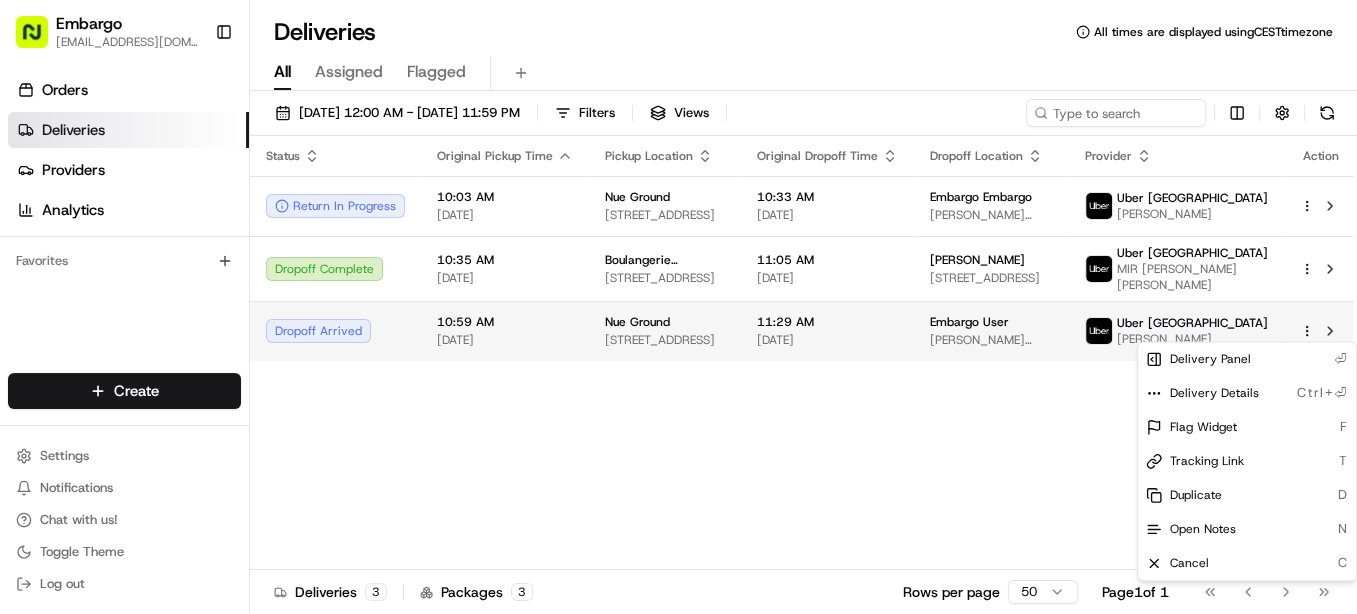 click on "Embargo [EMAIL_ADDRESS][DOMAIN_NAME] Toggle Sidebar Orders Deliveries Providers Analytics Favorites Main Menu Members & Organization Organization Users Roles Preferences Customization Tracking Orchestration Automations Locations Pickup Locations Dropoff Locations Billing Billing Refund Requests Integrations Notification Triggers Webhooks API Keys Request Logs Create Settings Notifications Chat with us! Toggle Theme Log out Deliveries All times are displayed using  CEST  timezone All Assigned Flagged [DATE] 12:00 AM - [DATE] 11:59 PM Filters Views Status Original Pickup Time Pickup Location Original Dropoff Time Dropoff Location Provider Action Return In Progress 10:03 AM [DATE] [GEOGRAPHIC_DATA] [STREET_ADDRESS] 10:33 AM [DATE] Embargo Embargo [PERSON_NAME][GEOGRAPHIC_DATA], [GEOGRAPHIC_DATA], [GEOGRAPHIC_DATA] Uber UK KHALED M. Dropoff Complete 10:35 AM [DATE] [STREET_ADDRESS] 11:05 AM [DATE] [PERSON_NAME] [GEOGRAPHIC_DATA] [GEOGRAPHIC_DATA] 10:59 AM 3" at bounding box center [678, 307] 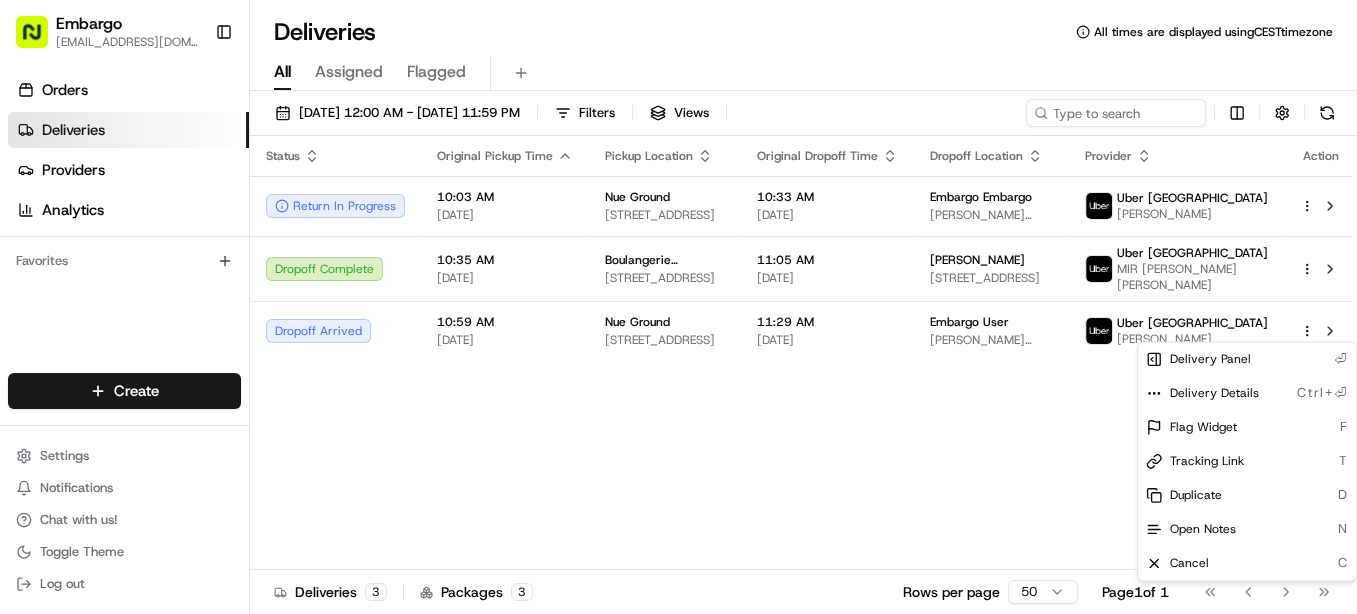 click on "Embargo [EMAIL_ADDRESS][DOMAIN_NAME] Toggle Sidebar Orders Deliveries Providers Analytics Favorites Main Menu Members & Organization Organization Users Roles Preferences Customization Tracking Orchestration Automations Locations Pickup Locations Dropoff Locations Billing Billing Refund Requests Integrations Notification Triggers Webhooks API Keys Request Logs Create Settings Notifications Chat with us! Toggle Theme Log out Deliveries All times are displayed using  CEST  timezone All Assigned Flagged [DATE] 12:00 AM - [DATE] 11:59 PM Filters Views Status Original Pickup Time Pickup Location Original Dropoff Time Dropoff Location Provider Action Return In Progress 10:03 AM [DATE] [GEOGRAPHIC_DATA] [STREET_ADDRESS] 10:33 AM [DATE] Embargo Embargo [PERSON_NAME][GEOGRAPHIC_DATA], [GEOGRAPHIC_DATA], [GEOGRAPHIC_DATA] Uber UK KHALED M. Dropoff Complete 10:35 AM [DATE] [STREET_ADDRESS] 11:05 AM [DATE] [PERSON_NAME] [GEOGRAPHIC_DATA] [GEOGRAPHIC_DATA] 10:59 AM 3" at bounding box center (678, 307) 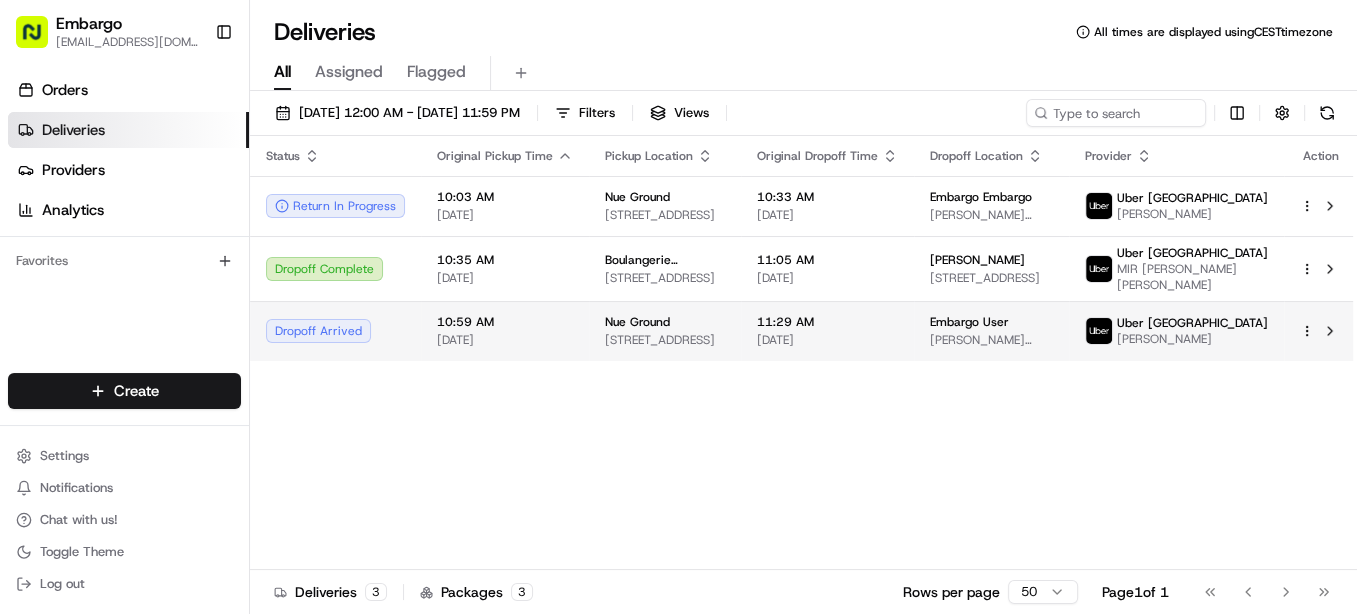 click on "Embargo [EMAIL_ADDRESS][DOMAIN_NAME] Toggle Sidebar Orders Deliveries Providers Analytics Favorites Main Menu Members & Organization Organization Users Roles Preferences Customization Tracking Orchestration Automations Locations Pickup Locations Dropoff Locations Billing Billing Refund Requests Integrations Notification Triggers Webhooks API Keys Request Logs Create Settings Notifications Chat with us! Toggle Theme Log out Deliveries All times are displayed using  CEST  timezone All Assigned Flagged [DATE] 12:00 AM - [DATE] 11:59 PM Filters Views Status Original Pickup Time Pickup Location Original Dropoff Time Dropoff Location Provider Action Return In Progress 10:03 AM [DATE] [GEOGRAPHIC_DATA] [STREET_ADDRESS] 10:33 AM [DATE] Embargo Embargo [PERSON_NAME][GEOGRAPHIC_DATA], [GEOGRAPHIC_DATA], [GEOGRAPHIC_DATA] Uber UK KHALED M. Dropoff Complete 10:35 AM [DATE] [STREET_ADDRESS] 11:05 AM [DATE] [PERSON_NAME] [GEOGRAPHIC_DATA] [GEOGRAPHIC_DATA] 10:59 AM 3" at bounding box center [678, 307] 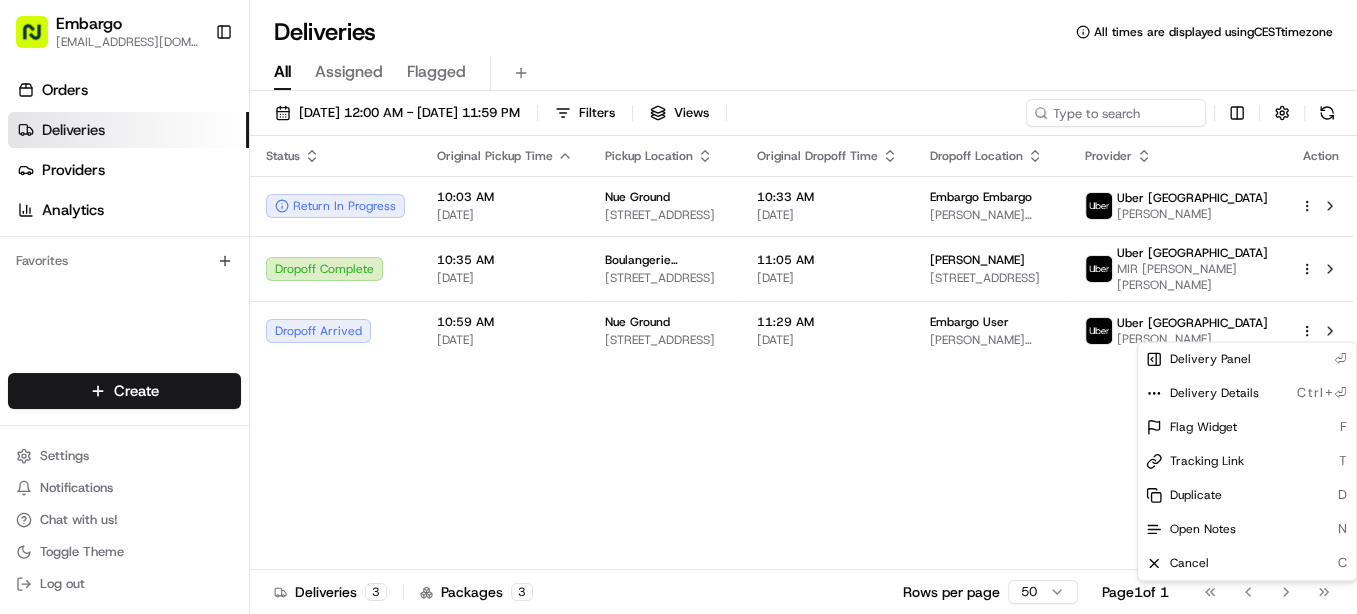 click on "Embargo [EMAIL_ADDRESS][DOMAIN_NAME] Toggle Sidebar Orders Deliveries Providers Analytics Favorites Main Menu Members & Organization Organization Users Roles Preferences Customization Tracking Orchestration Automations Locations Pickup Locations Dropoff Locations Billing Billing Refund Requests Integrations Notification Triggers Webhooks API Keys Request Logs Create Settings Notifications Chat with us! Toggle Theme Log out Deliveries All times are displayed using  CEST  timezone All Assigned Flagged [DATE] 12:00 AM - [DATE] 11:59 PM Filters Views Status Original Pickup Time Pickup Location Original Dropoff Time Dropoff Location Provider Action Return In Progress 10:03 AM [DATE] [GEOGRAPHIC_DATA] [STREET_ADDRESS] 10:33 AM [DATE] Embargo Embargo [PERSON_NAME][GEOGRAPHIC_DATA], [GEOGRAPHIC_DATA], [GEOGRAPHIC_DATA] Uber UK KHALED M. Dropoff Complete 10:35 AM [DATE] [STREET_ADDRESS] 11:05 AM [DATE] [PERSON_NAME] [GEOGRAPHIC_DATA] [GEOGRAPHIC_DATA] 10:59 AM 3" at bounding box center [678, 307] 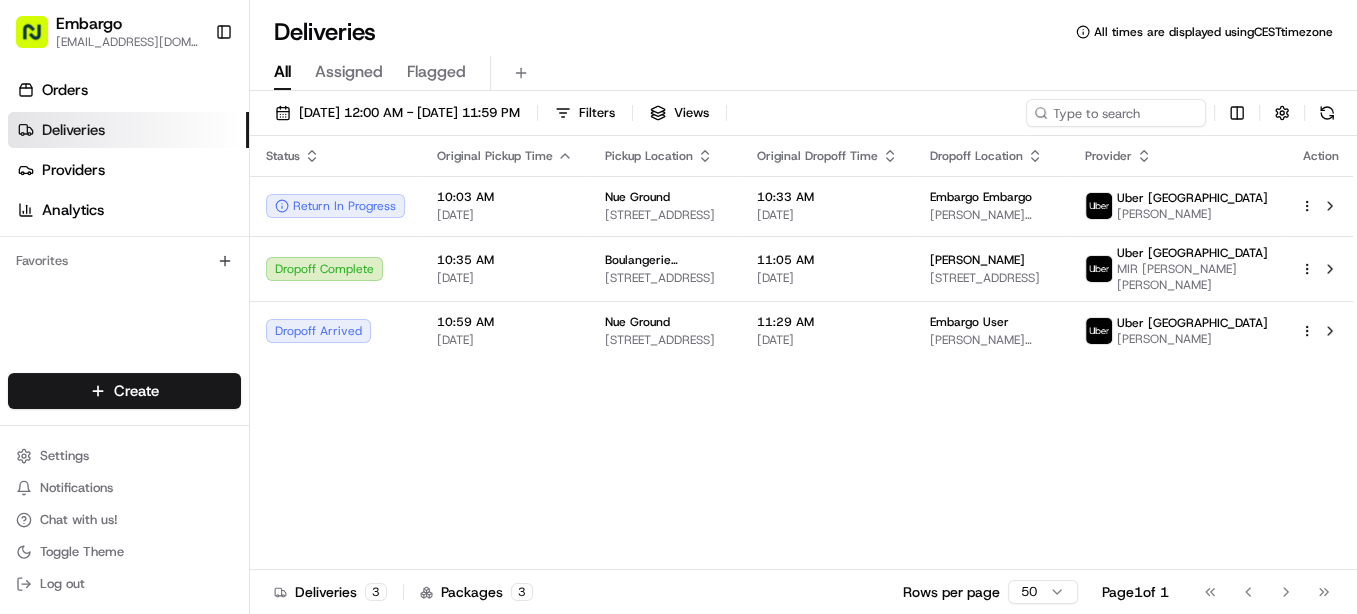 click on "Status Original Pickup Time Pickup Location Original Dropoff Time Dropoff Location Provider Action Return In Progress 10:03 AM [DATE] [GEOGRAPHIC_DATA] [STREET_ADDRESS] 10:33 AM [DATE] [GEOGRAPHIC_DATA][PERSON_NAME], [GEOGRAPHIC_DATA] [GEOGRAPHIC_DATA] [GEOGRAPHIC_DATA] KHALED M. Dropoff Complete 10:35 AM [DATE] Boulangerie Jade [GEOGRAPHIC_DATA] [STREET_ADDRESS][GEOGRAPHIC_DATA], [GEOGRAPHIC_DATA] 11:05 AM [DATE] [PERSON_NAME] [STREET_ADDRESS][PERSON_NAME] UK MIR [PERSON_NAME] [PERSON_NAME] Dropoff Arrived 10:59 AM [DATE] [GEOGRAPHIC_DATA] [STREET_ADDRESS] 11:29 AM [DATE] Embargo [STREET_ADDRESS][PERSON_NAME] UK [PERSON_NAME]" at bounding box center [804, 353] 